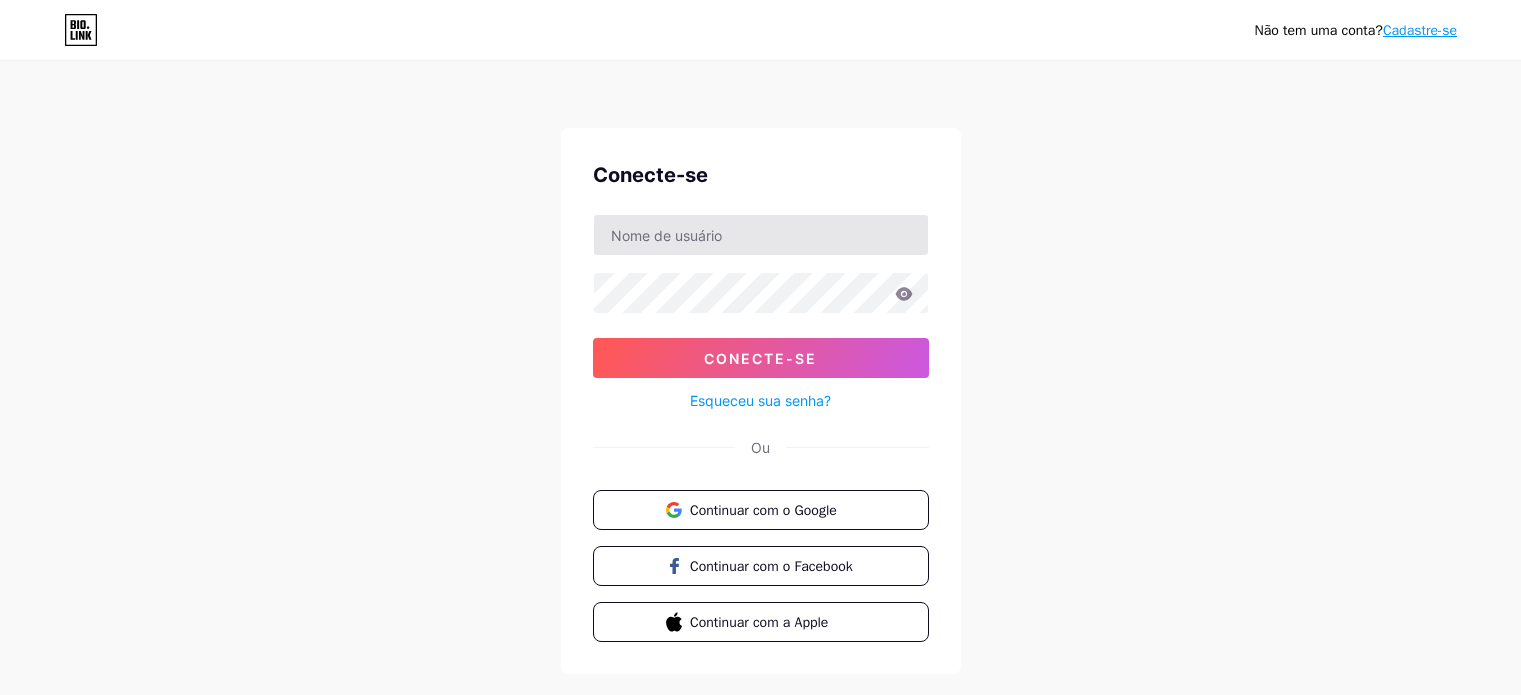 scroll, scrollTop: 0, scrollLeft: 0, axis: both 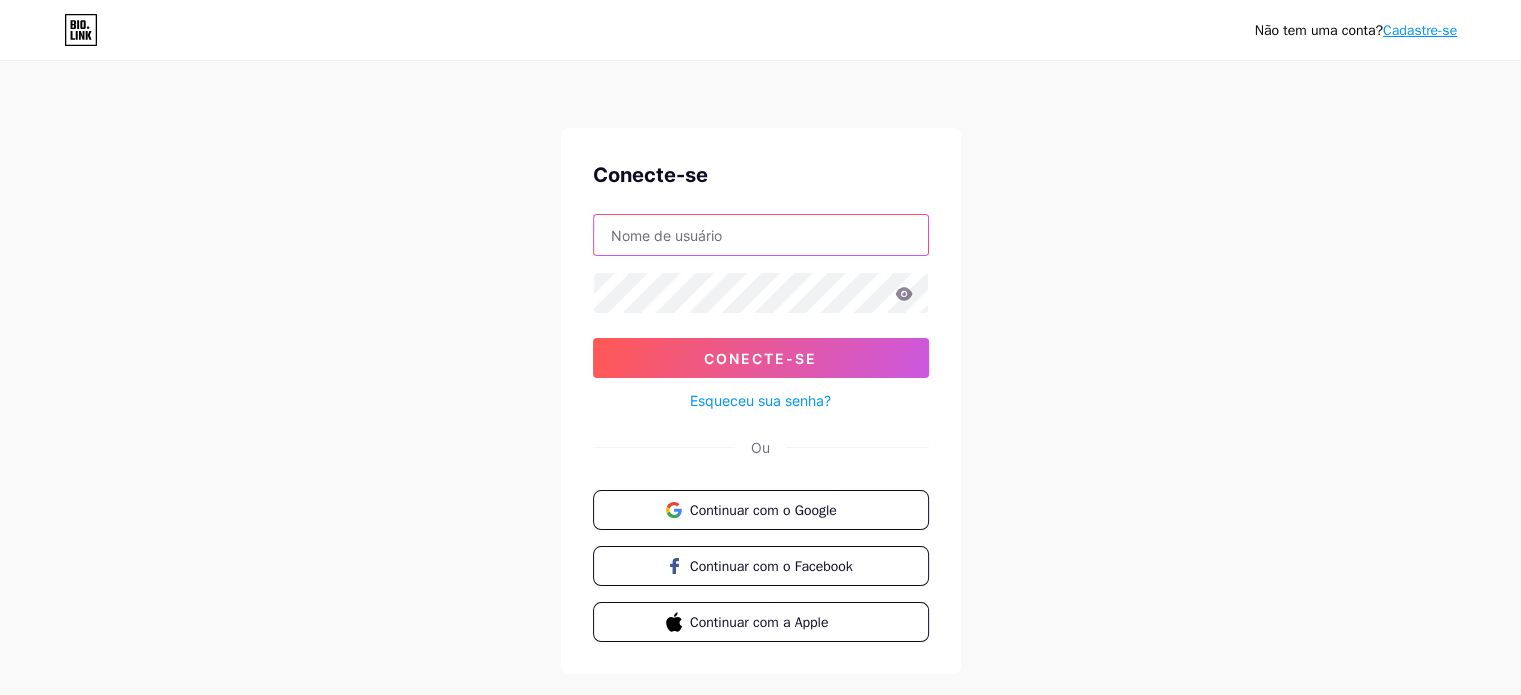 click at bounding box center [761, 235] 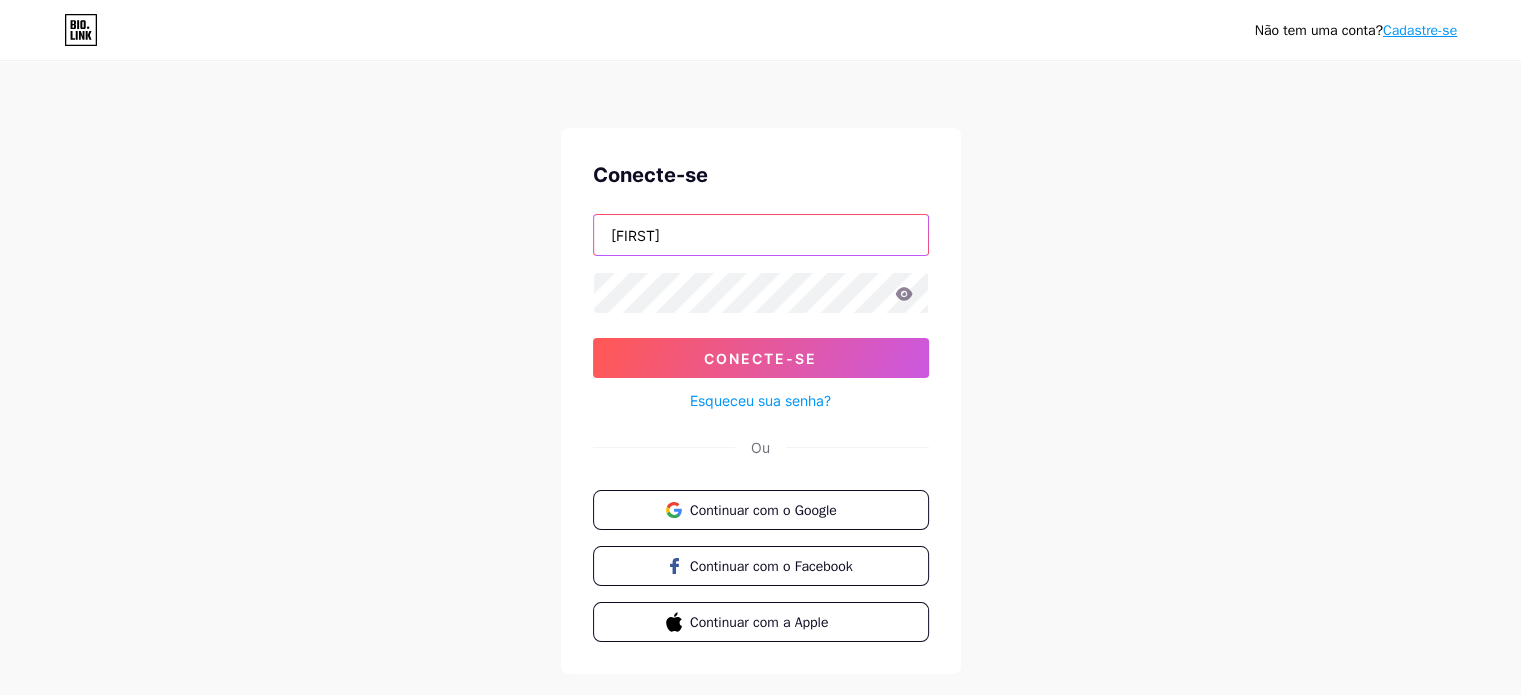 type on "[FIRST]" 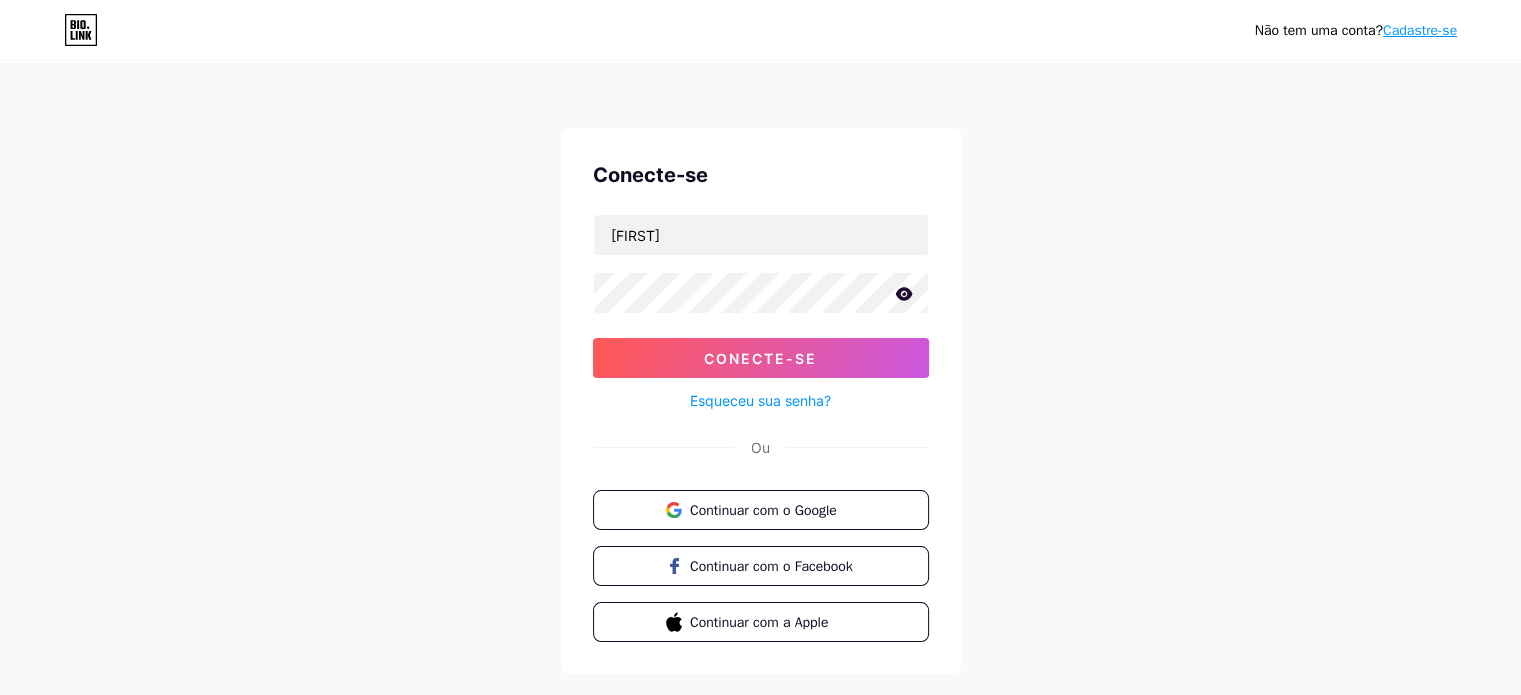 click 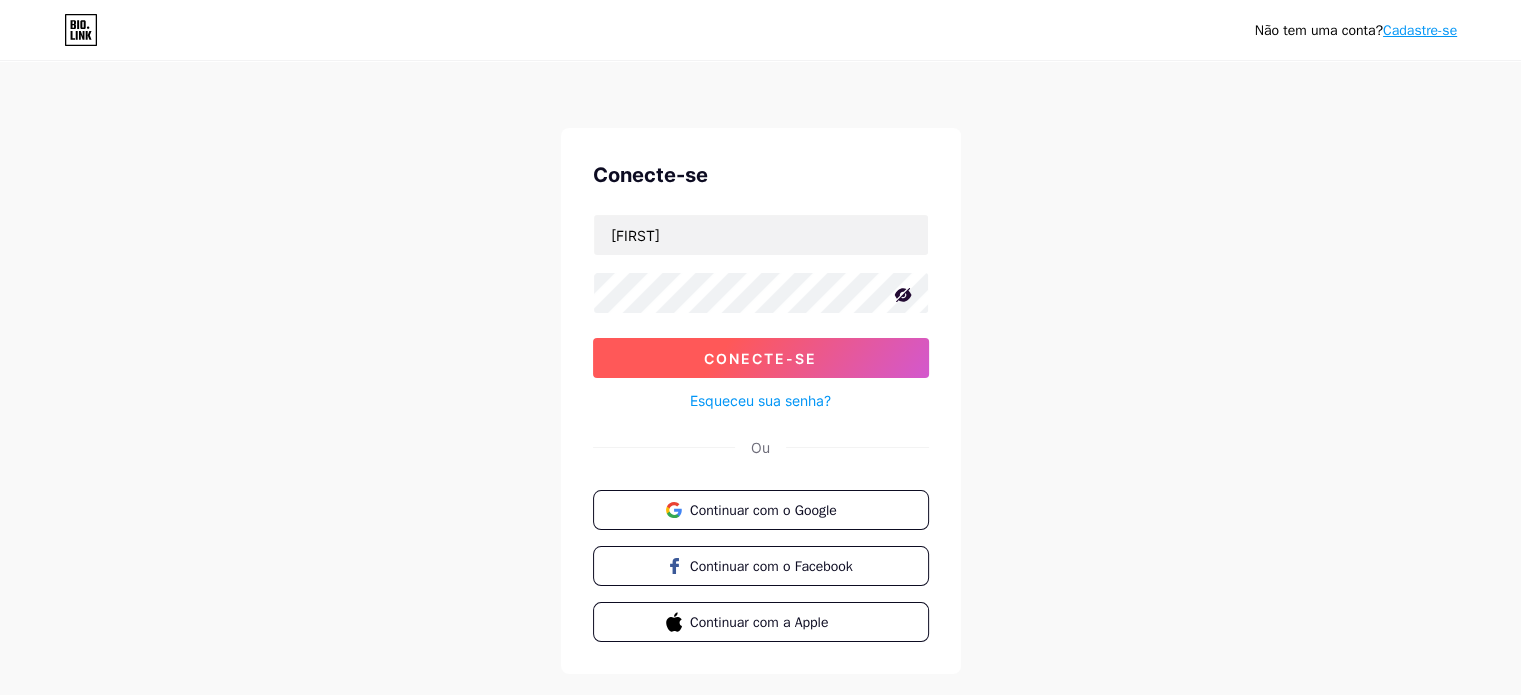 click on "Conecte-se" at bounding box center [761, 358] 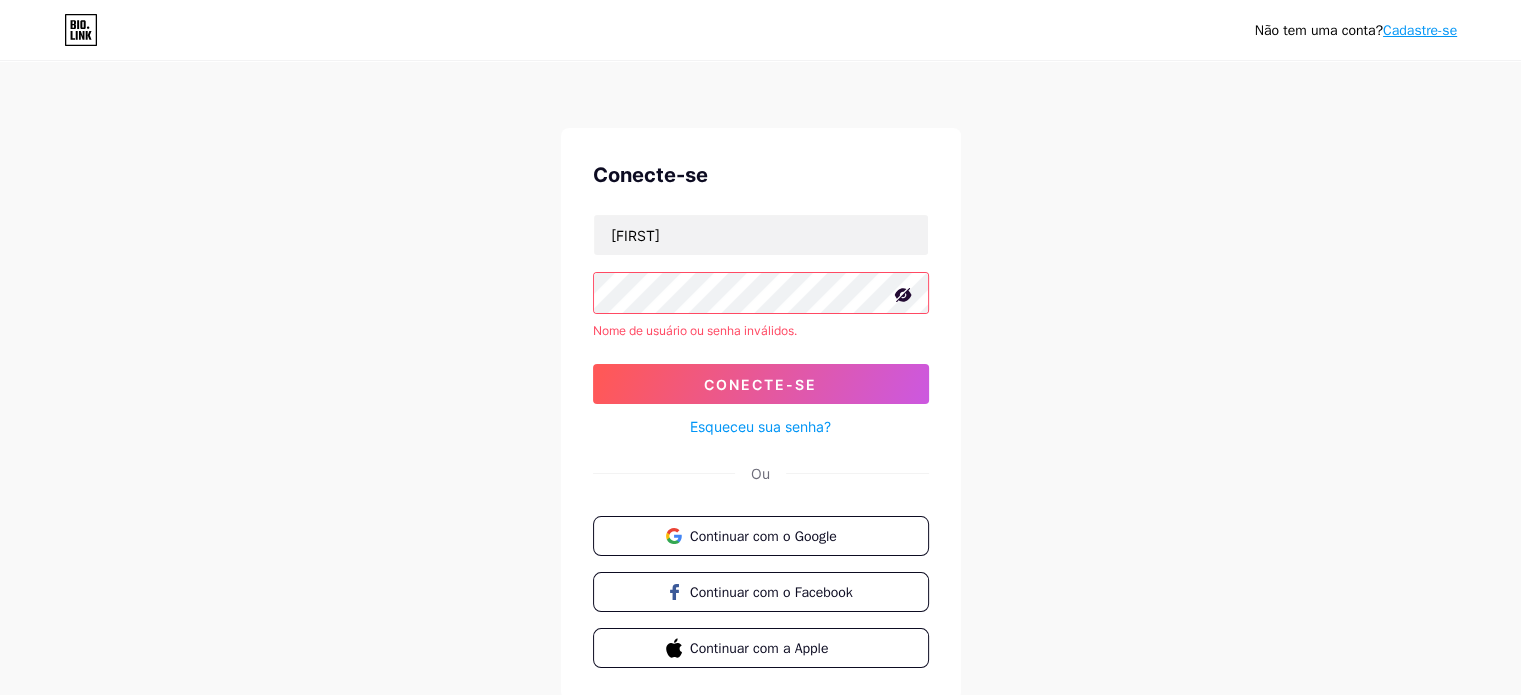 click on "Esqueceu sua senha?" at bounding box center [760, 426] 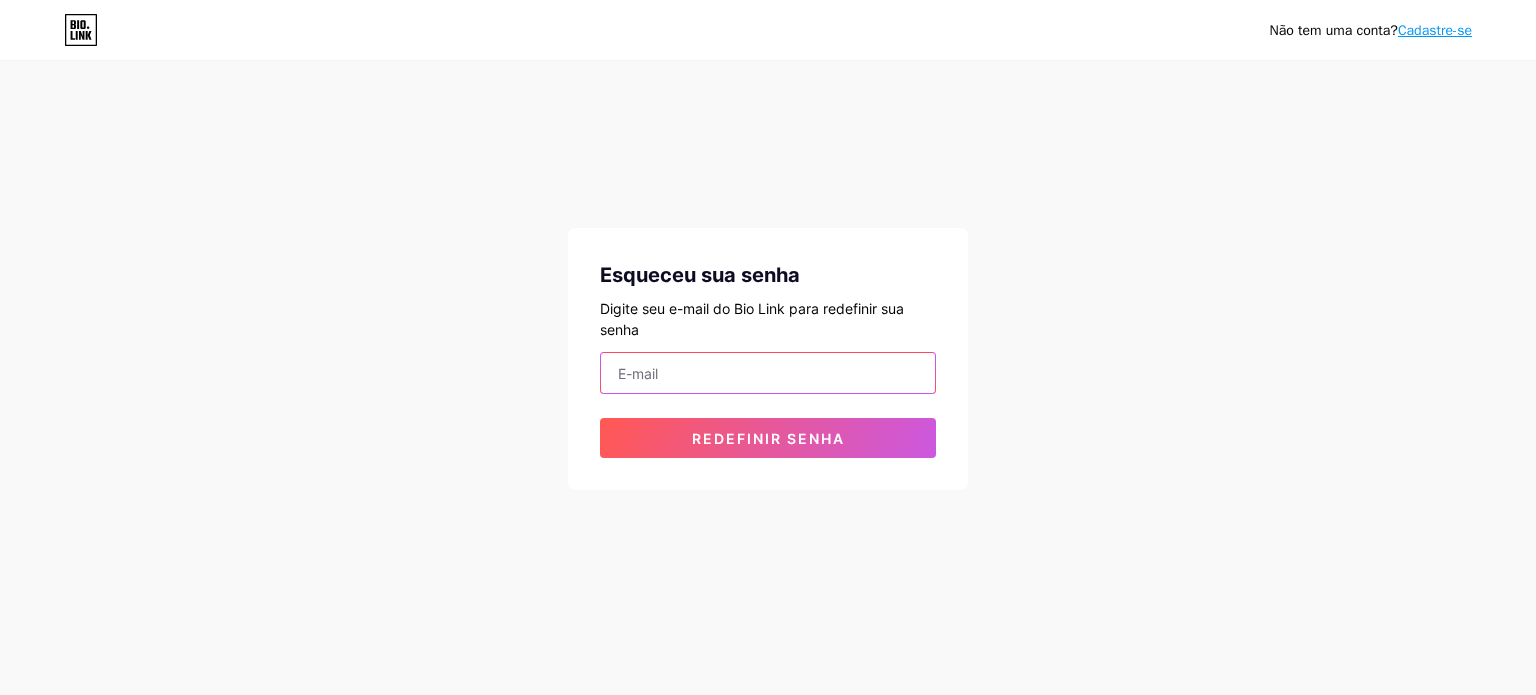 click at bounding box center (768, 373) 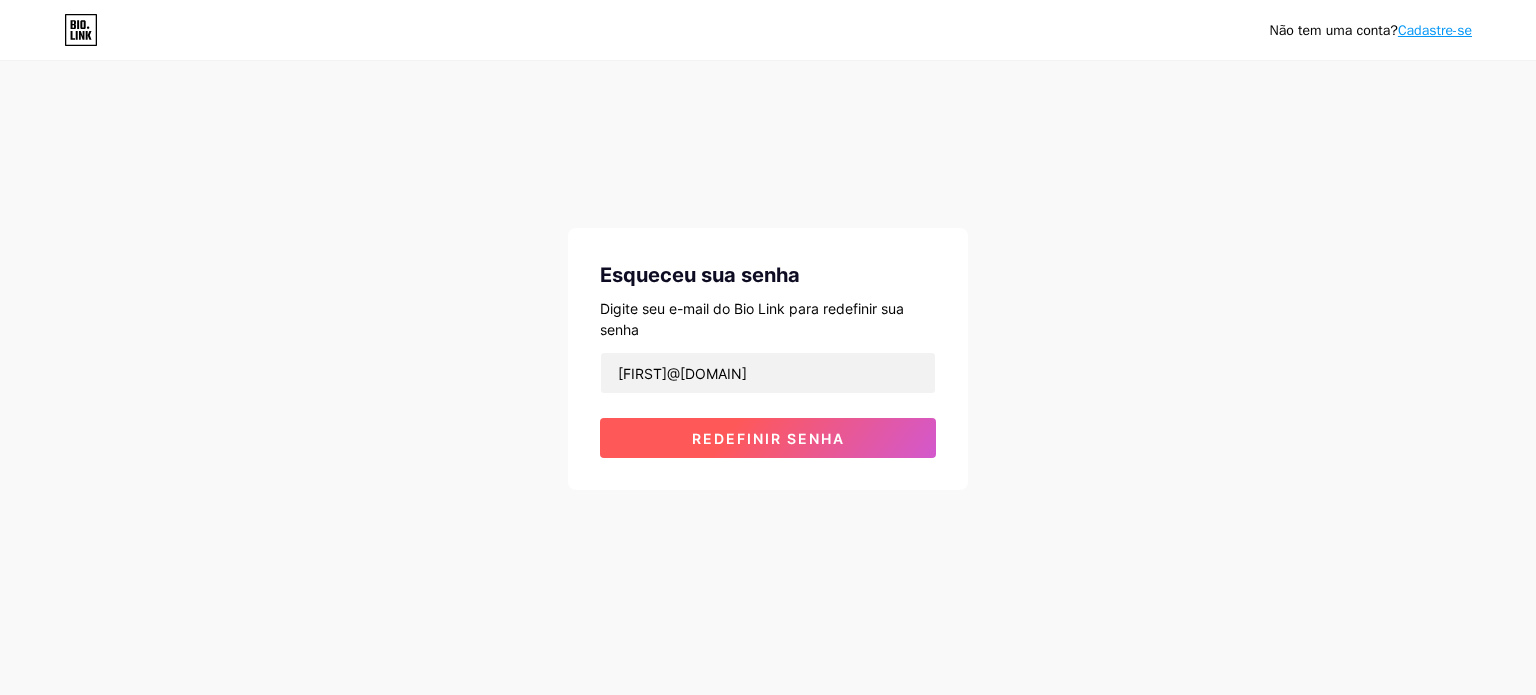 click on "Redefinir senha" at bounding box center (768, 438) 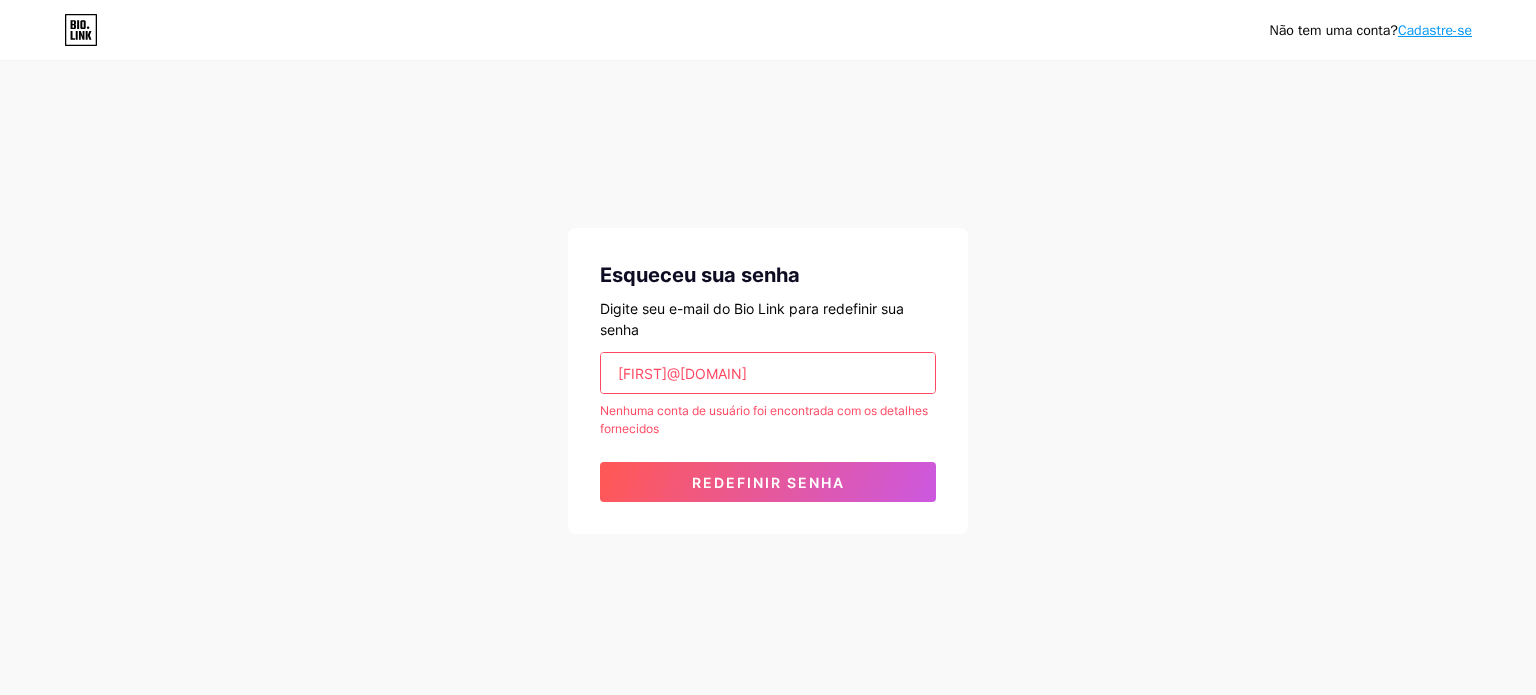 click on "jessyka.lima@hotmail.com" at bounding box center (768, 373) 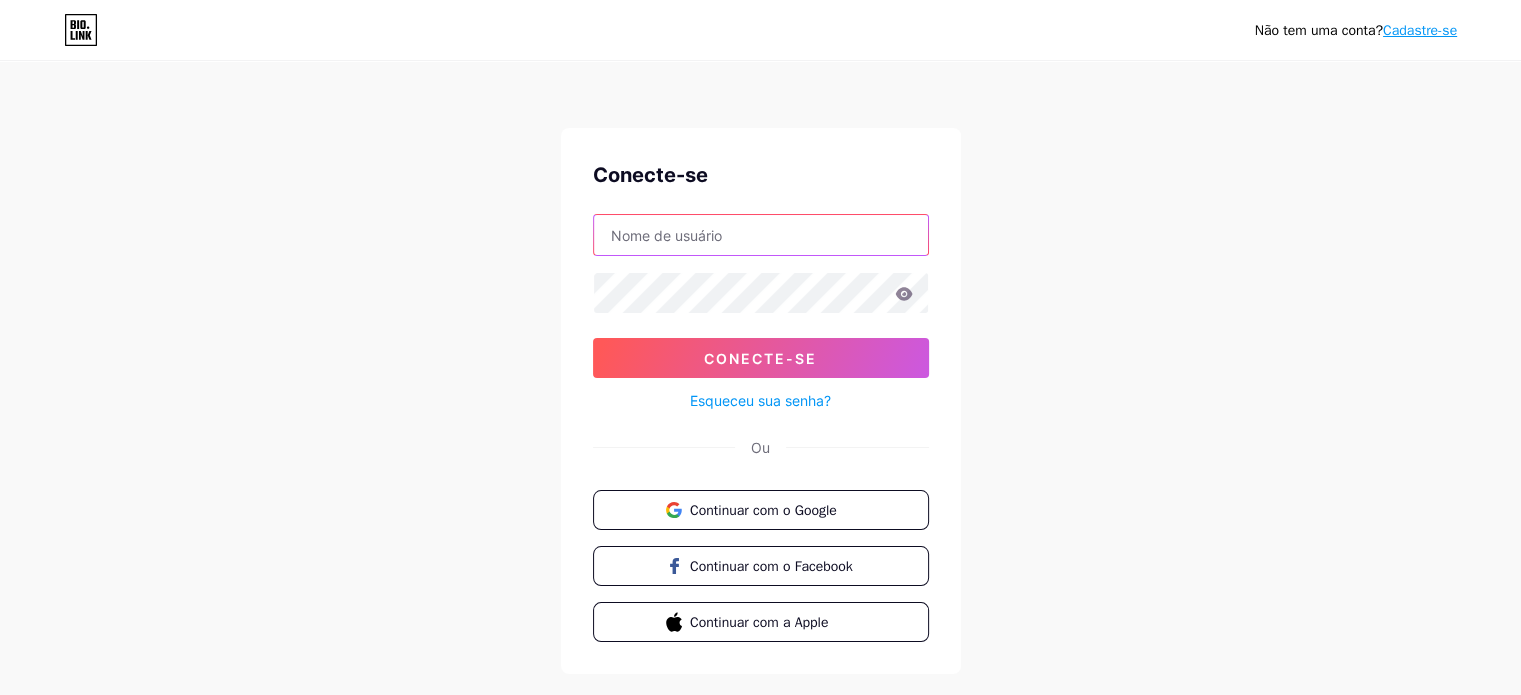 click at bounding box center (761, 235) 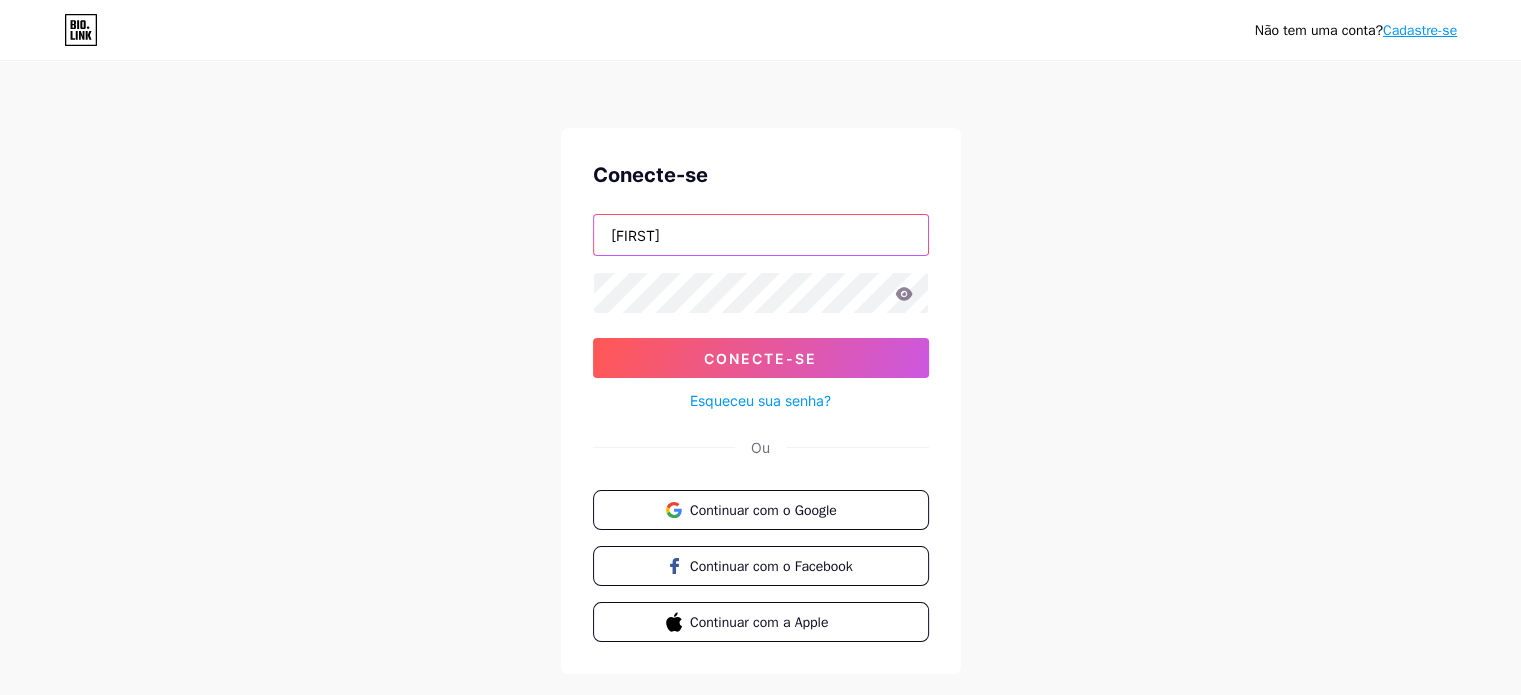 type on "[USERNAME]" 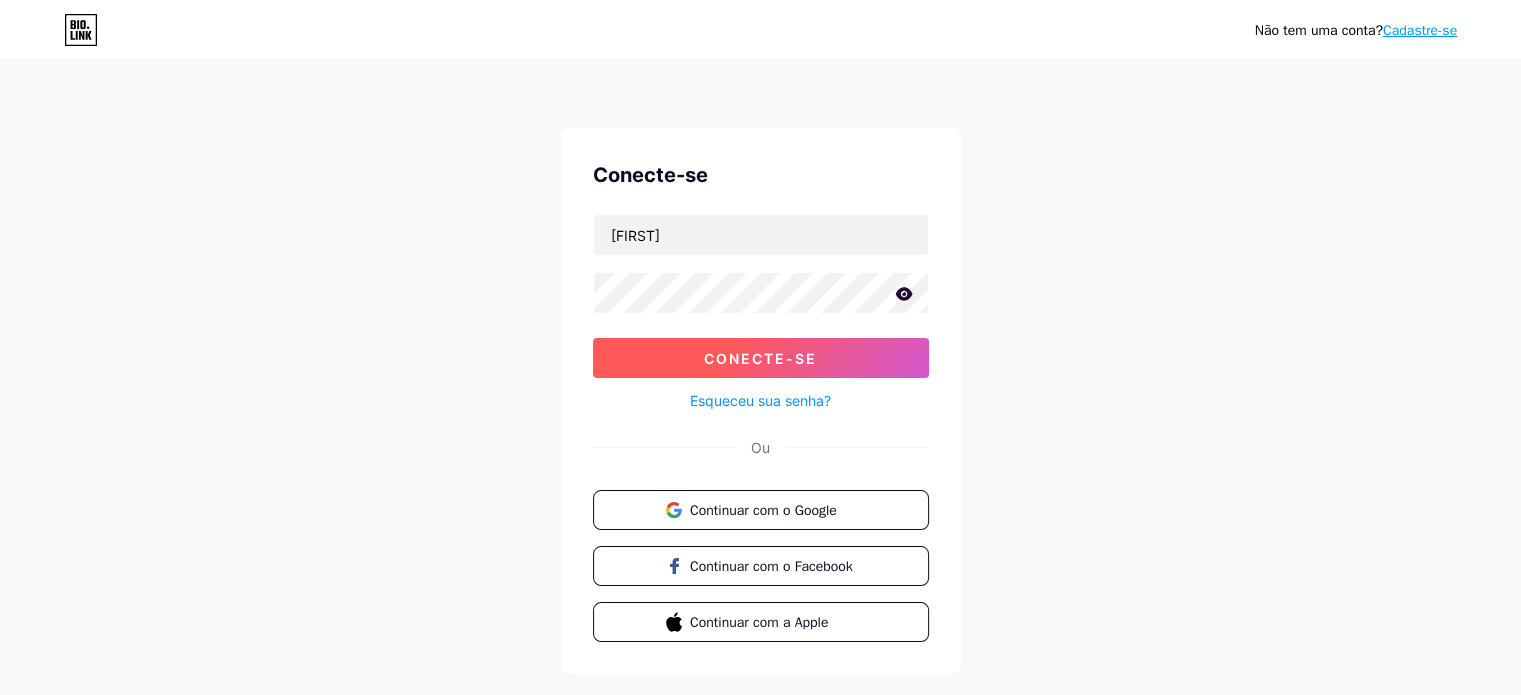 click on "Conecte-se" at bounding box center [760, 358] 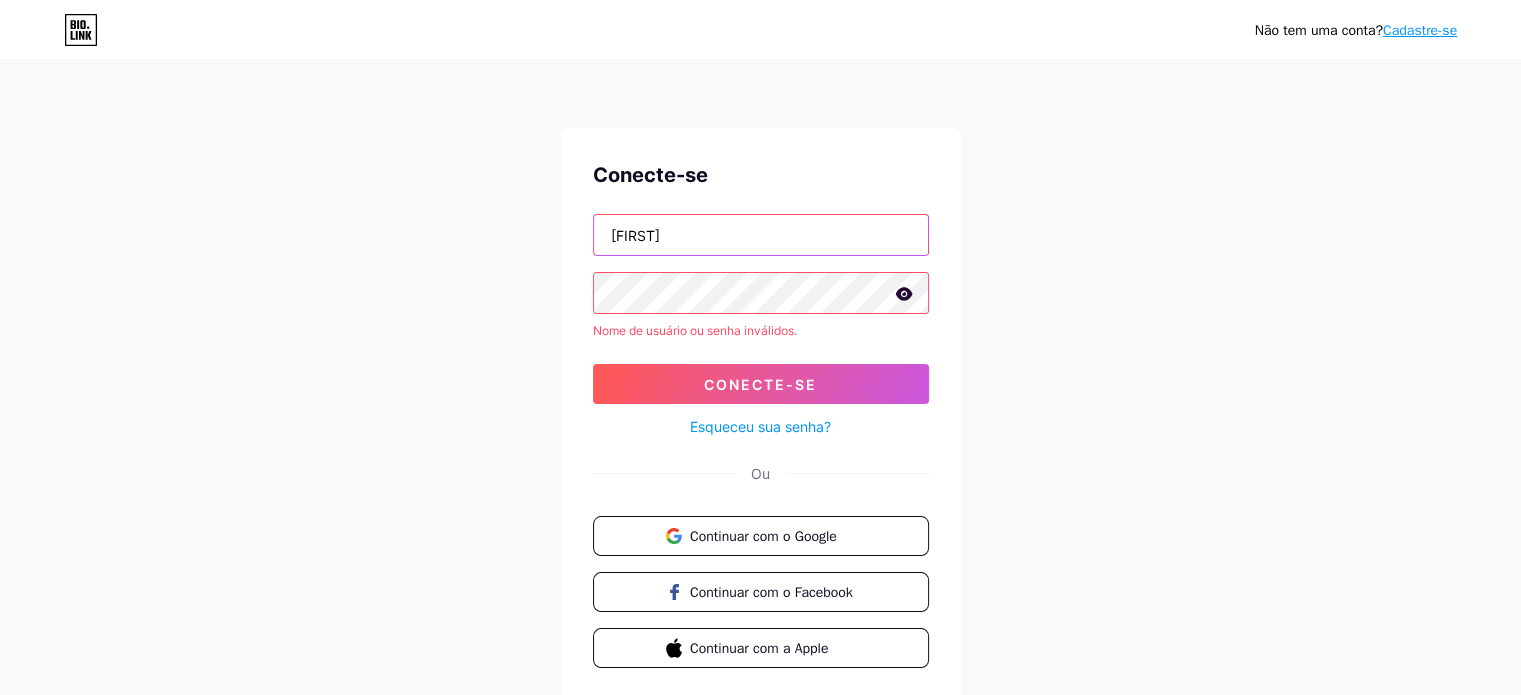 click on "[USERNAME]" at bounding box center (761, 235) 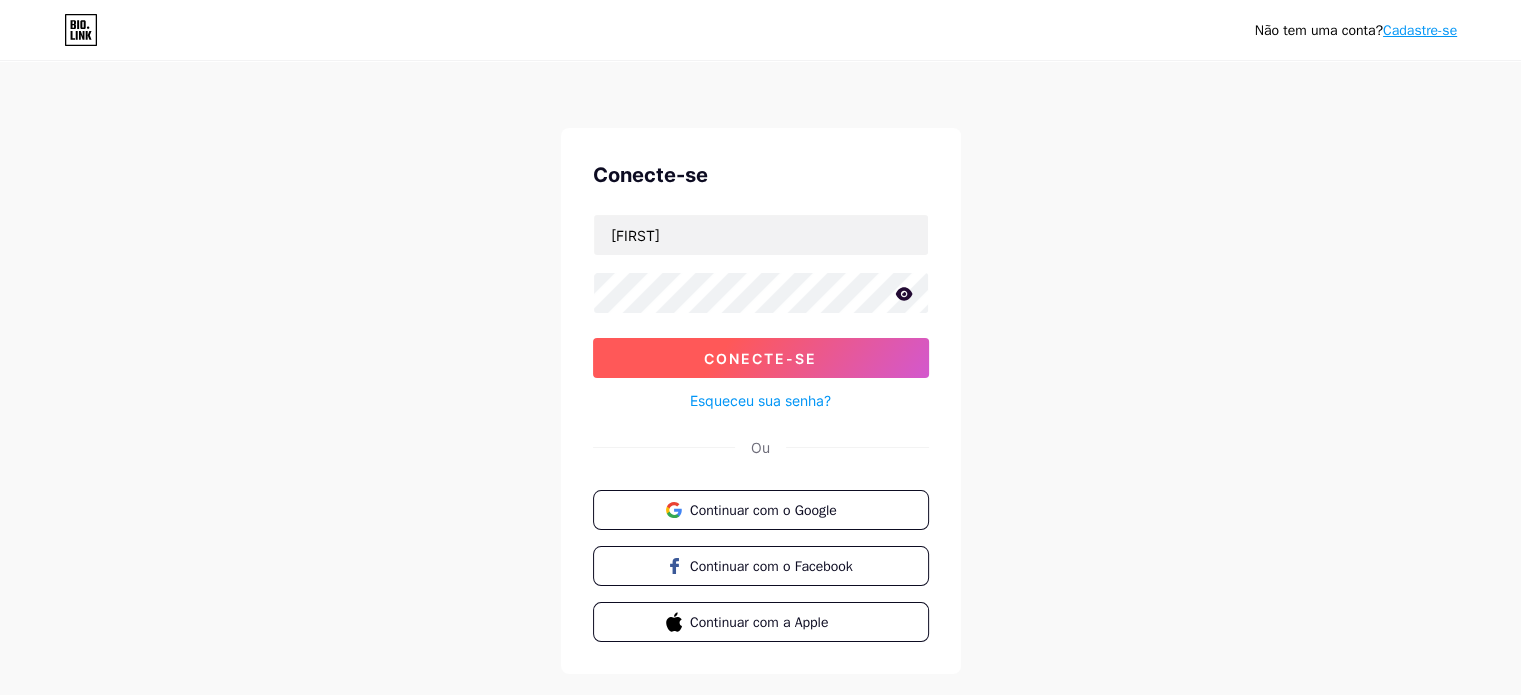 click on "Conecte-se" at bounding box center (761, 358) 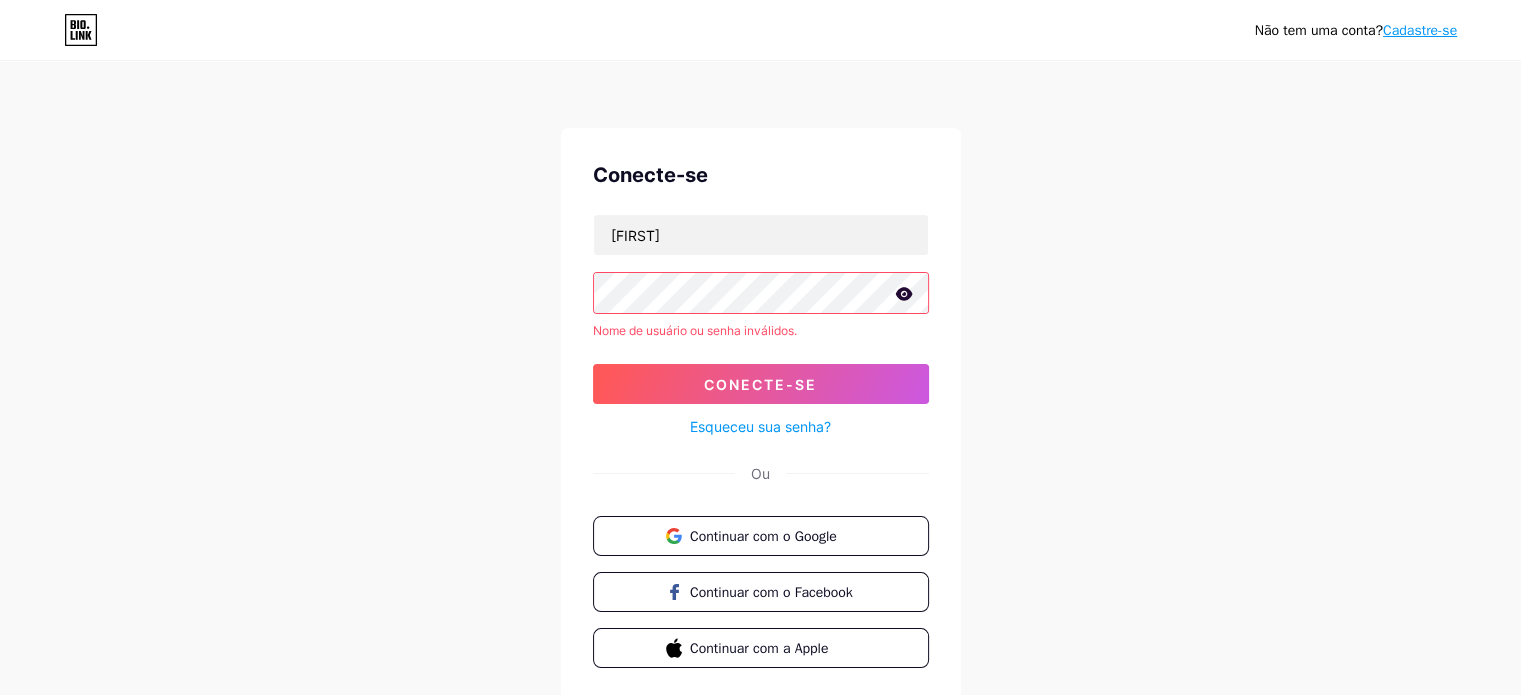 click on "Esqueceu sua senha?" at bounding box center [761, 421] 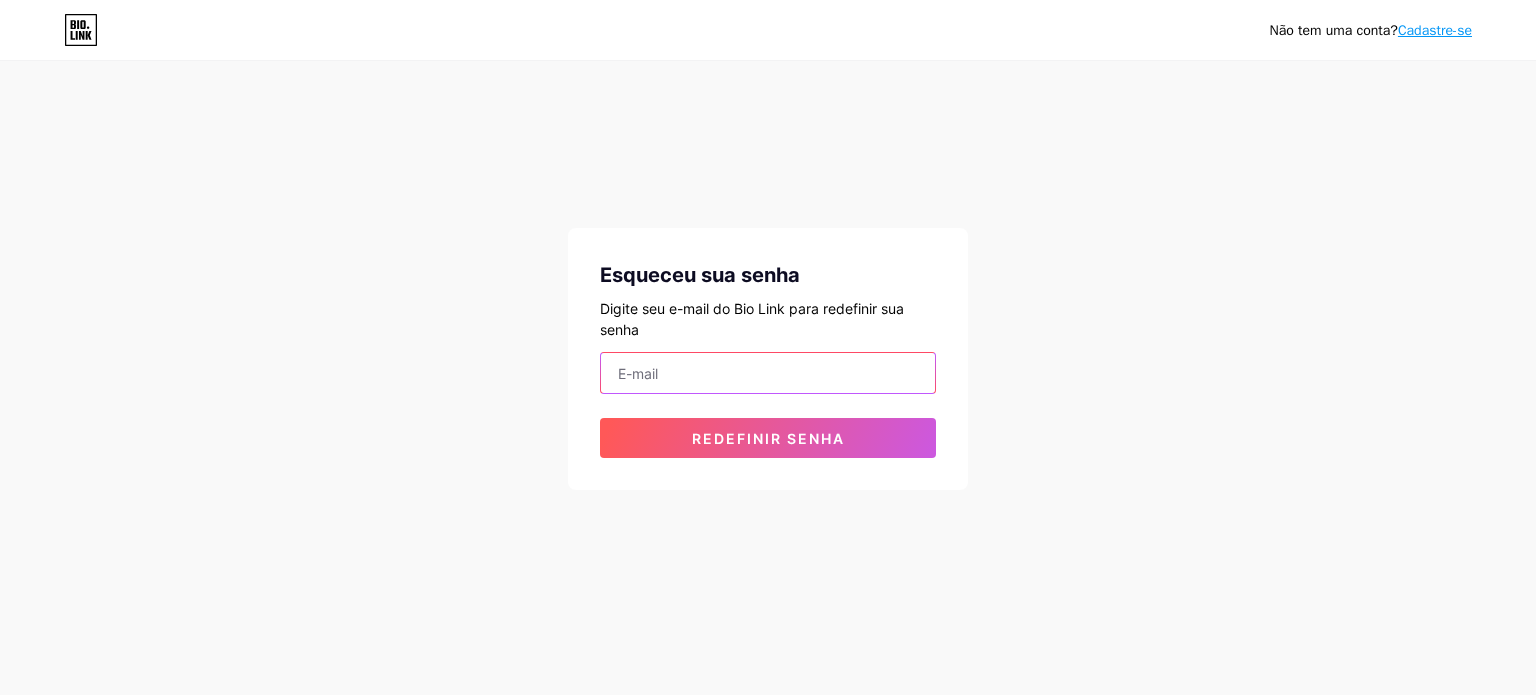 click at bounding box center [768, 373] 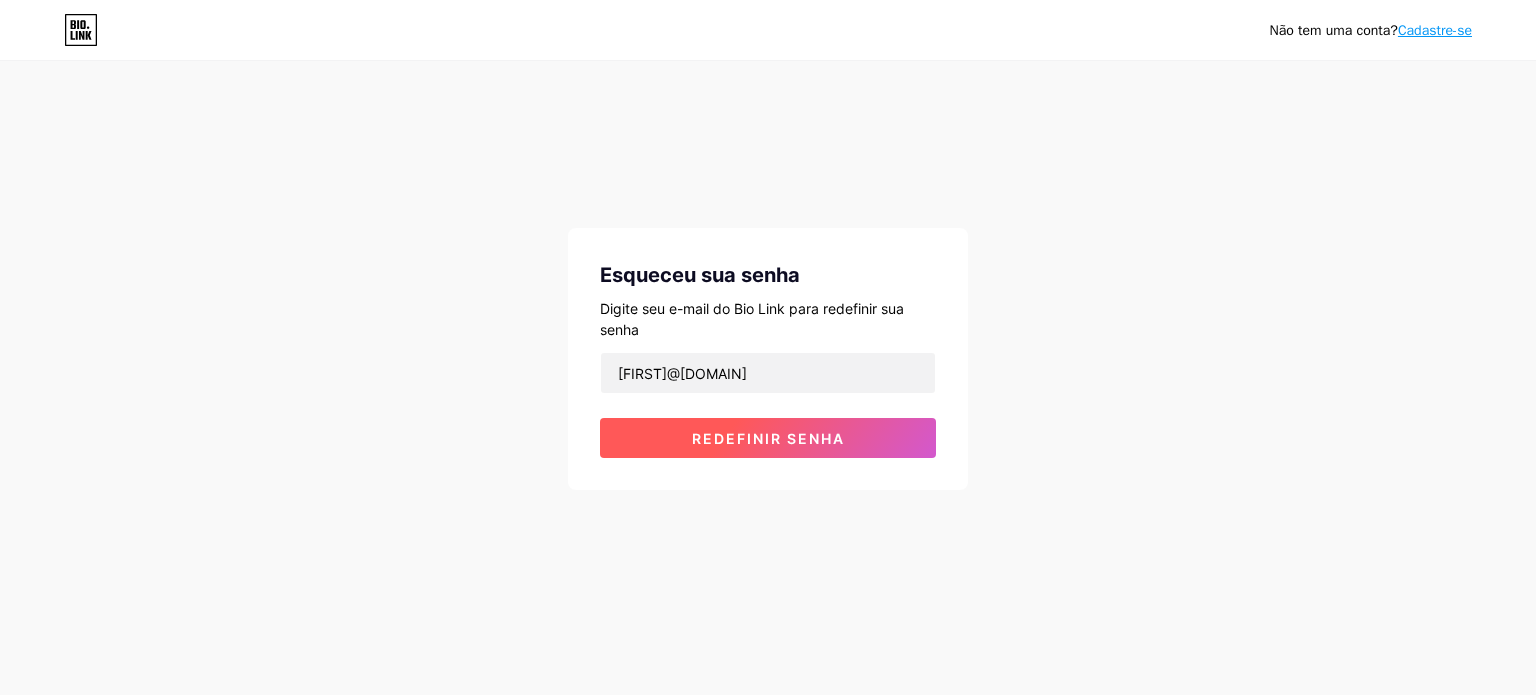 click on "Redefinir senha" at bounding box center (768, 438) 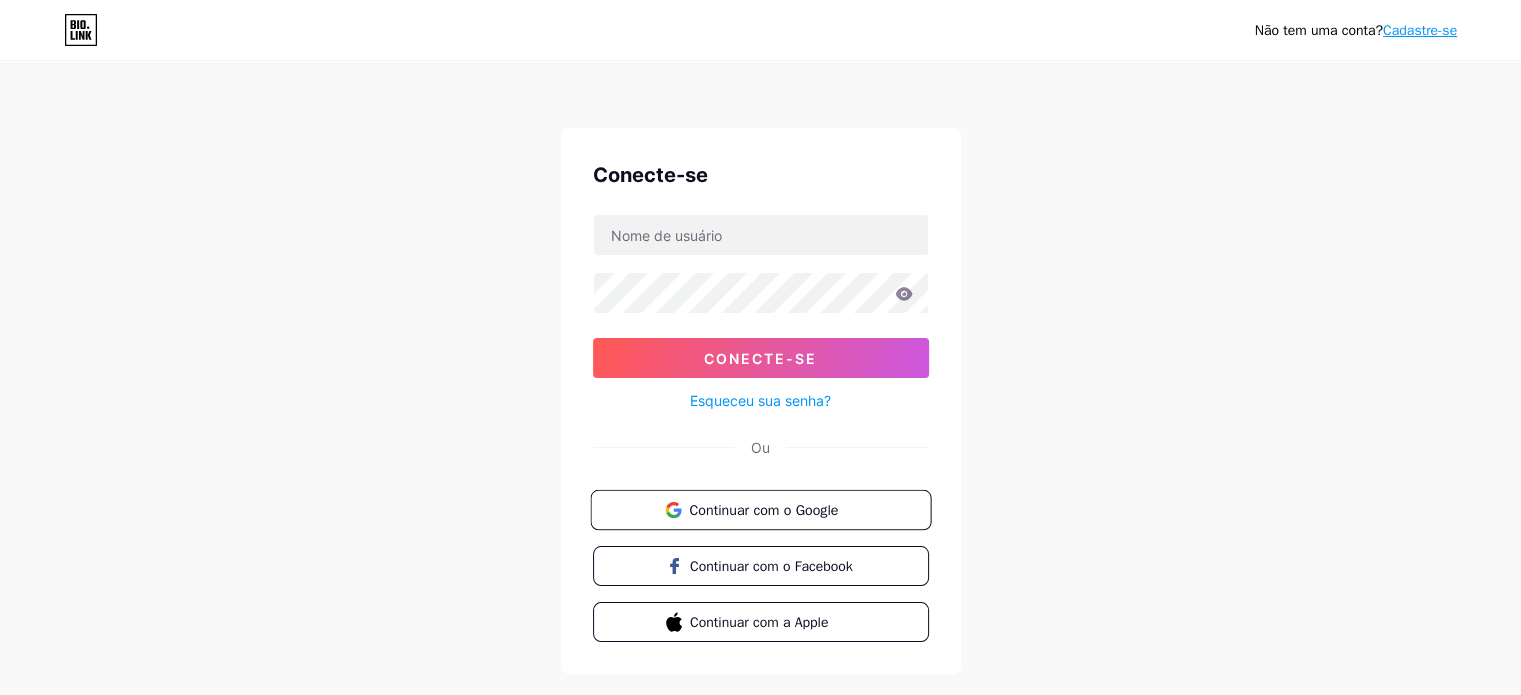 click on "Continuar com o Google" at bounding box center (760, 510) 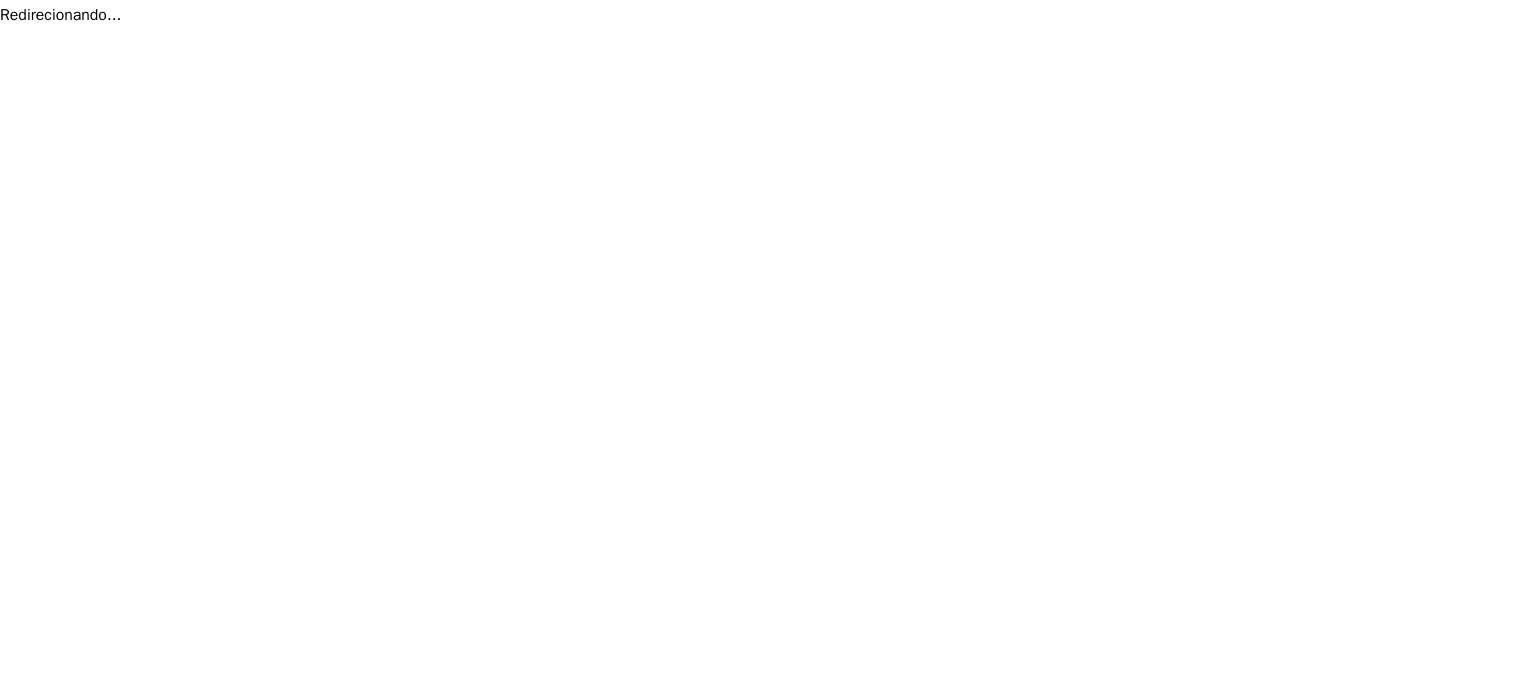 scroll, scrollTop: 0, scrollLeft: 0, axis: both 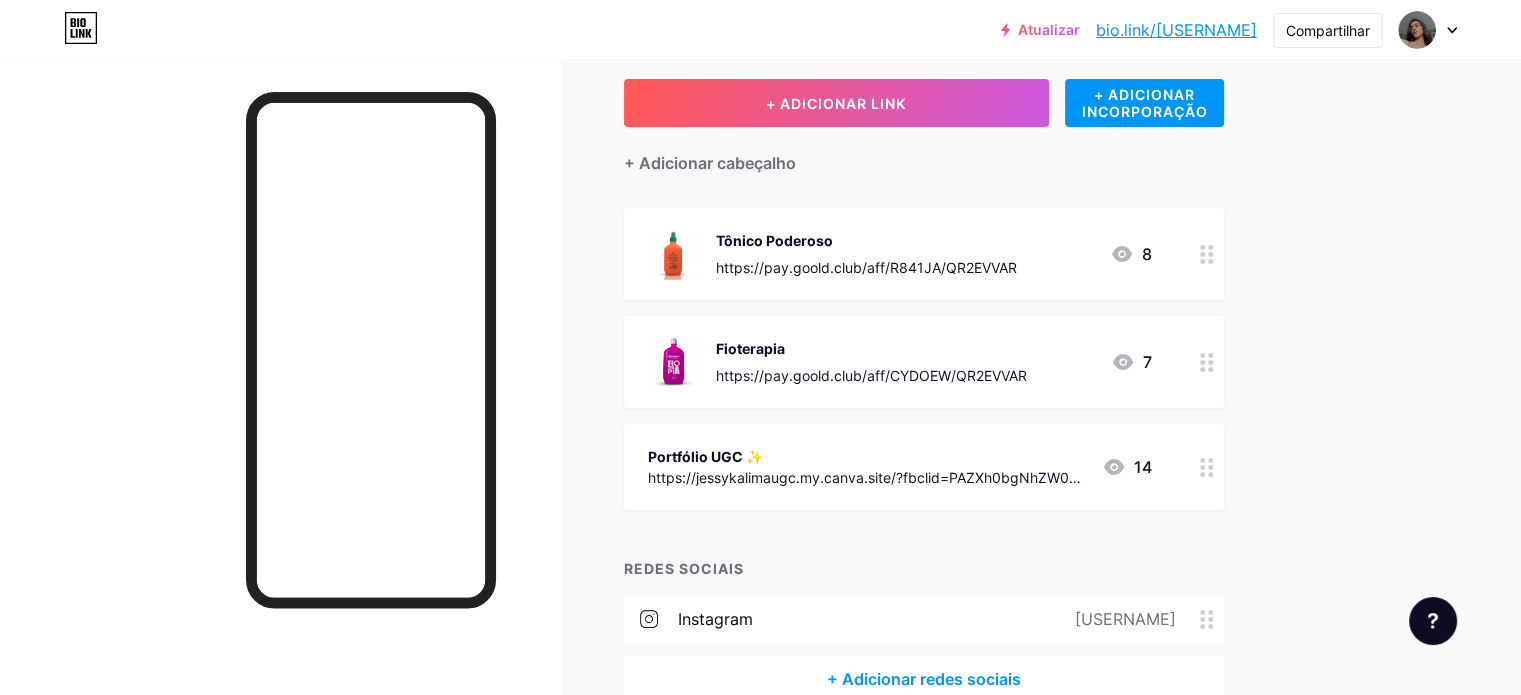 click on "8" at bounding box center [1131, 254] 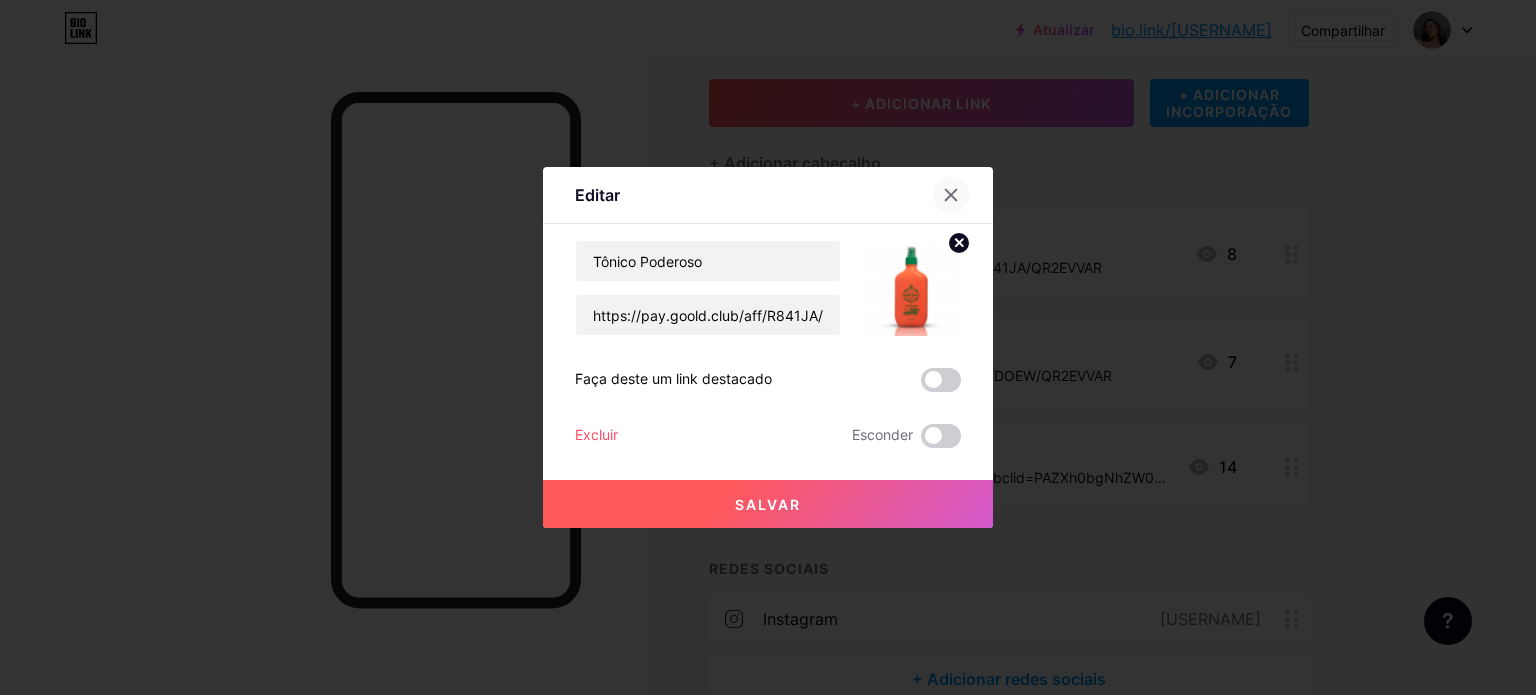click at bounding box center (951, 195) 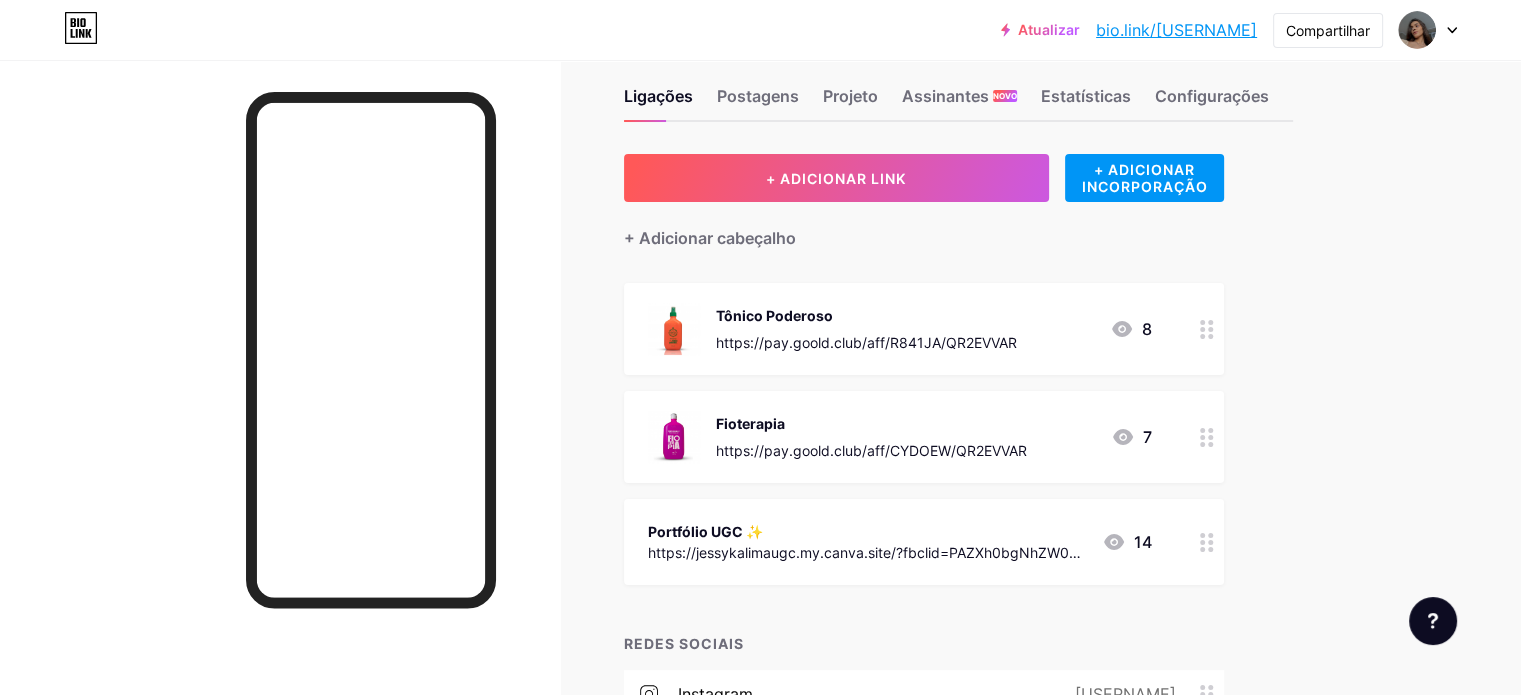 scroll, scrollTop: 0, scrollLeft: 0, axis: both 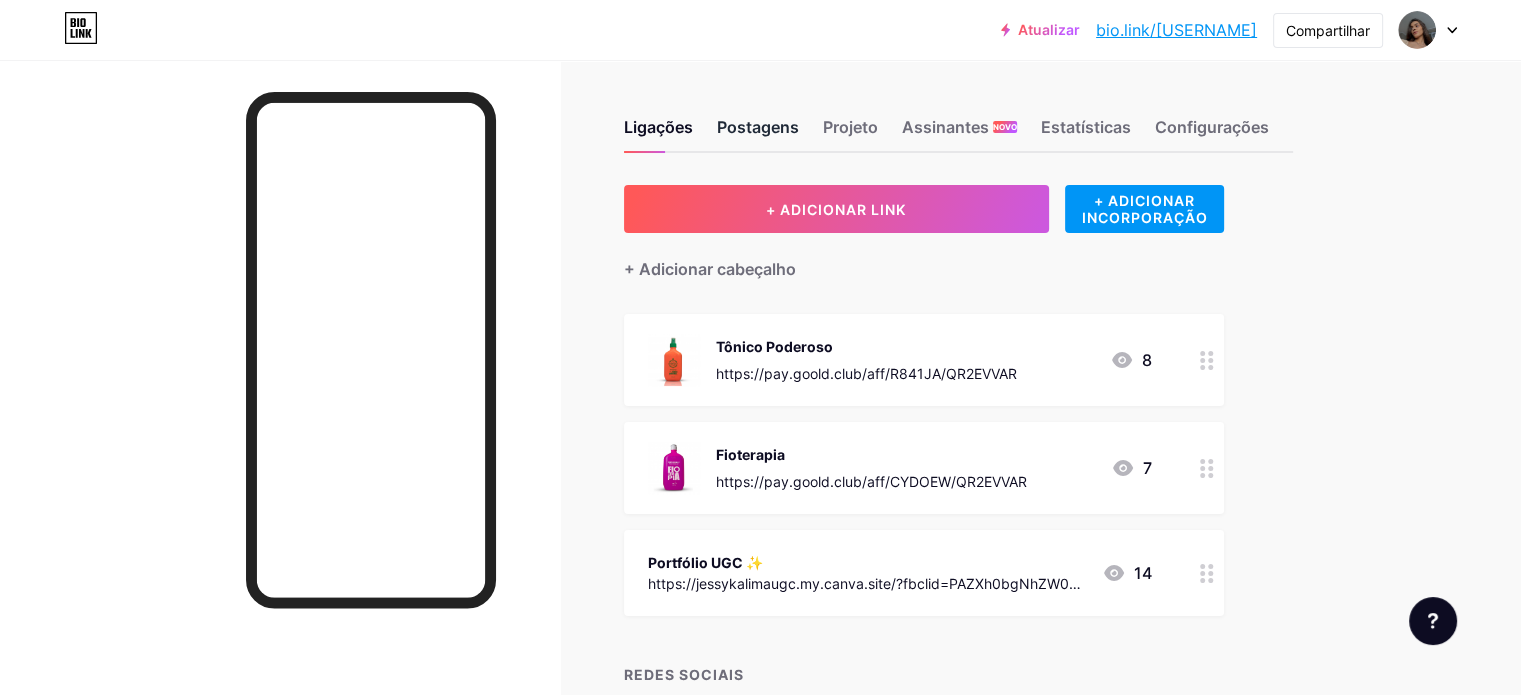 click on "Postagens" at bounding box center [758, 127] 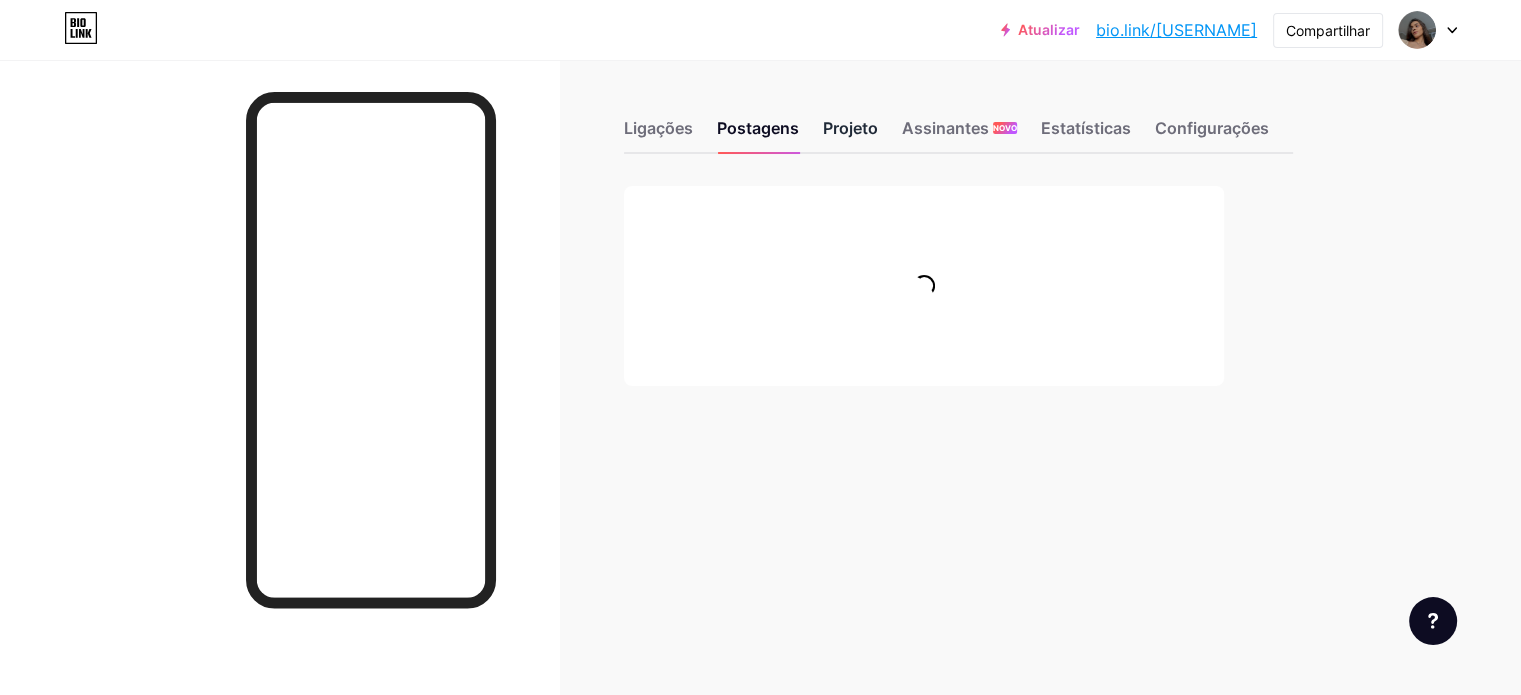 scroll, scrollTop: 0, scrollLeft: 0, axis: both 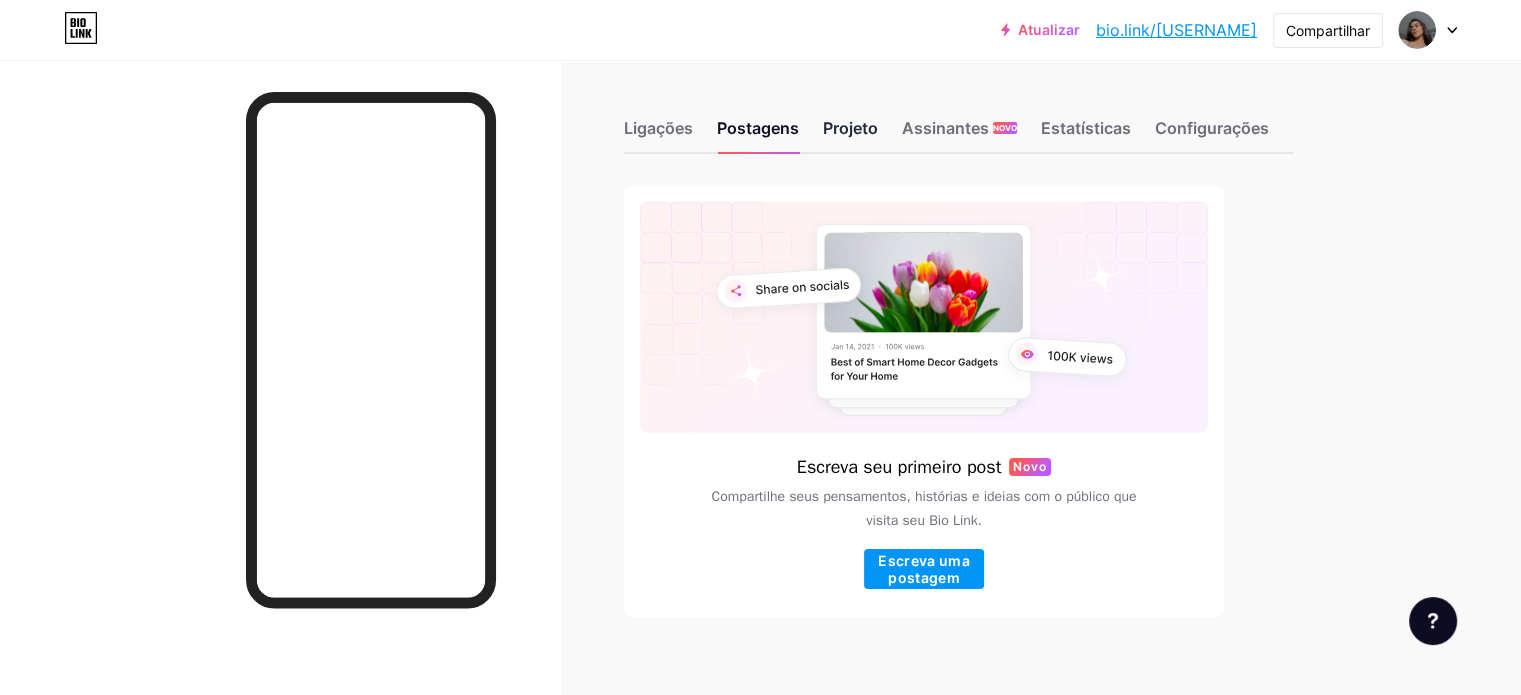 click on "Projeto" at bounding box center [850, 128] 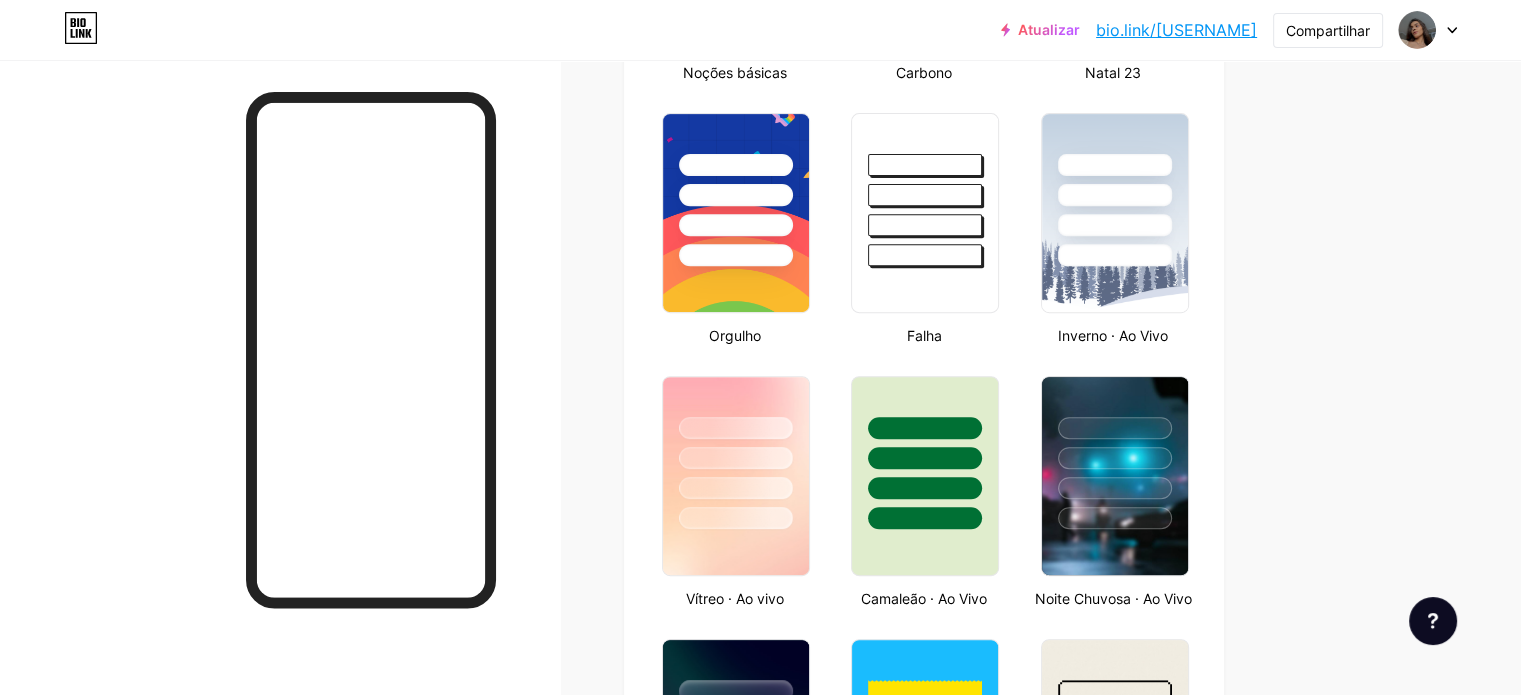 scroll, scrollTop: 796, scrollLeft: 0, axis: vertical 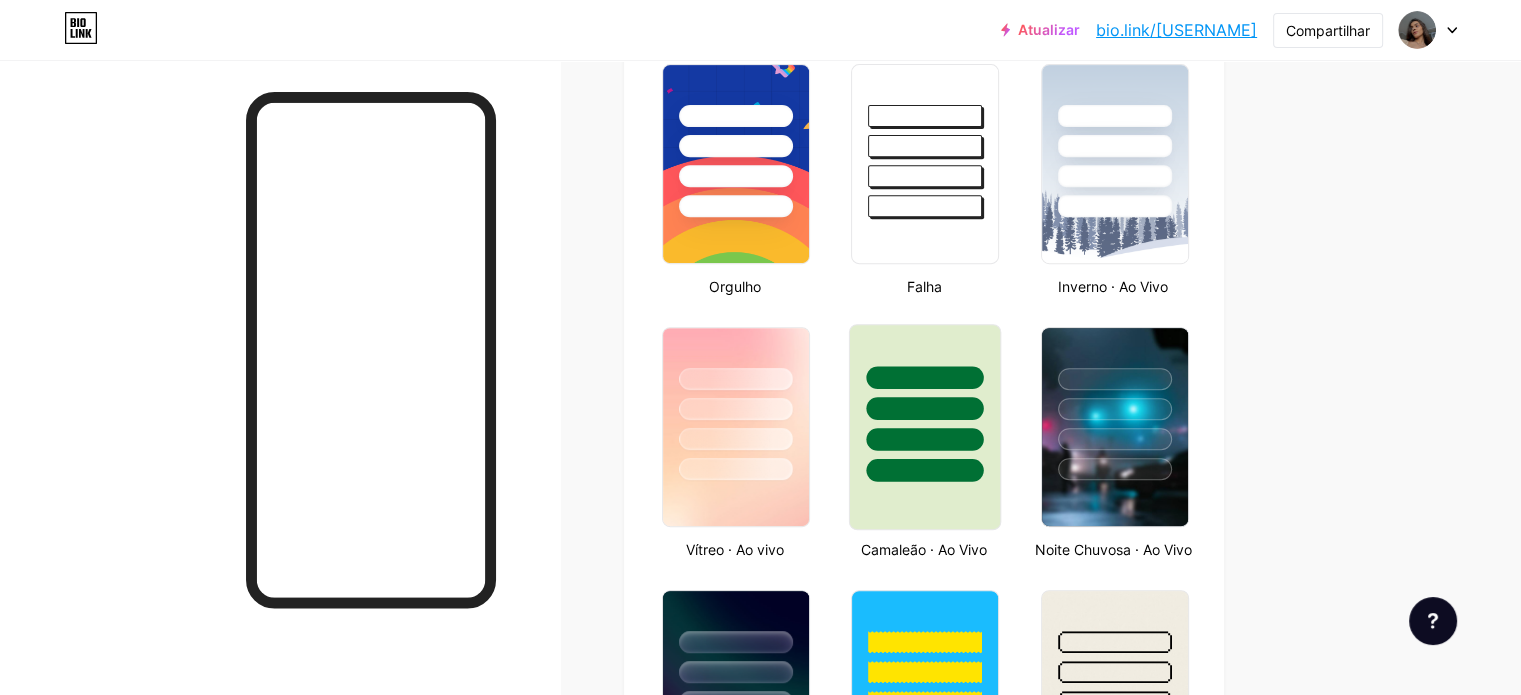 type on "#707070" 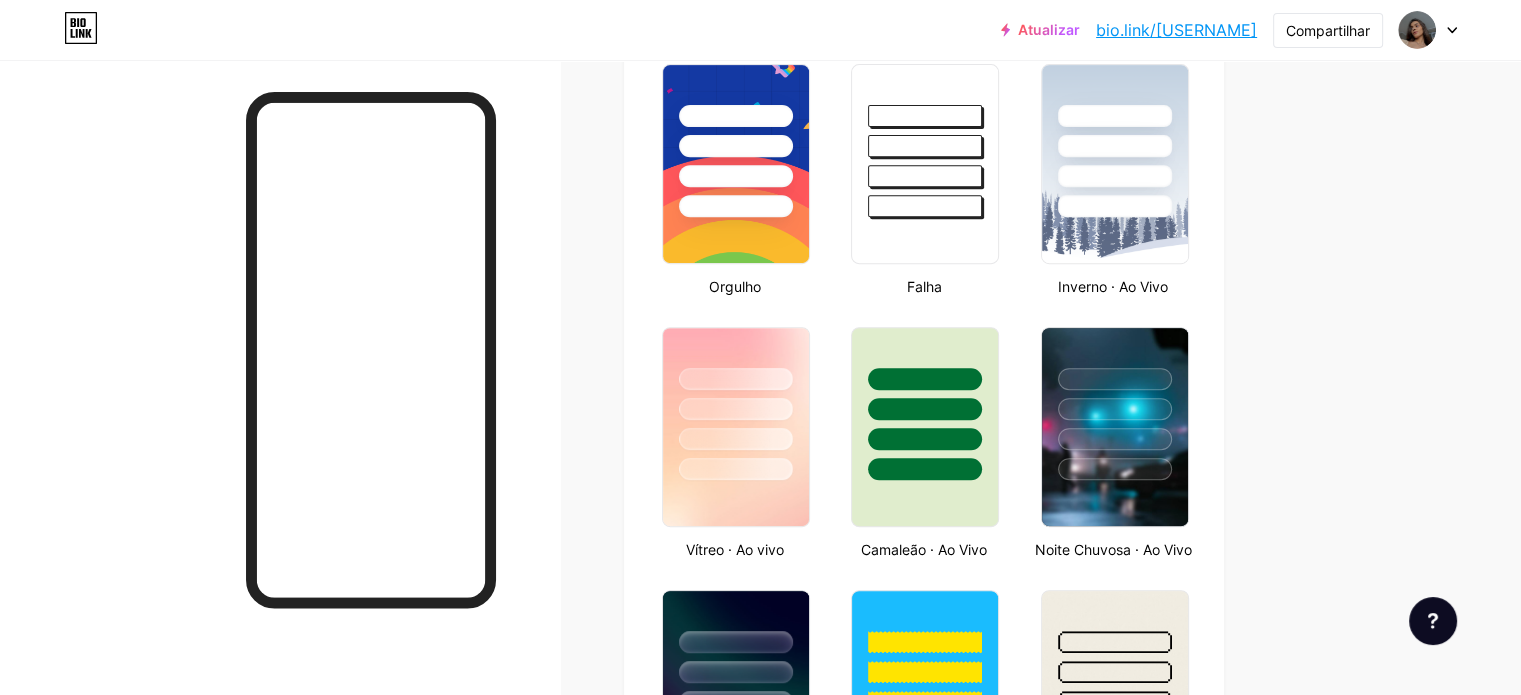 drag, startPoint x: 1073, startPoint y: 355, endPoint x: 1123, endPoint y: 298, distance: 75.82216 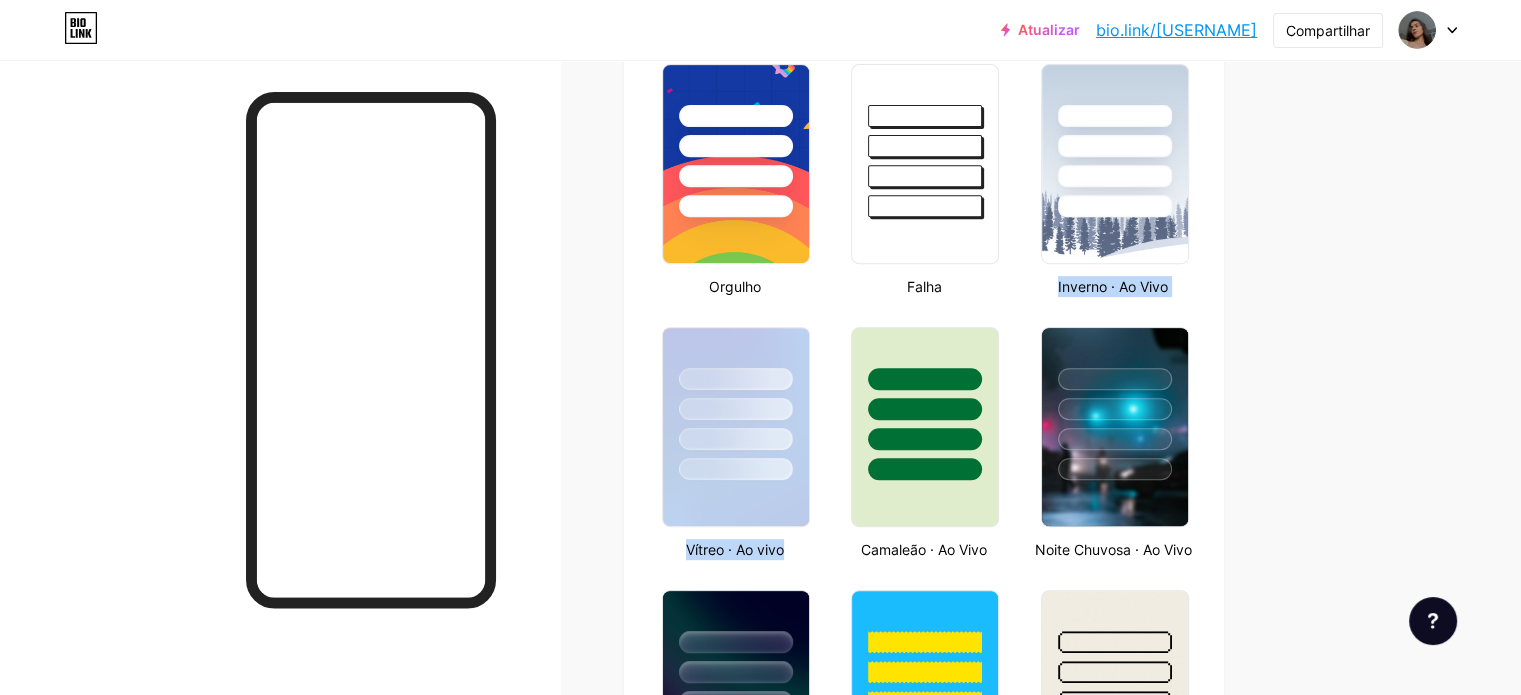 scroll, scrollTop: 1048, scrollLeft: 0, axis: vertical 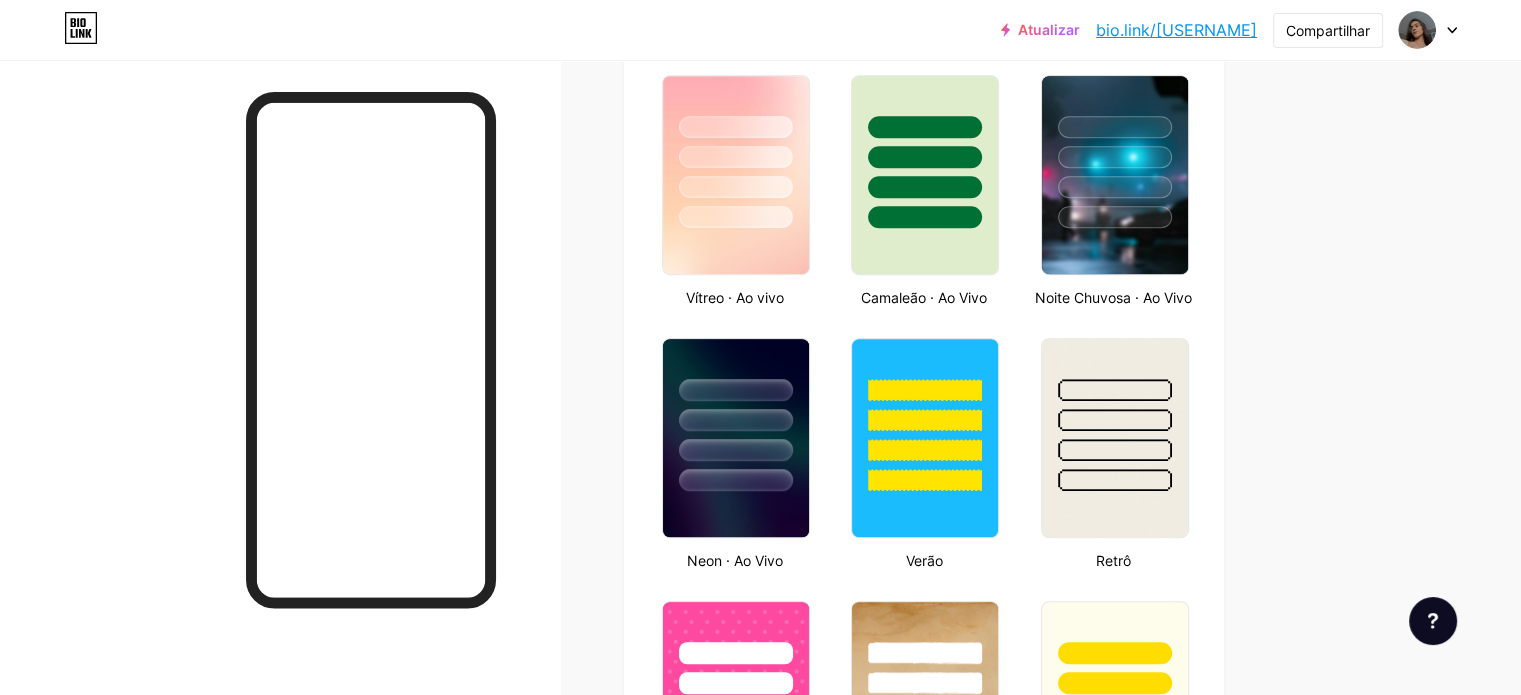 click on "Ligações
Postagens
Projeto
Assinantes
NOVO
Estatísticas
Configurações     Perfil   [FIRST] [LAST]                       Temas   Link na biografia   Blogue   Comprar       Noções básicas       Carbono       Natal 23       Orgulho       Falha       Inverno · Ao Vivo       Vítreo · Ao vivo       Camaleão · Ao Vivo       Noite Chuvosa · Ao Vivo       Neon · Ao Vivo       Verão       Retrô       Morango · Ao Vivo       Deserto       Ensolarado       Outono       Folha       Céu limpo       Corar       Unicórnio       Mínimo       Nublado       Sombra     Crie o seu próprio           Alterações salvas     Fundo         Cor           Vídeo             Imagem           #707070     Botão       #c2c2c2   Fonte   Inter Poppins EB Garamond TEKO BALSAMIQ SANS Pipa Um PT Sans Areia movediça DM Sans     #ffffff   Alterações salvas     Posição para exibir redes sociais                 Principal" at bounding box center (688, 1329) 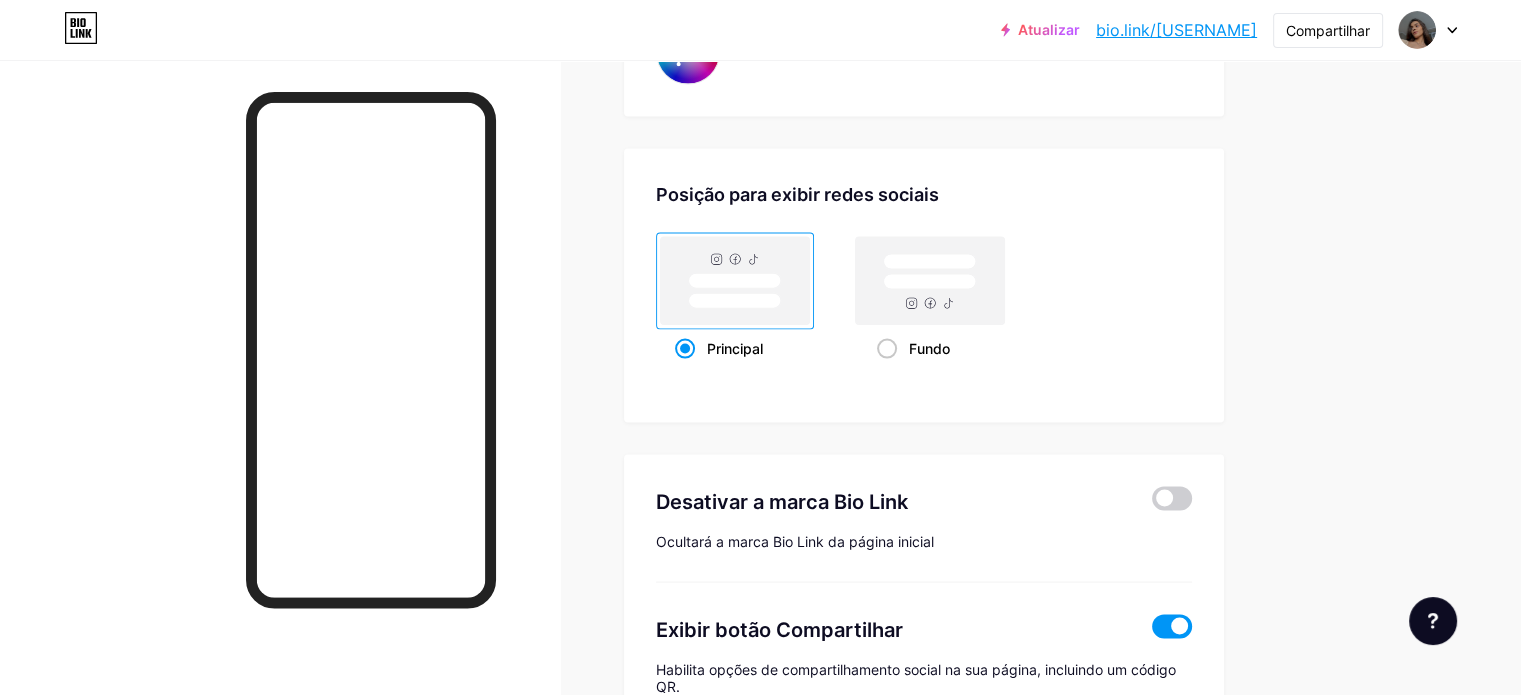 scroll, scrollTop: 3864, scrollLeft: 0, axis: vertical 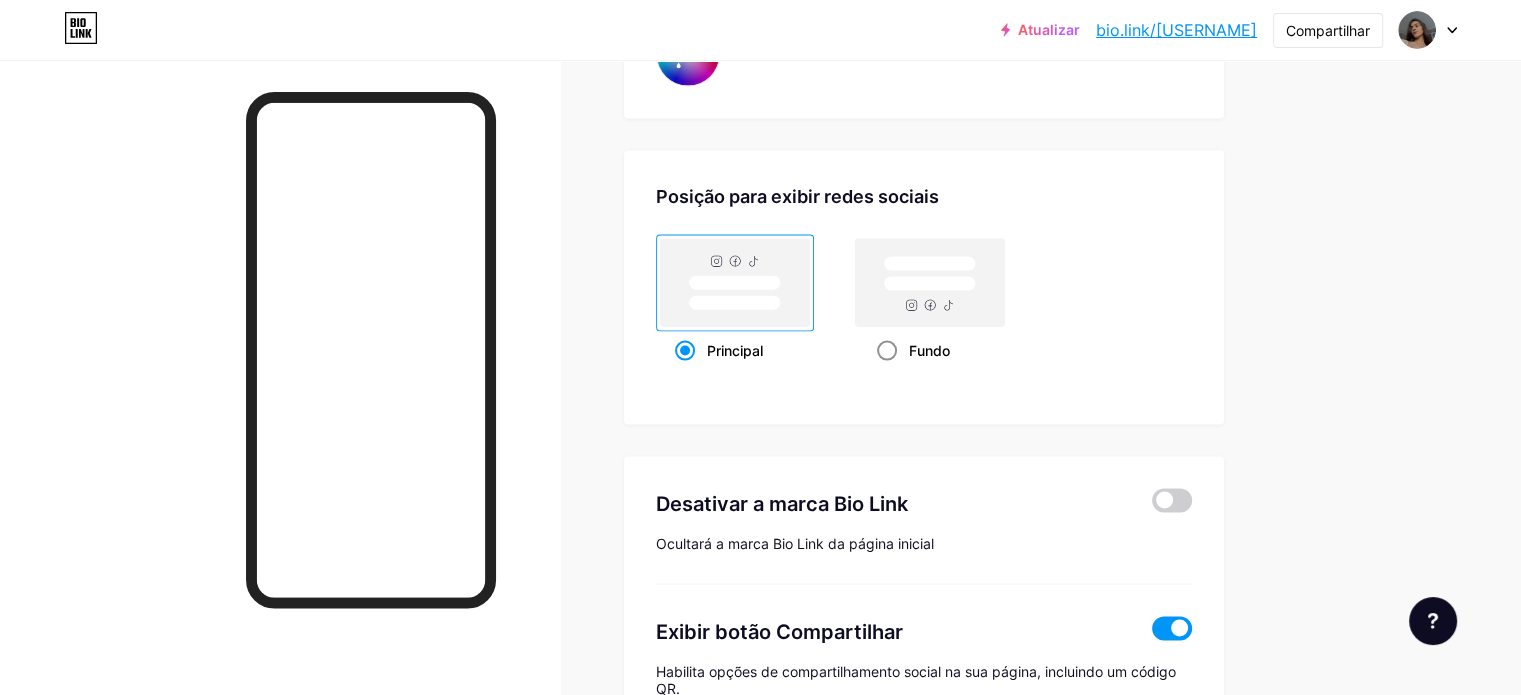 click on "Fundo" at bounding box center [929, 350] 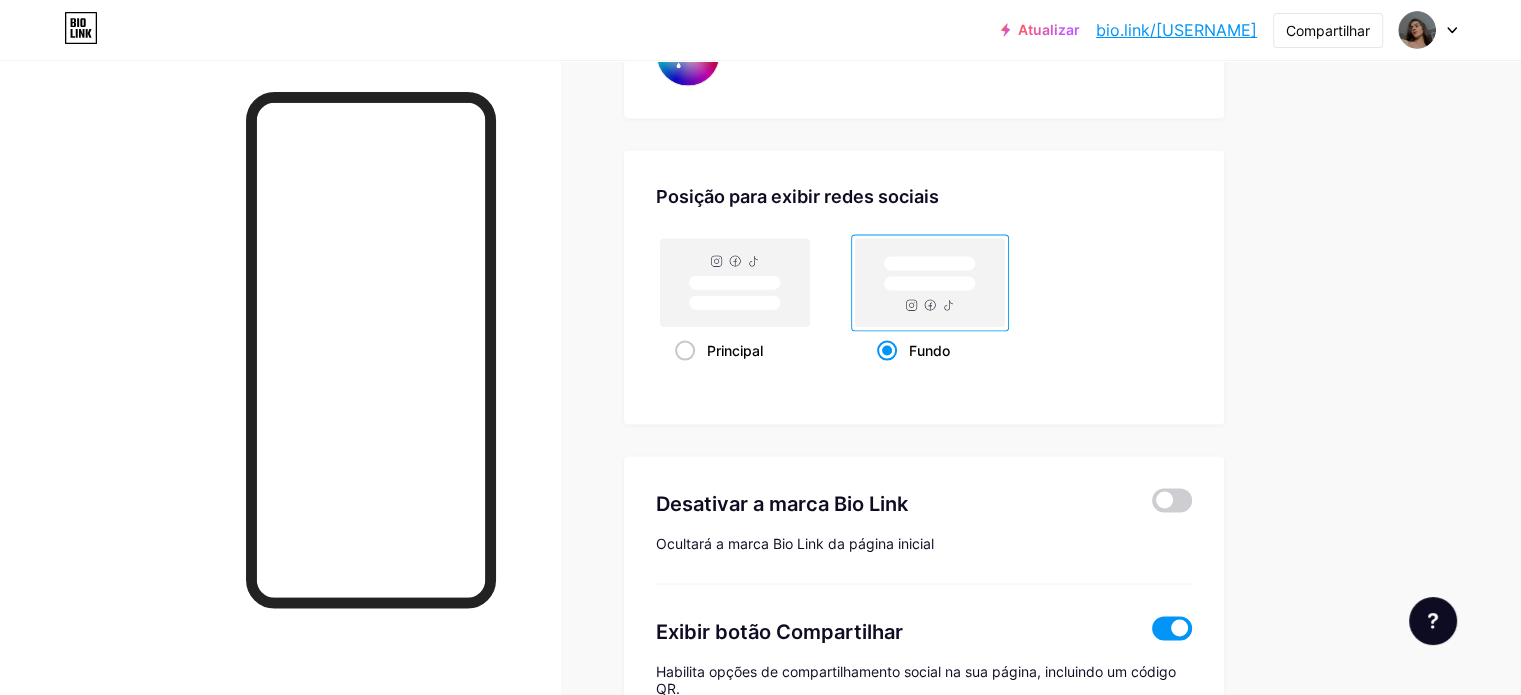 type on "#ffffff" 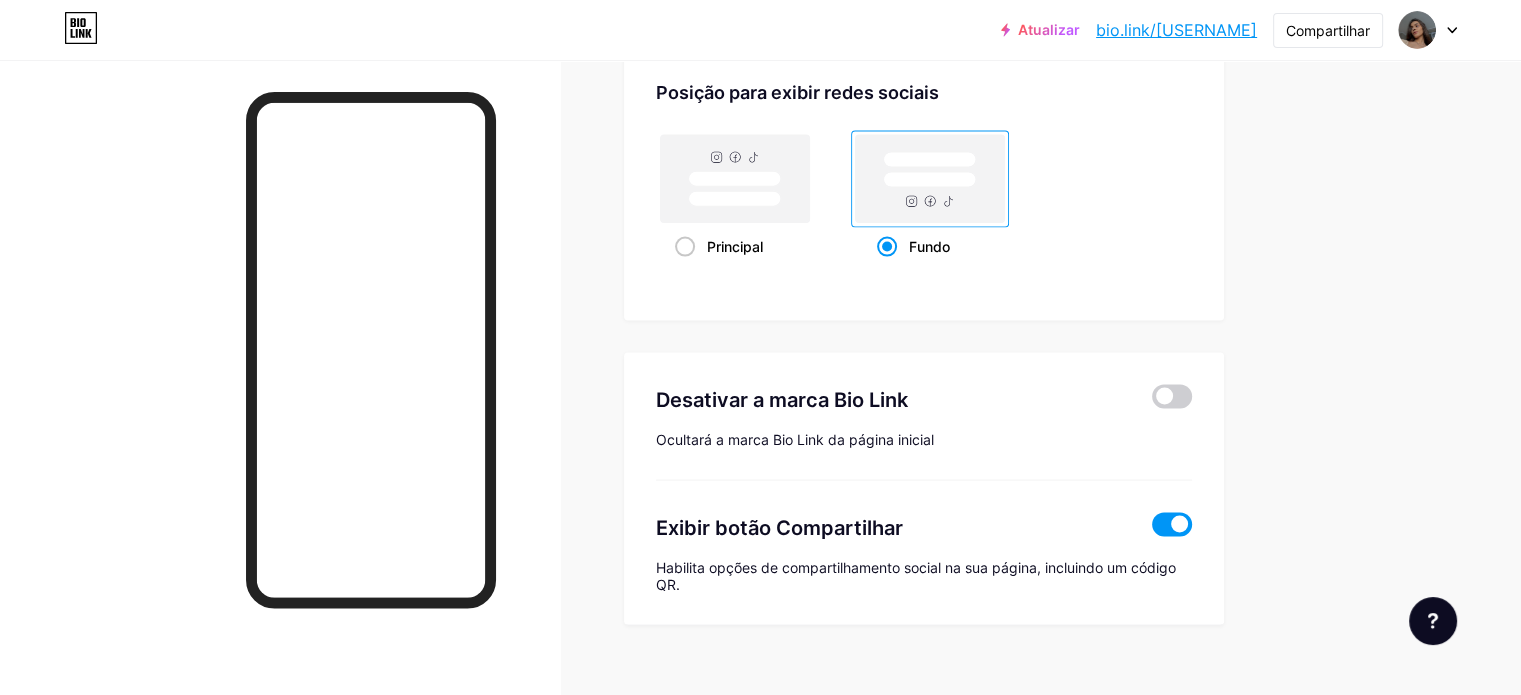 scroll, scrollTop: 4011, scrollLeft: 0, axis: vertical 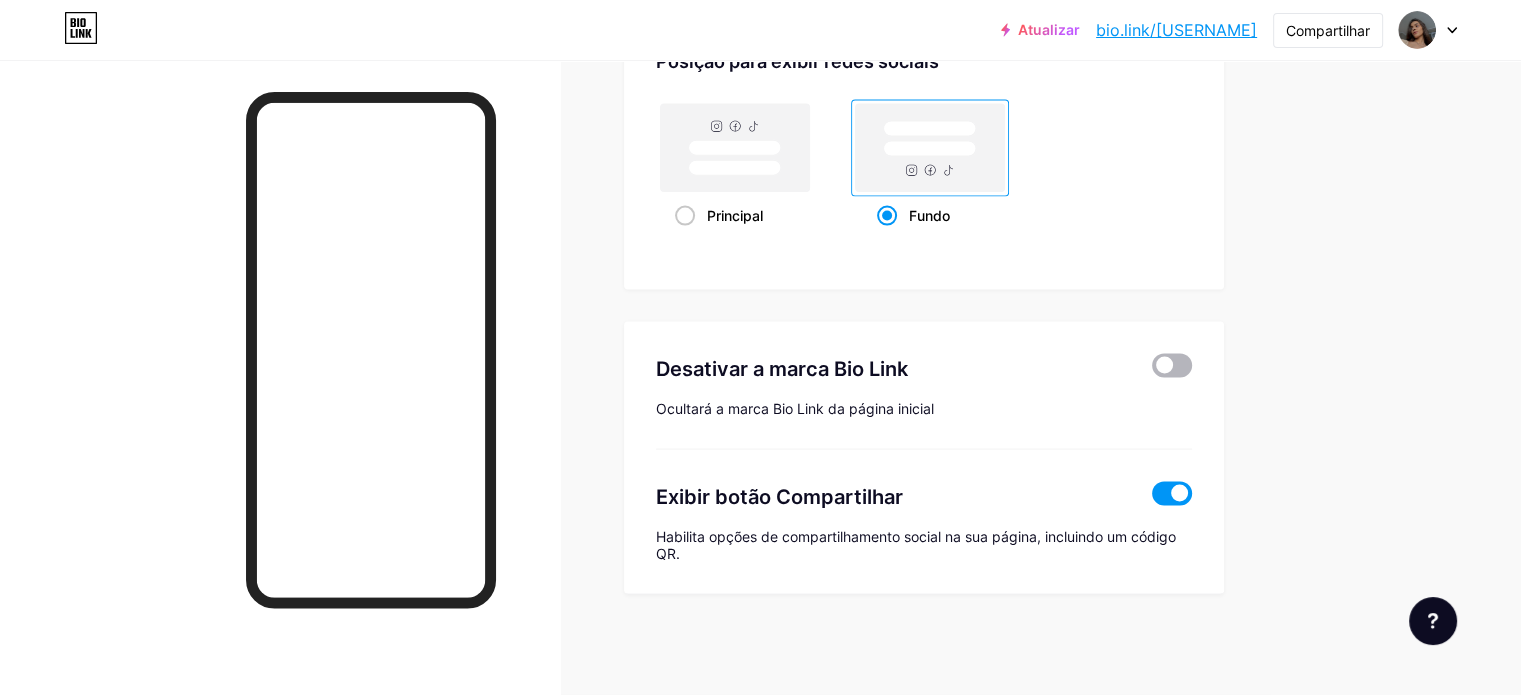 click at bounding box center (1172, 366) 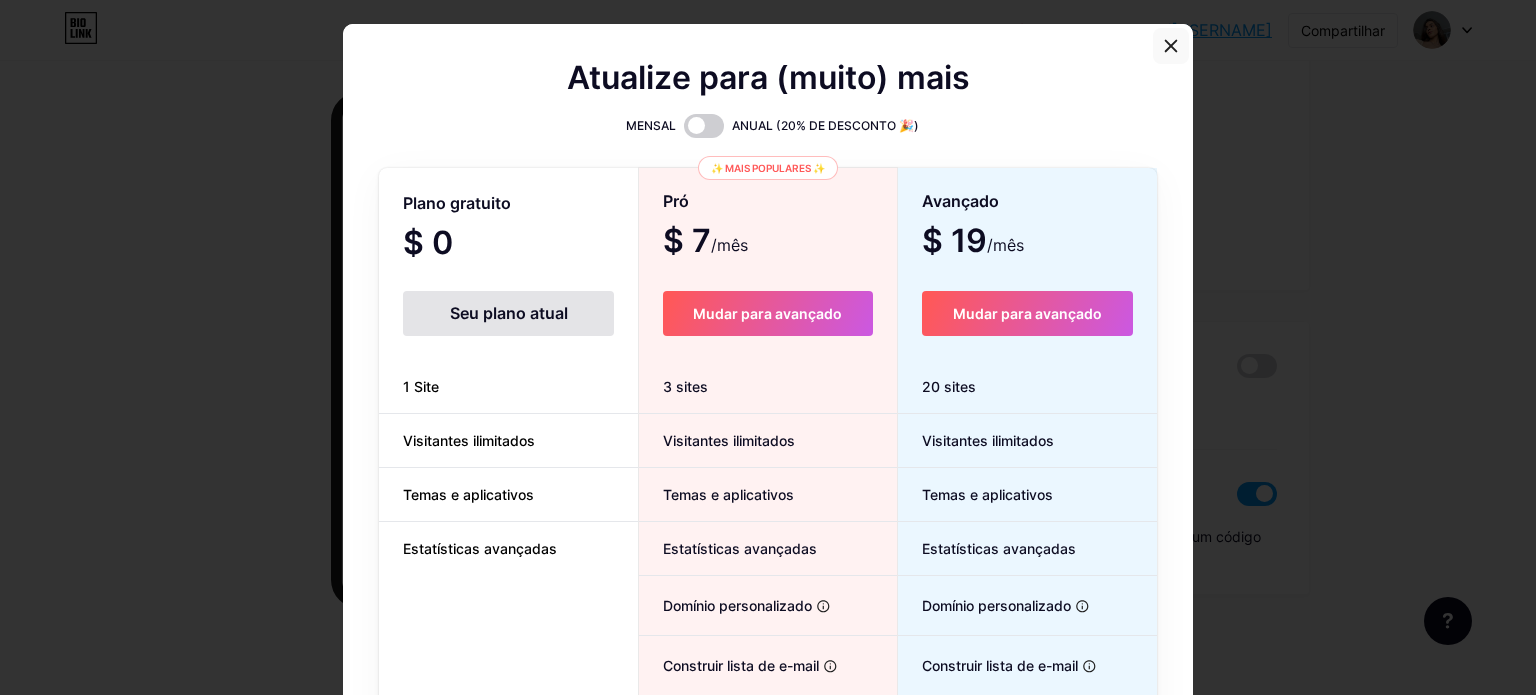 click at bounding box center [1171, 46] 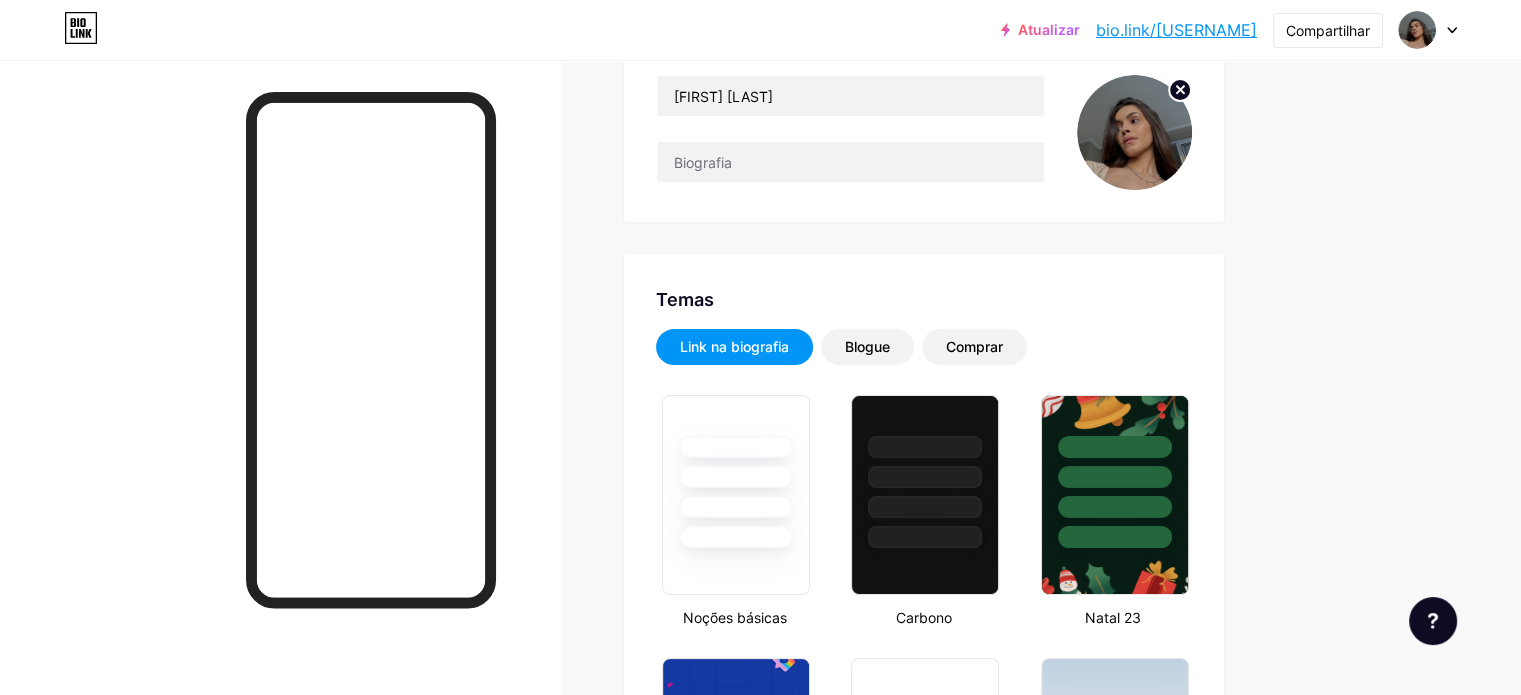 scroll, scrollTop: 0, scrollLeft: 0, axis: both 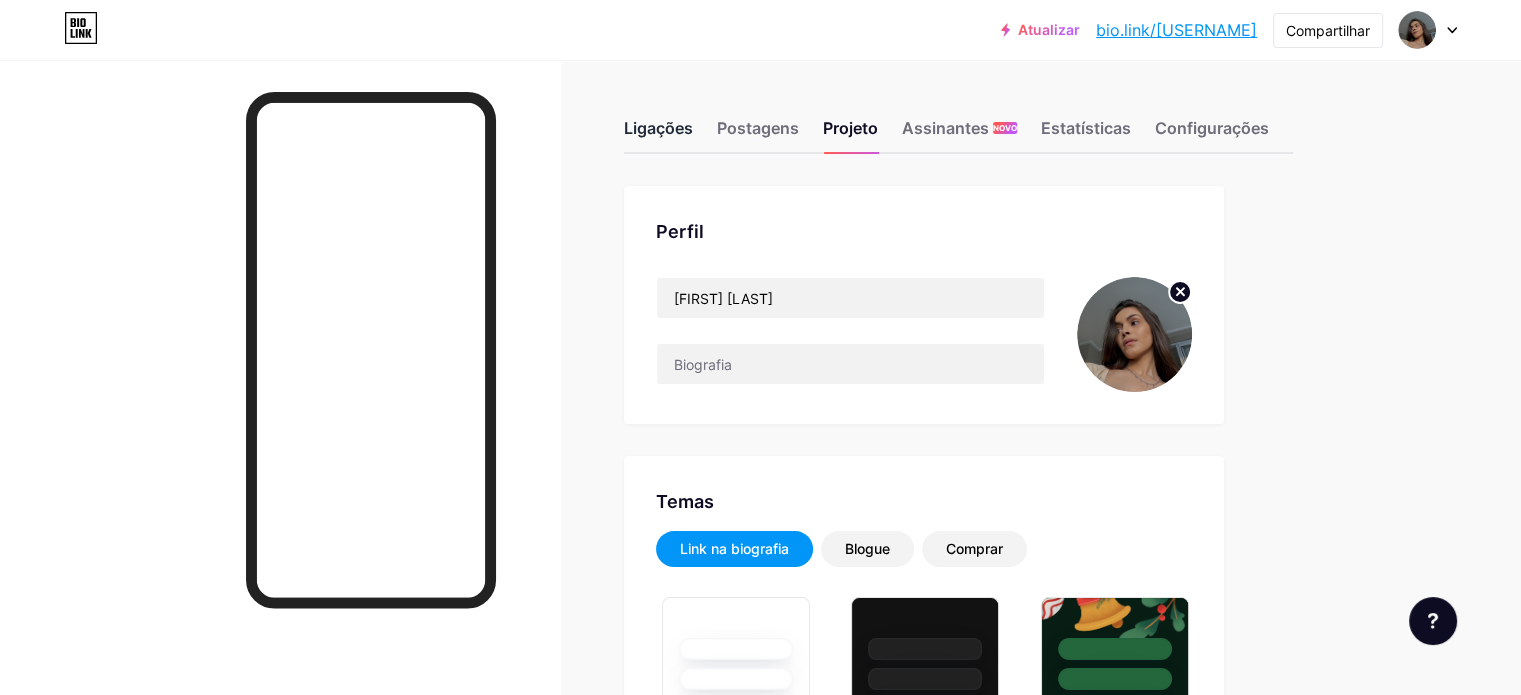 click on "Ligações" at bounding box center [658, 134] 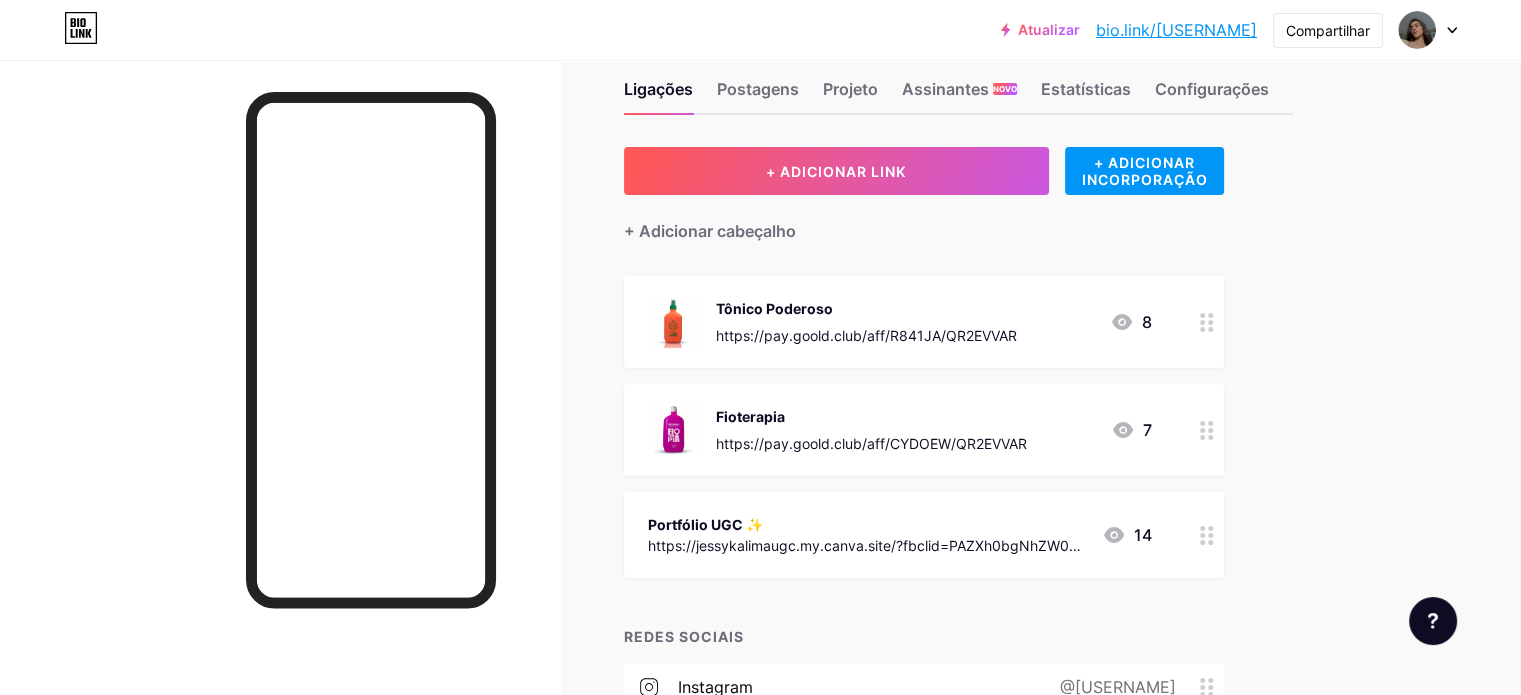 scroll, scrollTop: 0, scrollLeft: 0, axis: both 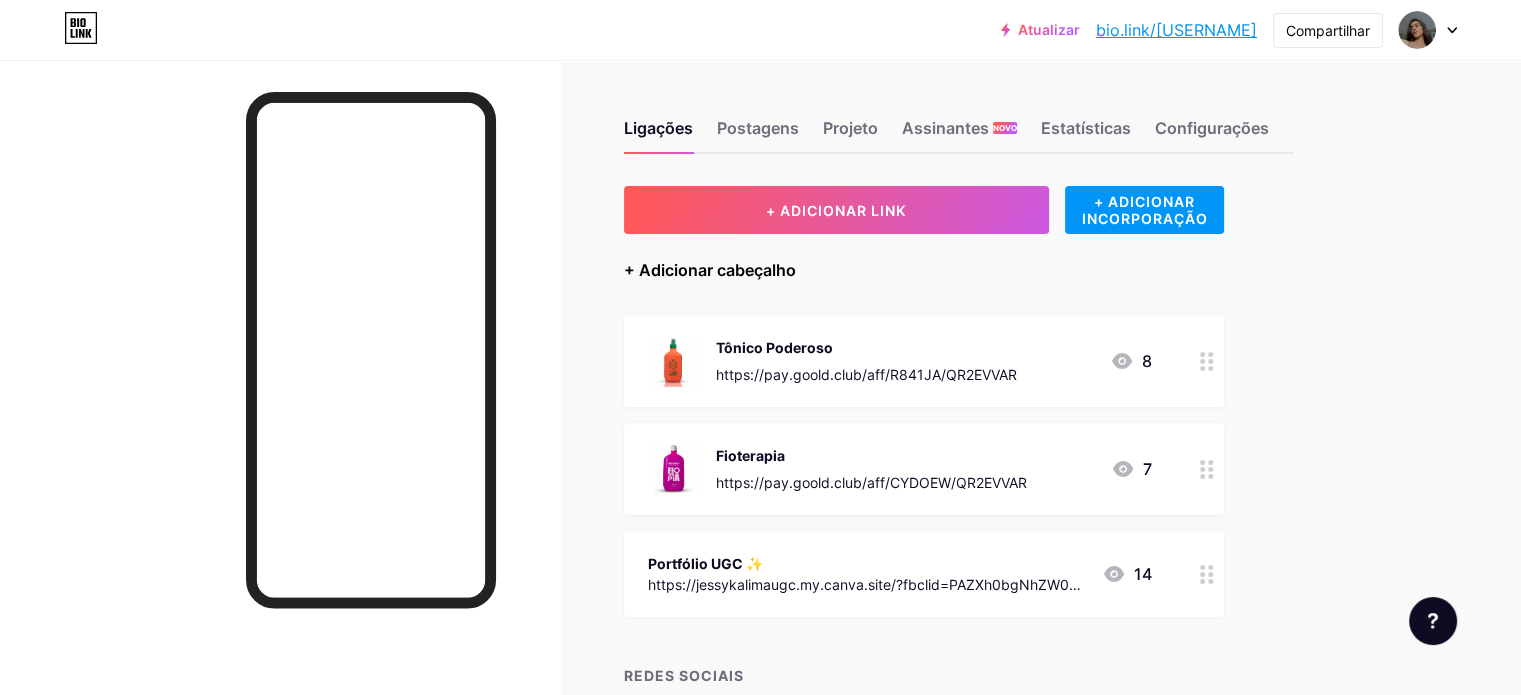 click on "+ Adicionar cabeçalho" at bounding box center [710, 270] 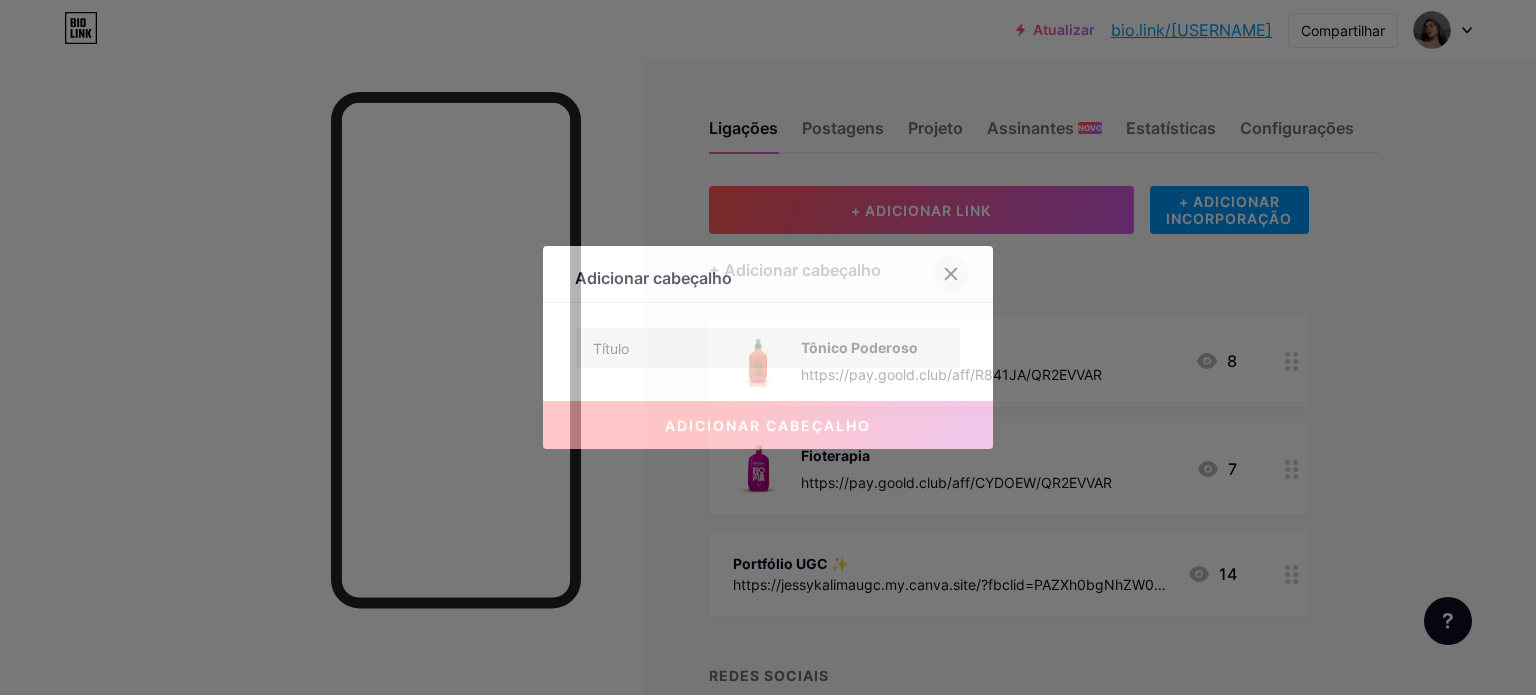 click at bounding box center (951, 274) 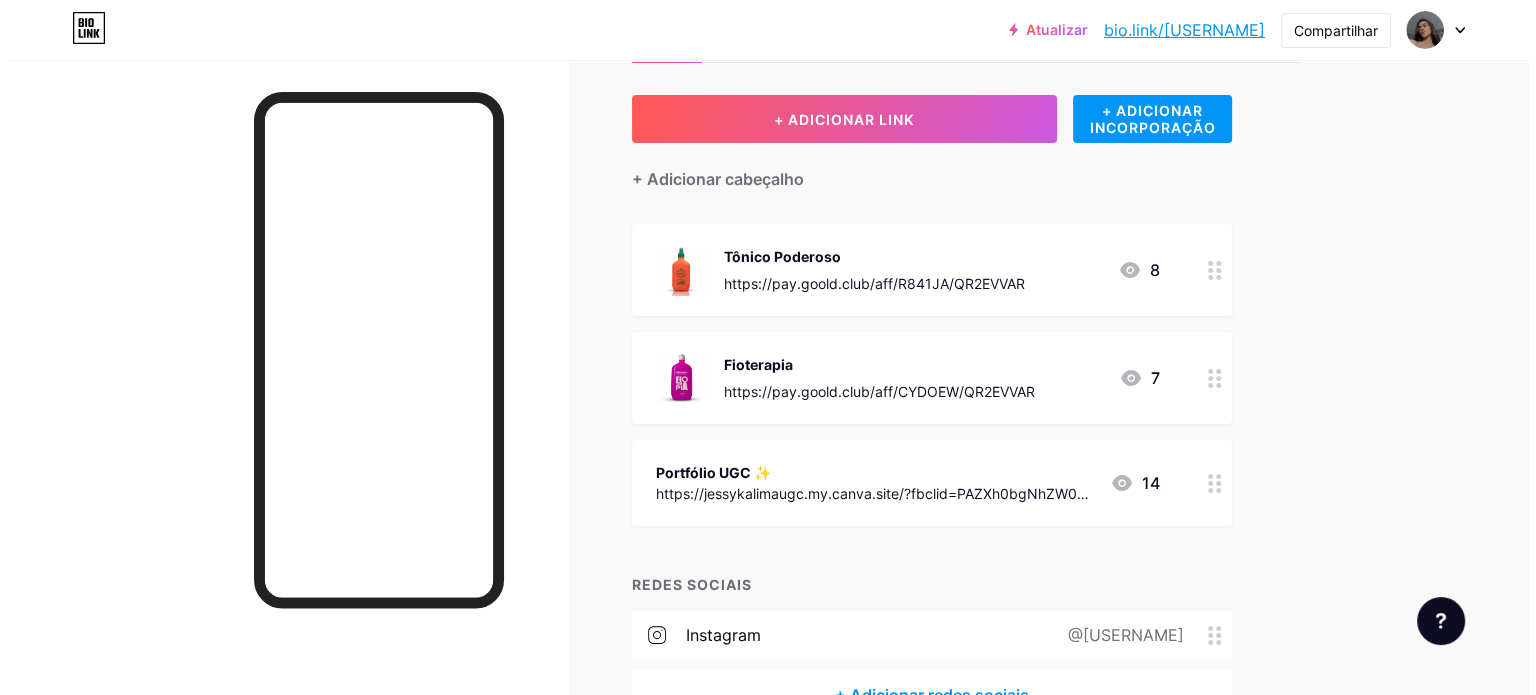 scroll, scrollTop: 0, scrollLeft: 0, axis: both 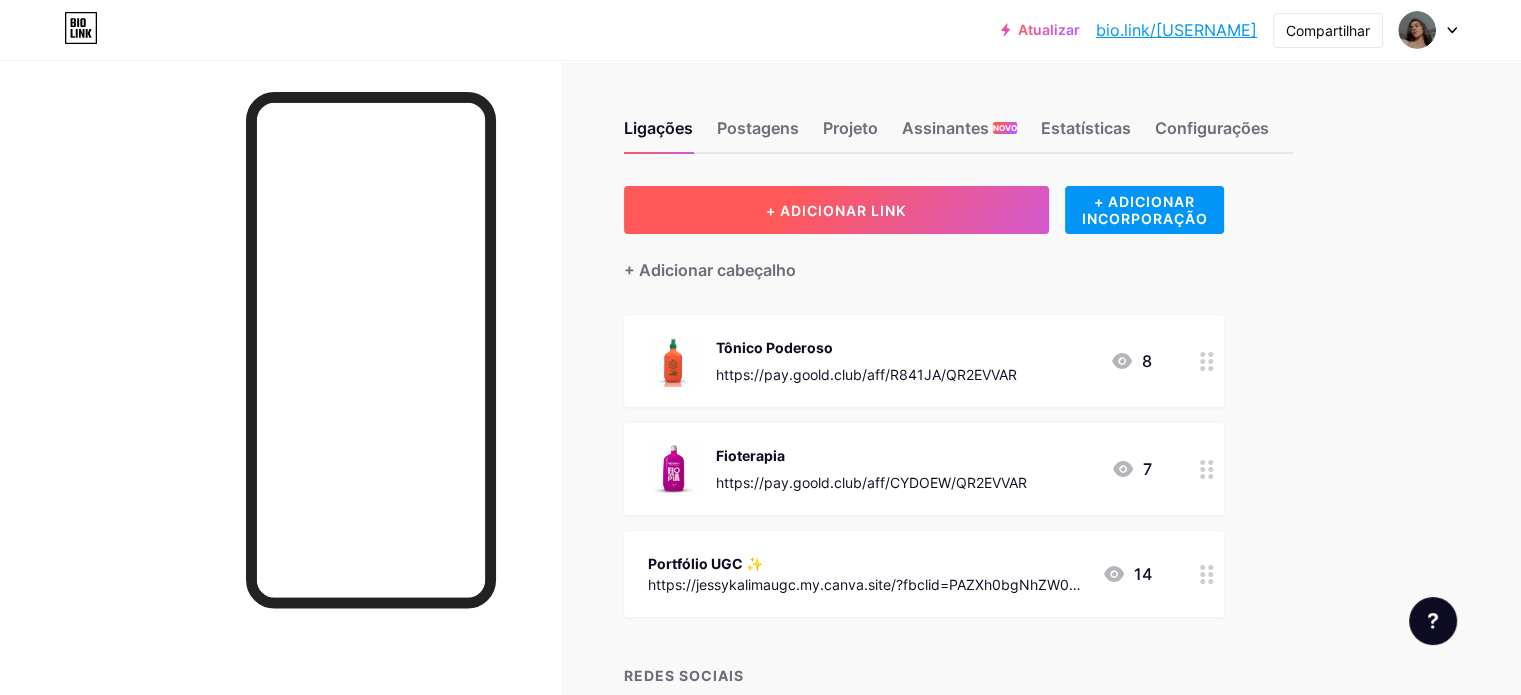 click on "+ ADICIONAR LINK" at bounding box center [836, 210] 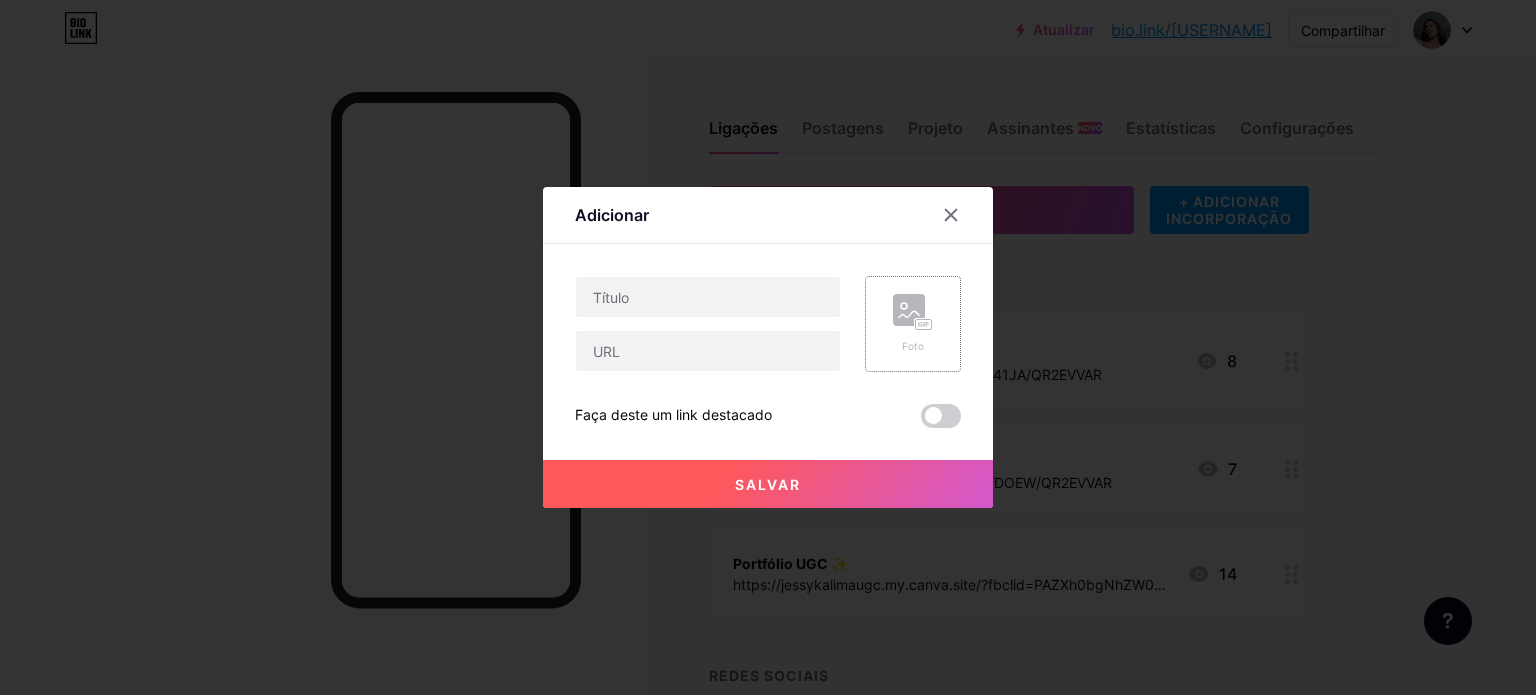 click on "Foto" at bounding box center [913, 324] 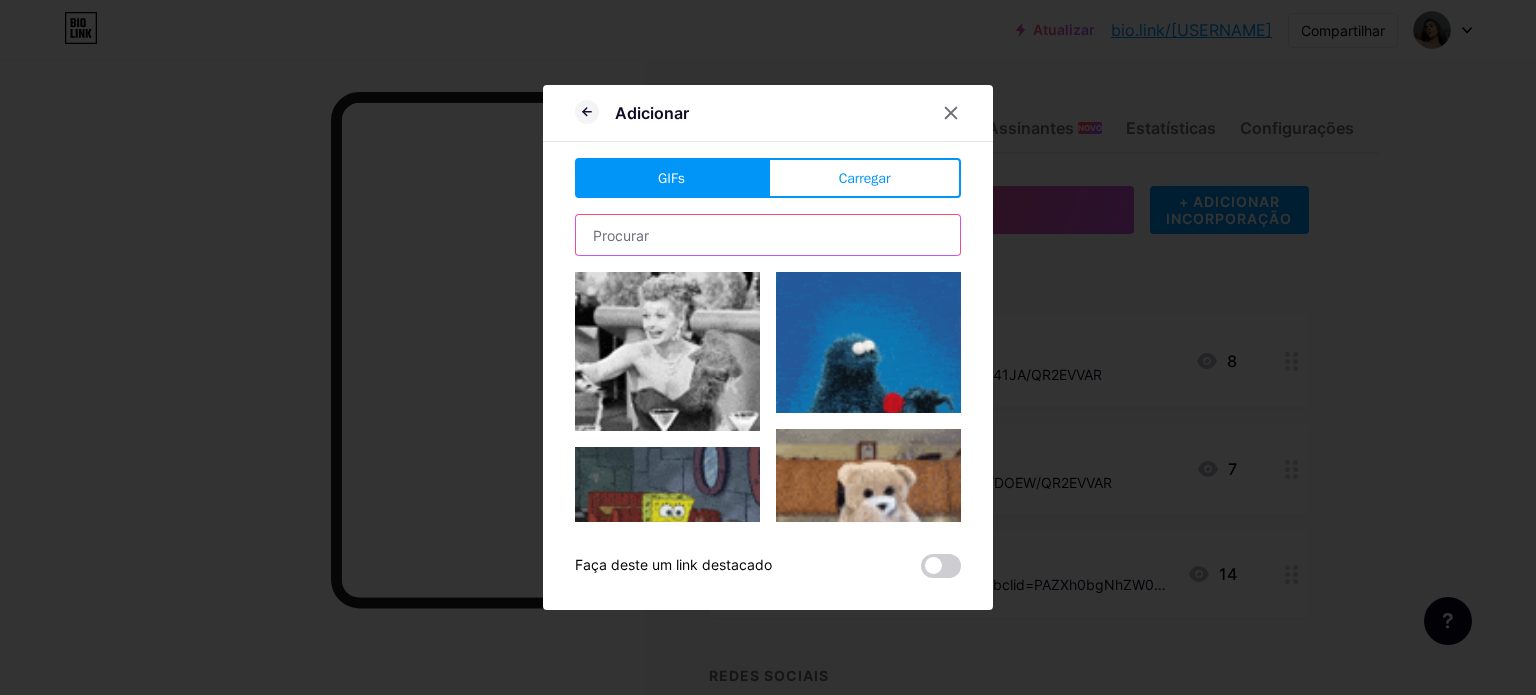 click at bounding box center (768, 235) 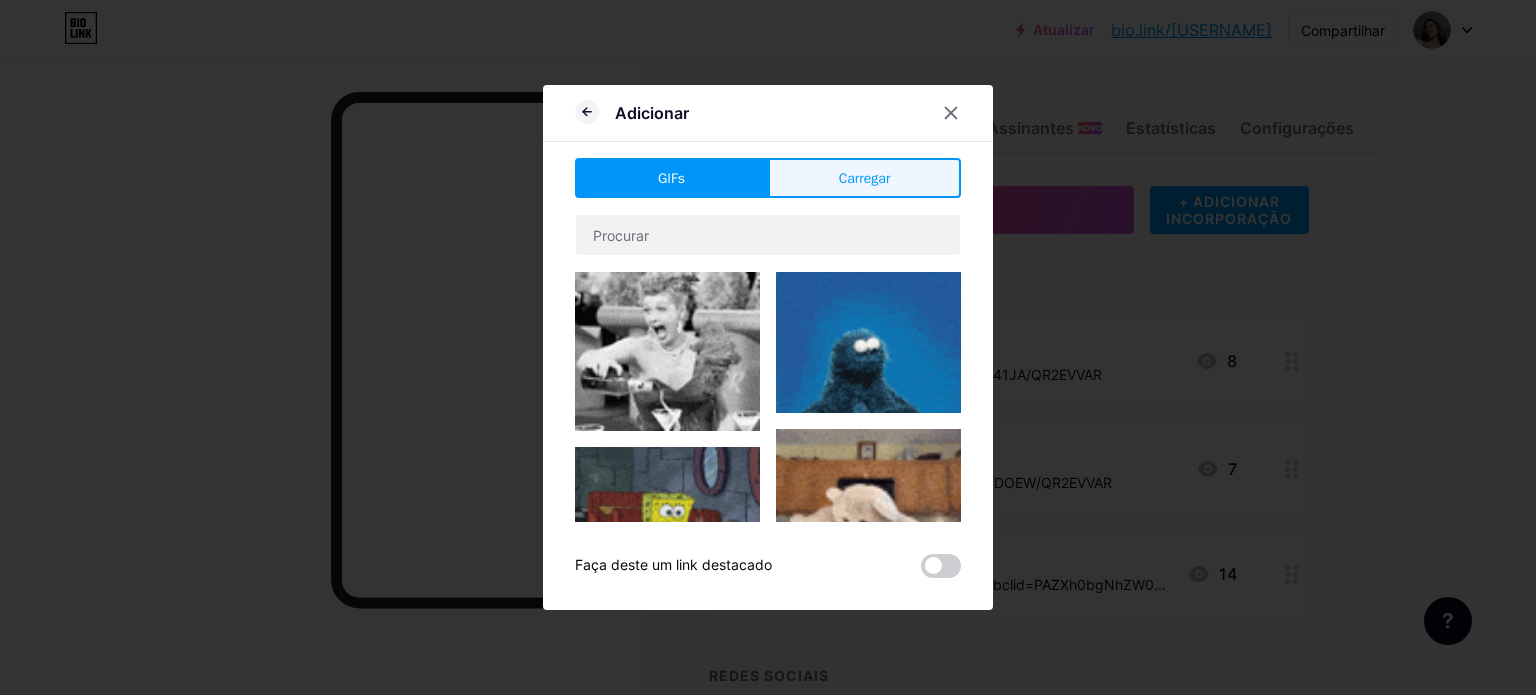 click on "Carregar" at bounding box center [865, 178] 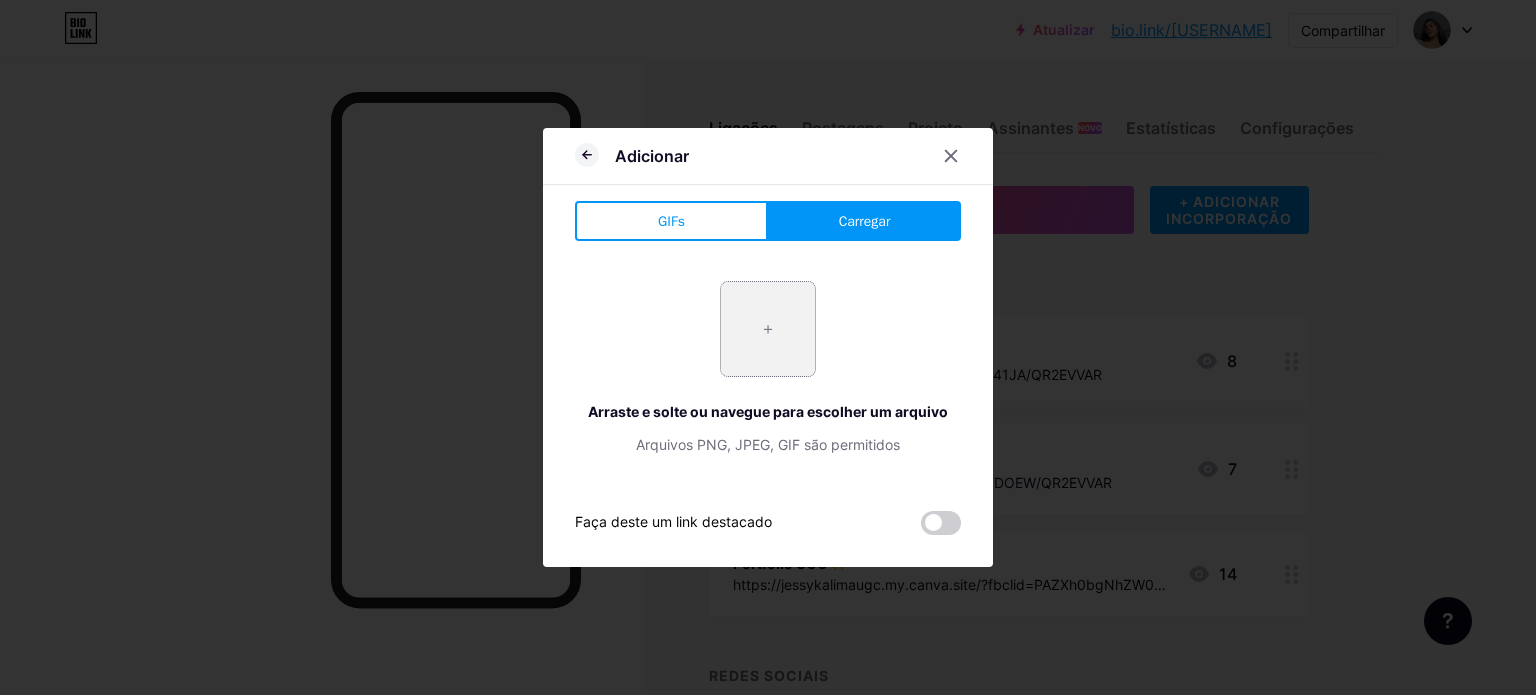 click at bounding box center [768, 329] 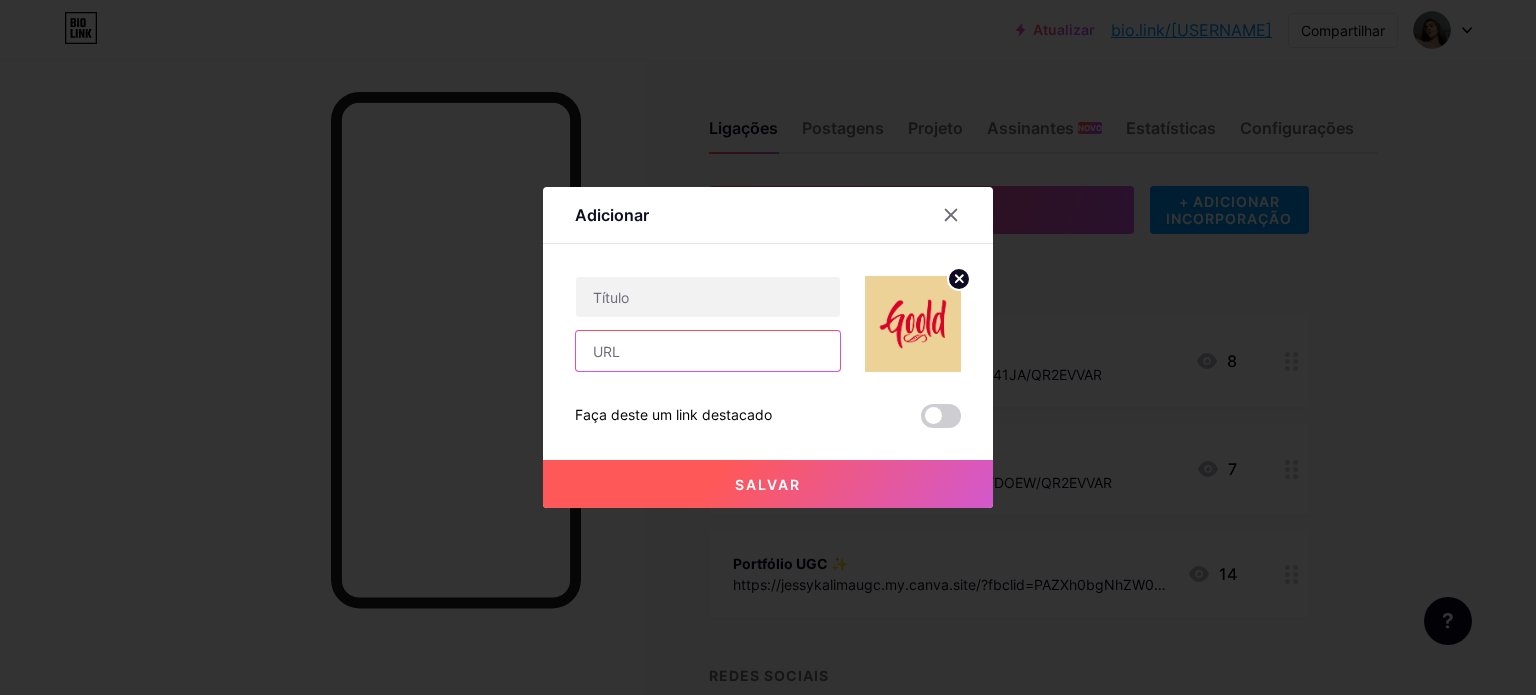 click at bounding box center (708, 351) 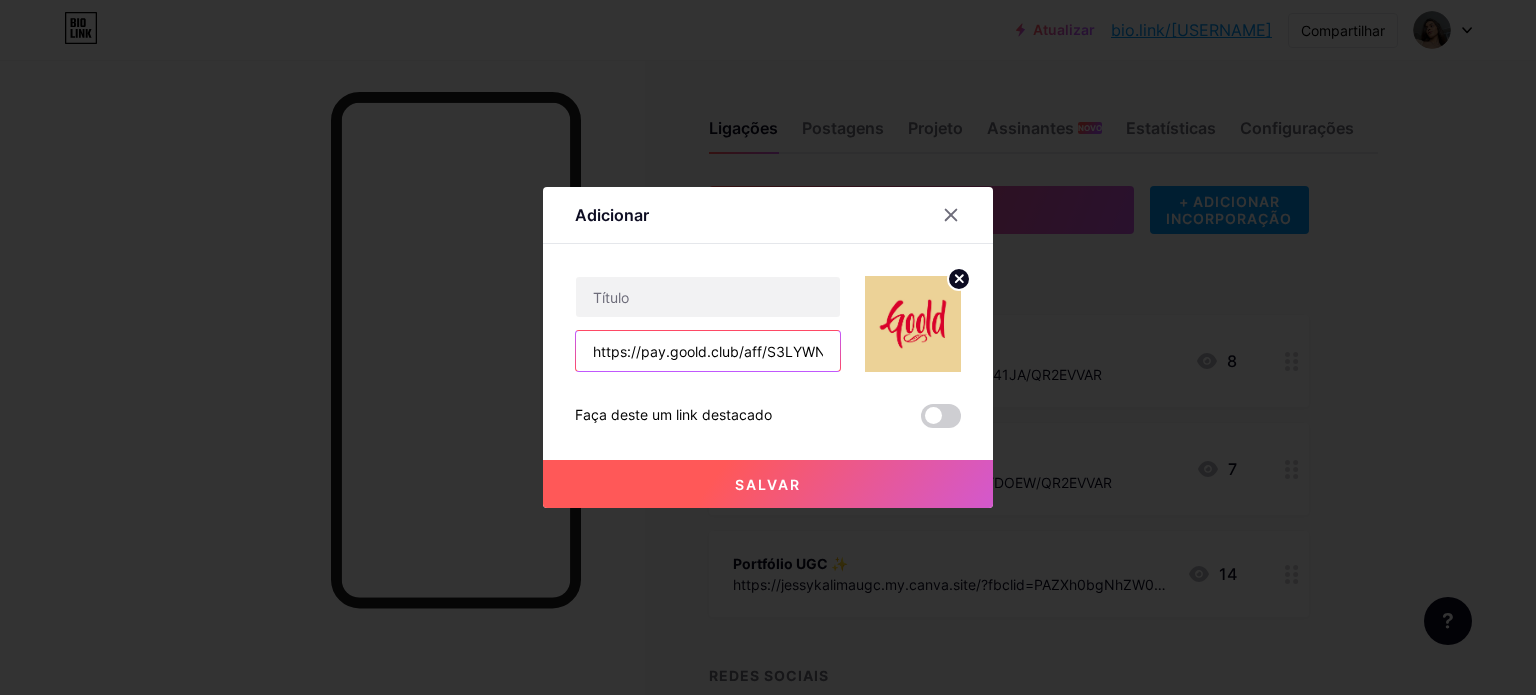scroll, scrollTop: 0, scrollLeft: 77, axis: horizontal 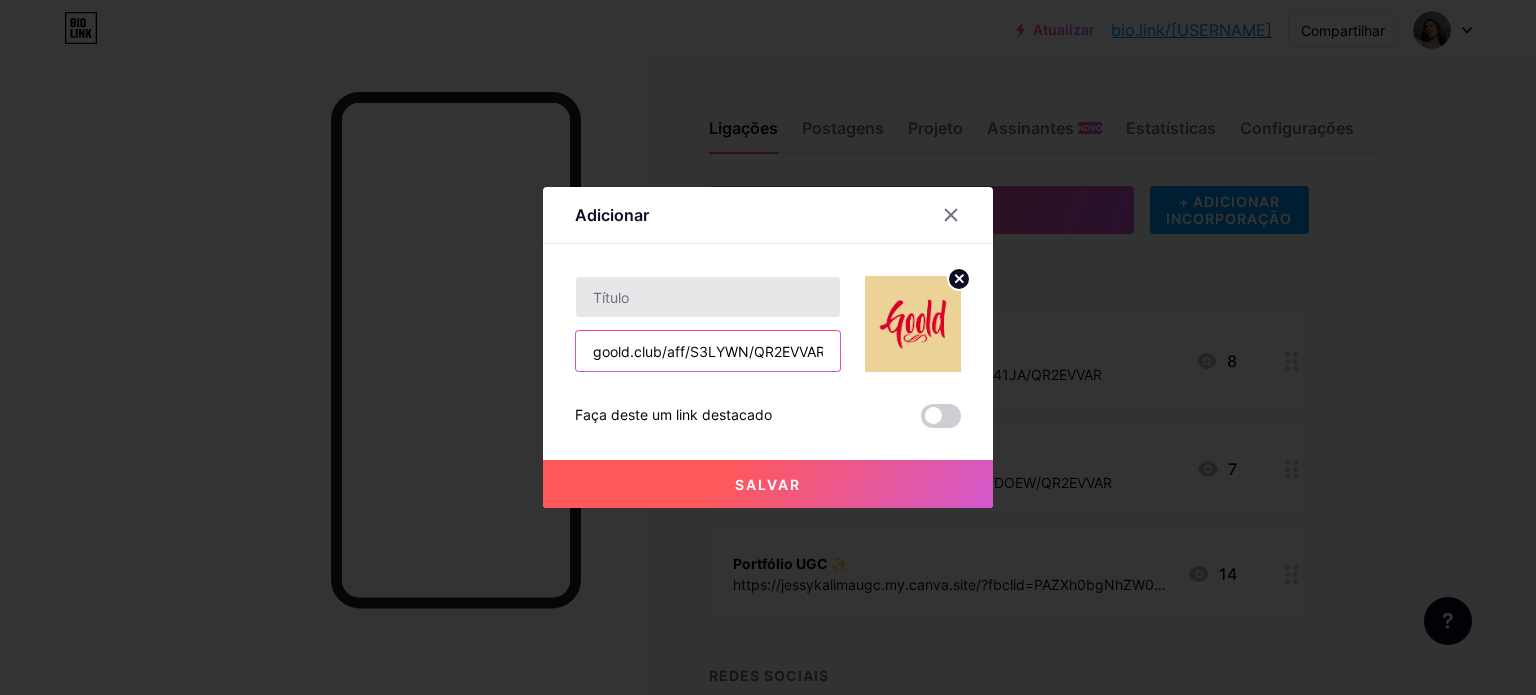 type on "https://pay.goold.club/aff/S3LYWN/QR2EVVAR" 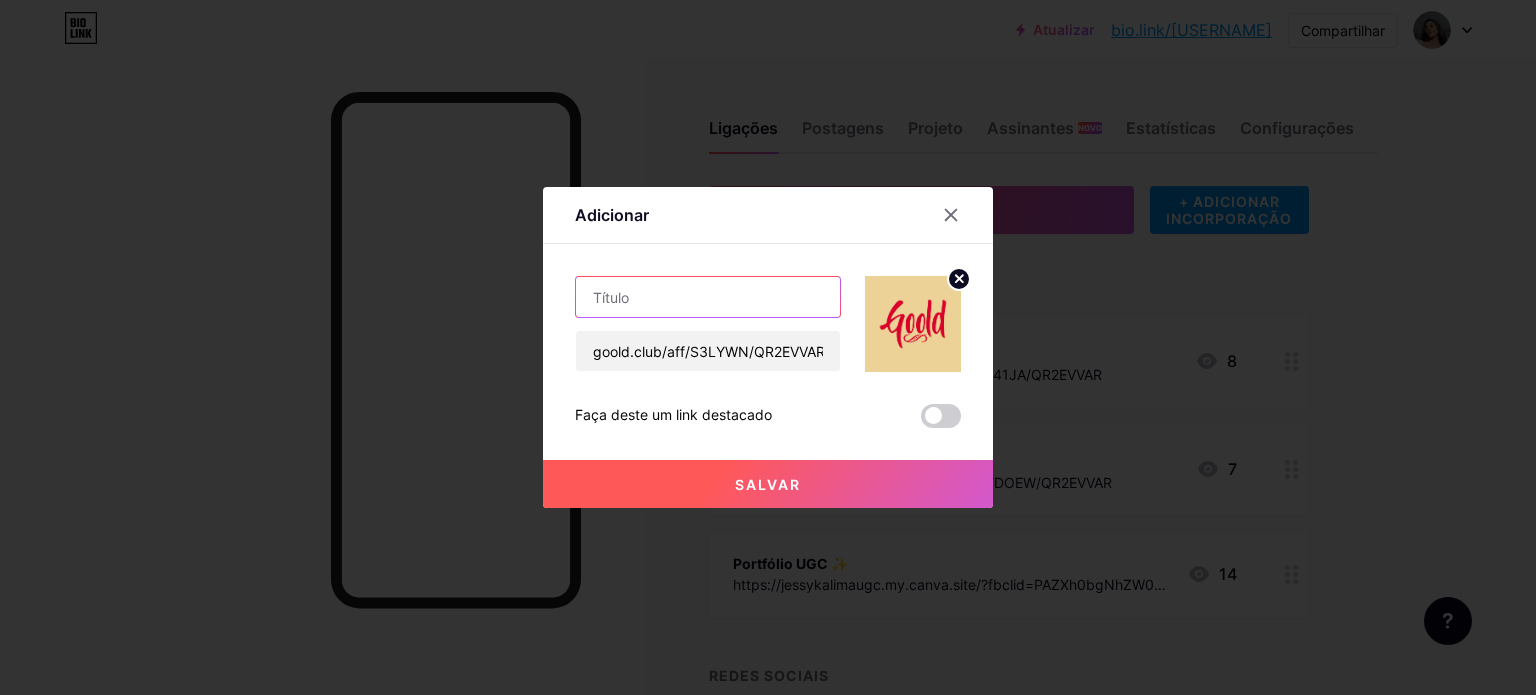 scroll, scrollTop: 0, scrollLeft: 0, axis: both 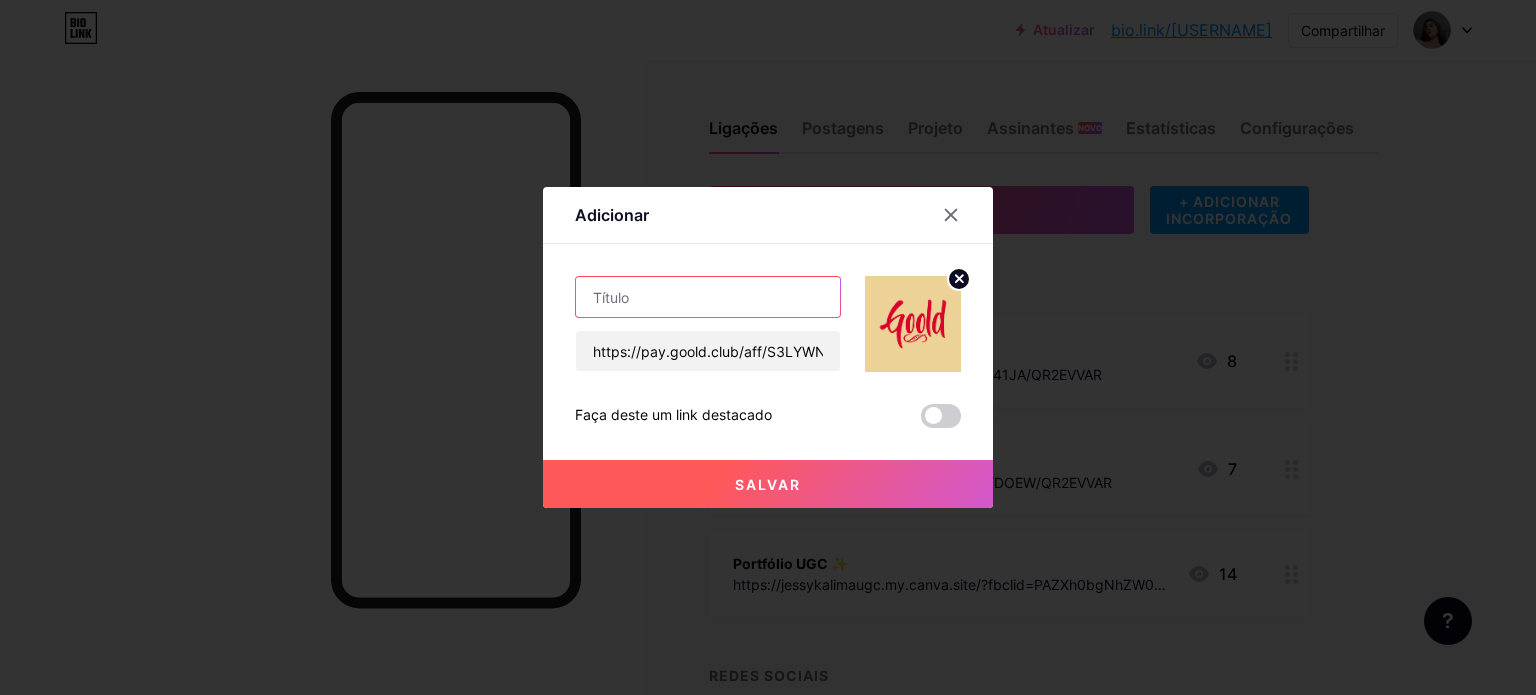 click at bounding box center (708, 297) 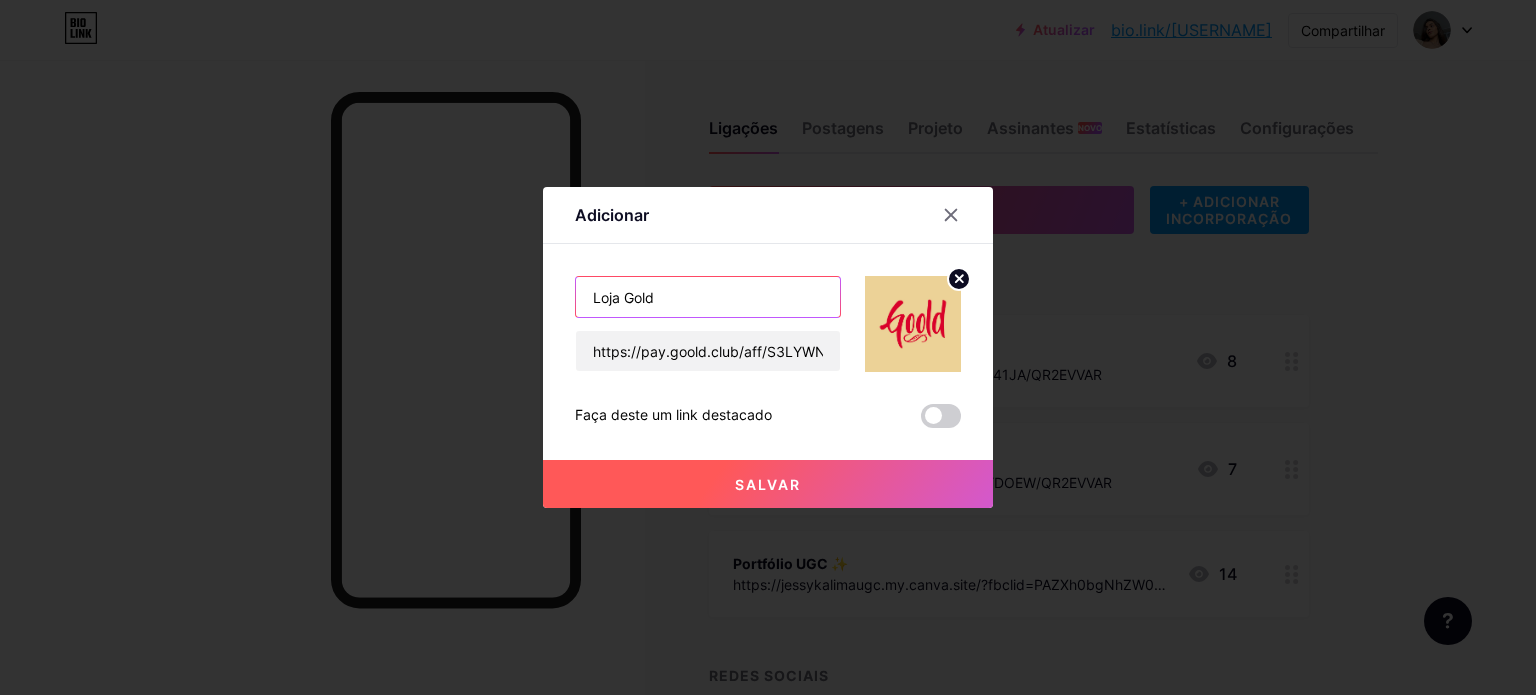 type on "Loja Gold" 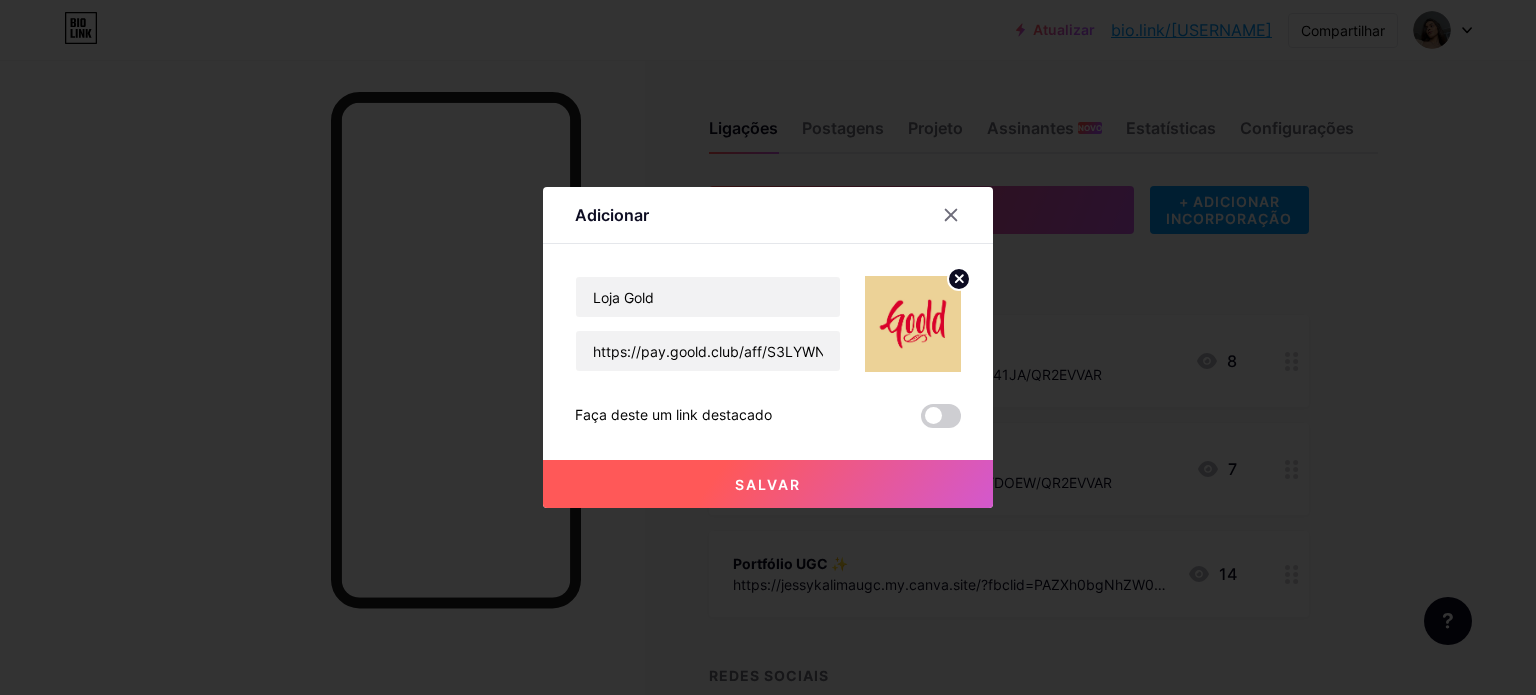 click on "Salvar" at bounding box center [768, 484] 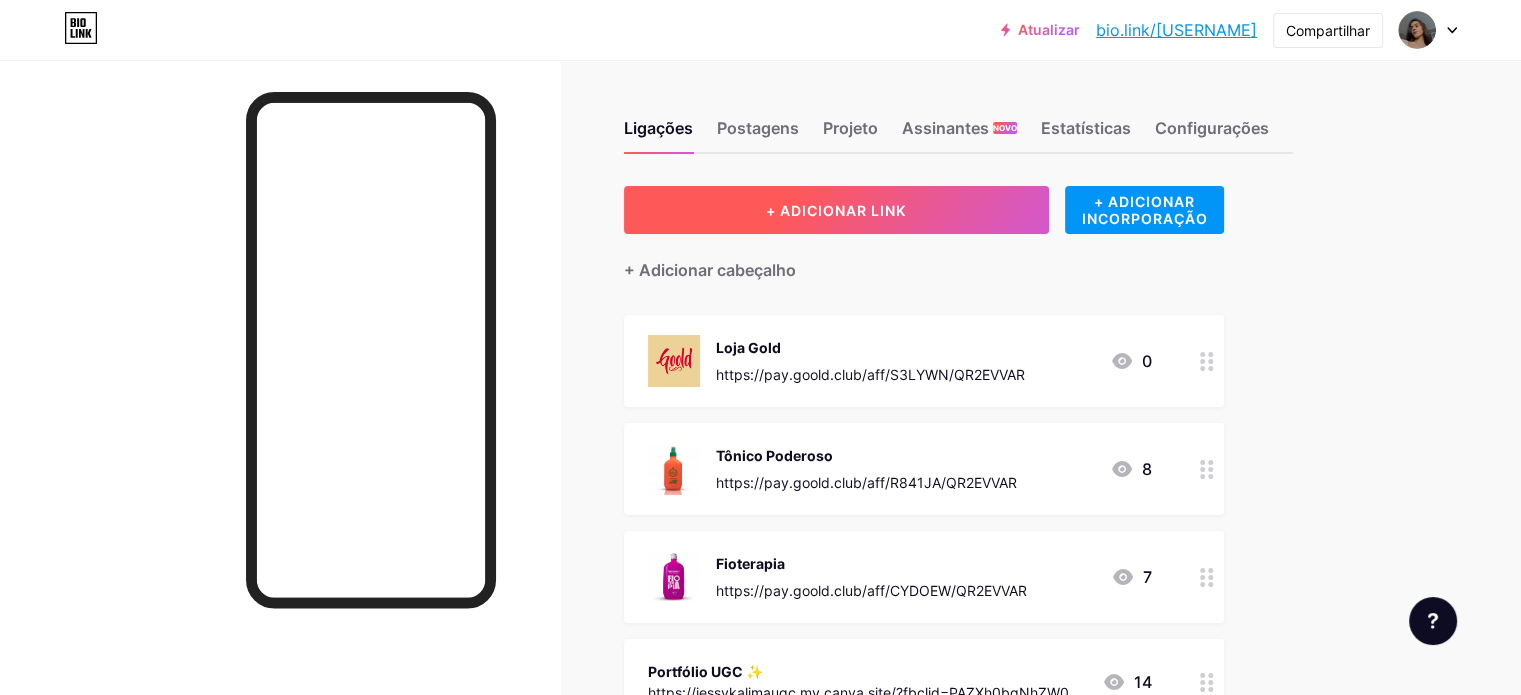 click on "+ ADICIONAR LINK" at bounding box center [836, 210] 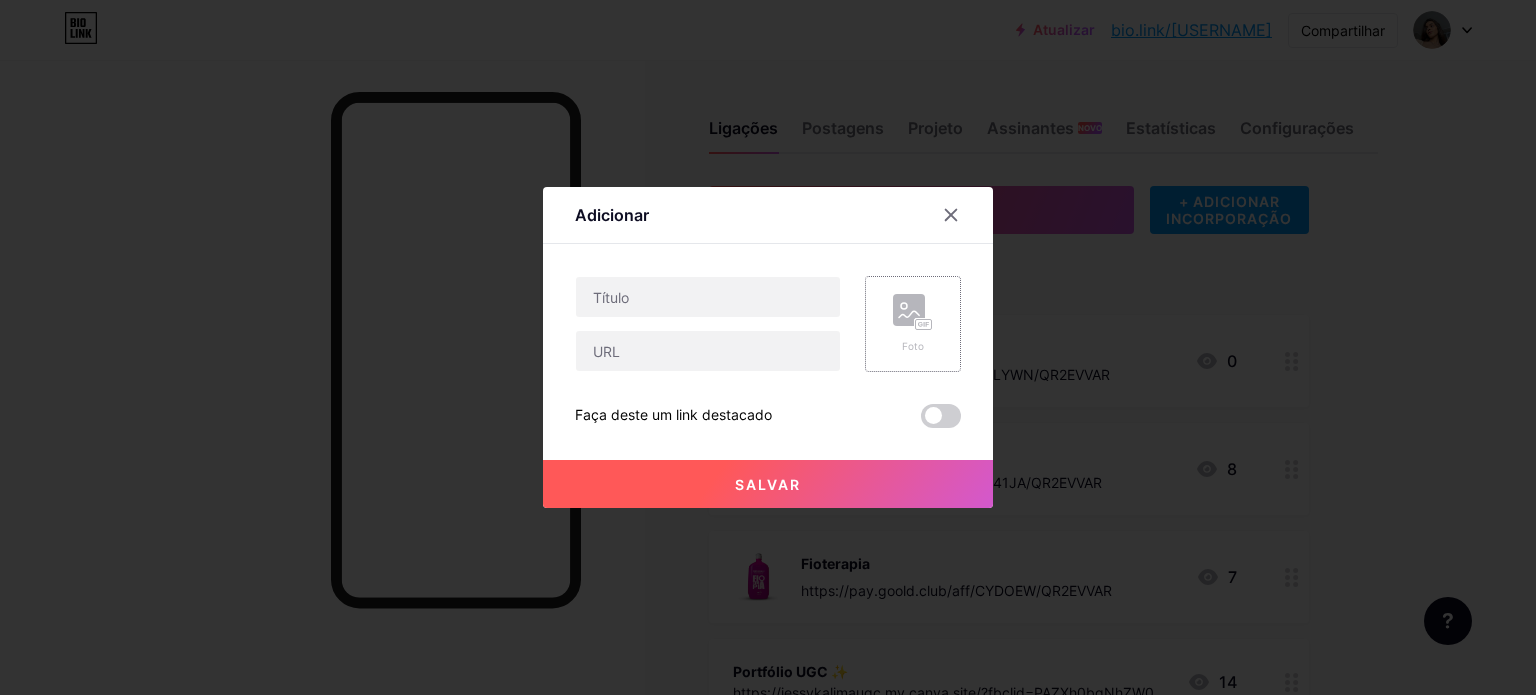 click on "Foto" at bounding box center (913, 324) 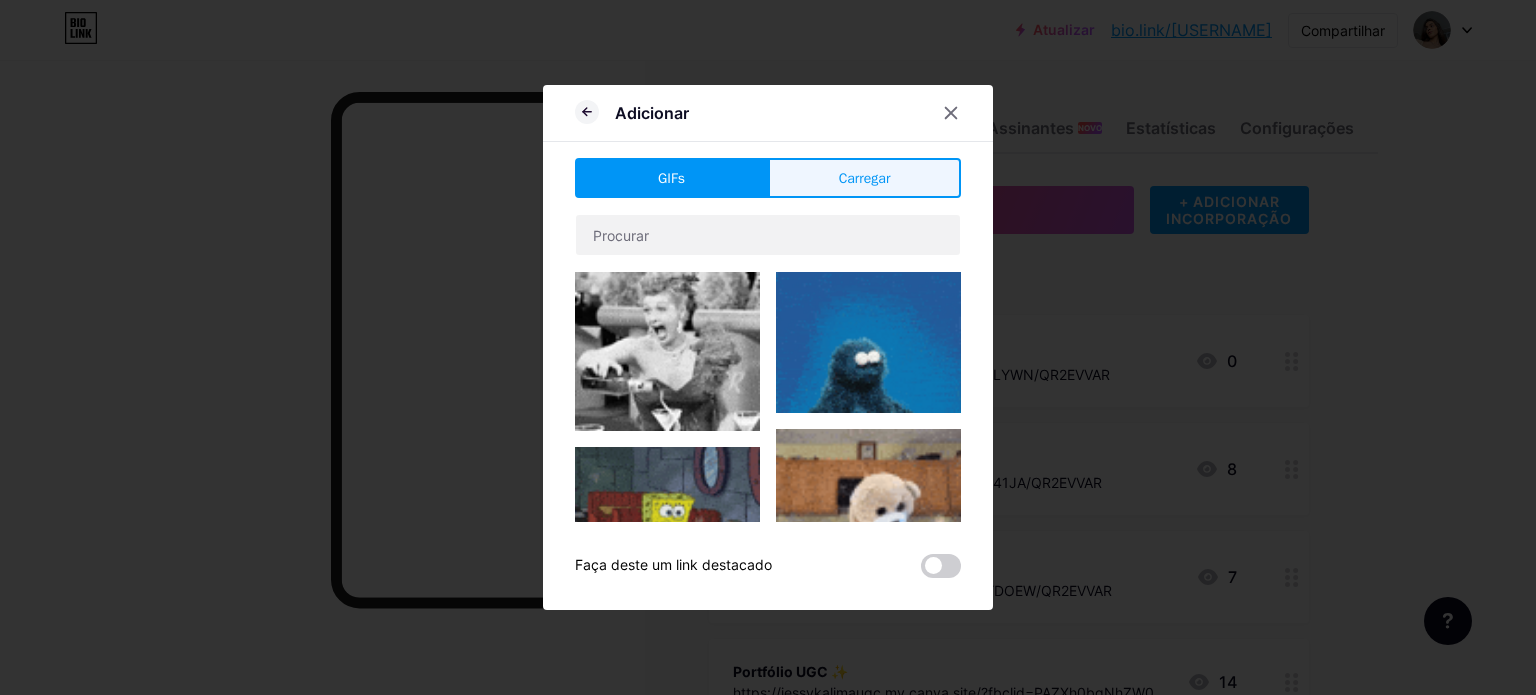 click on "Carregar" at bounding box center (864, 178) 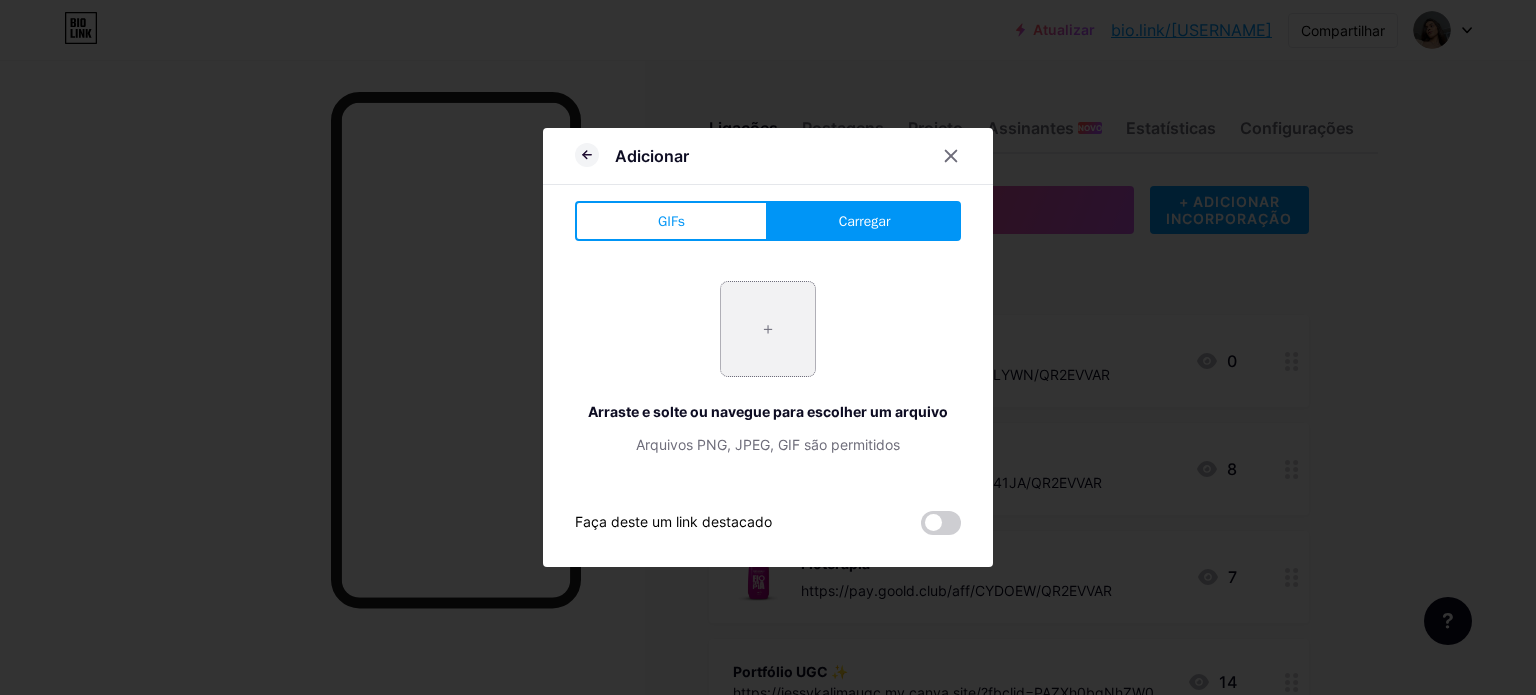 click at bounding box center [768, 329] 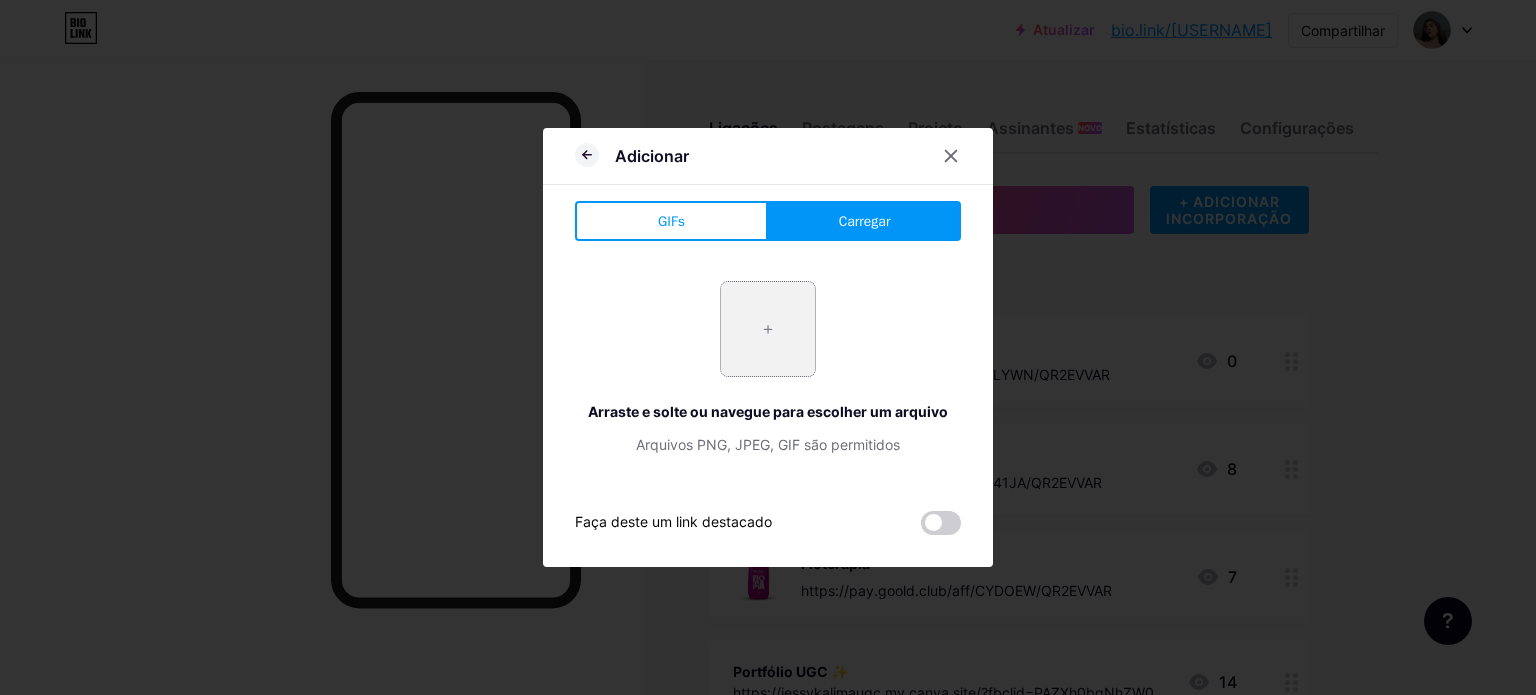 type on "C:\fakepath\[FILENAME].jpeg" 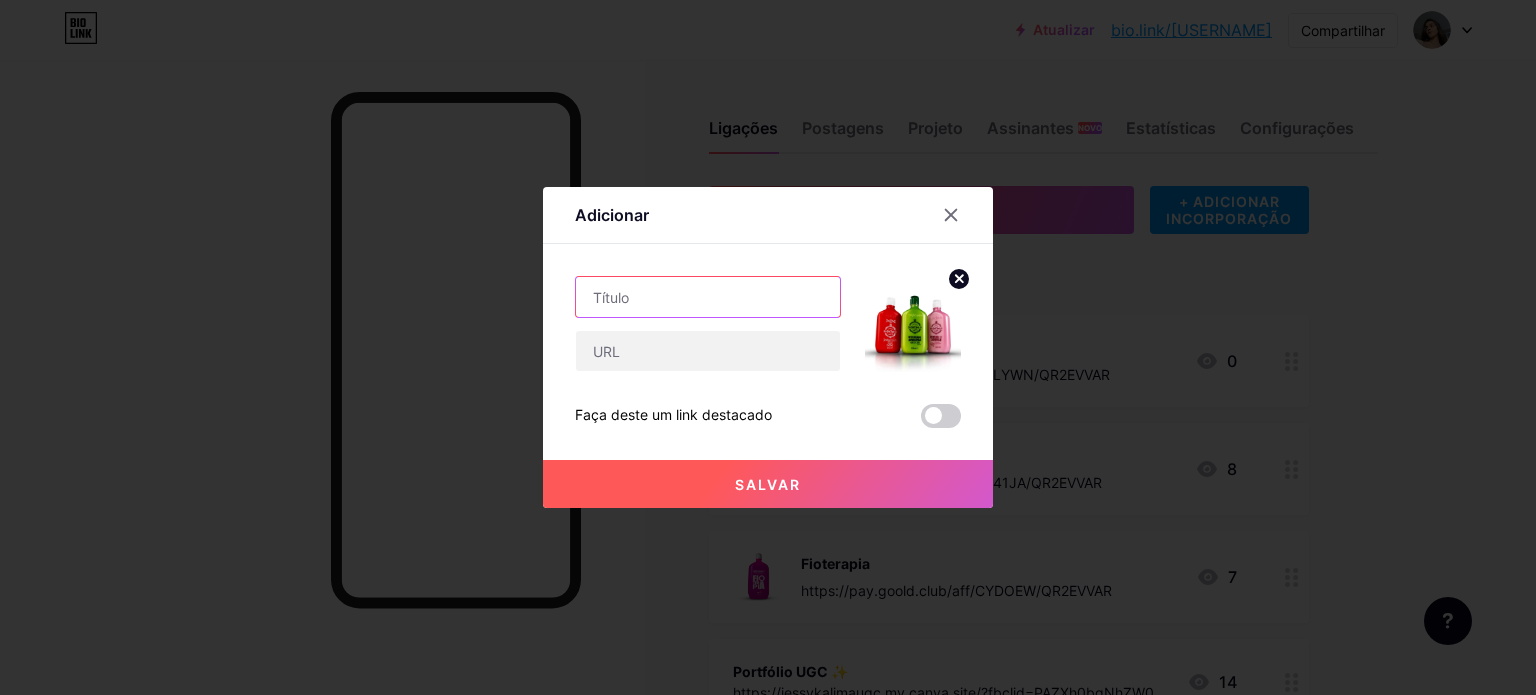 click at bounding box center (708, 297) 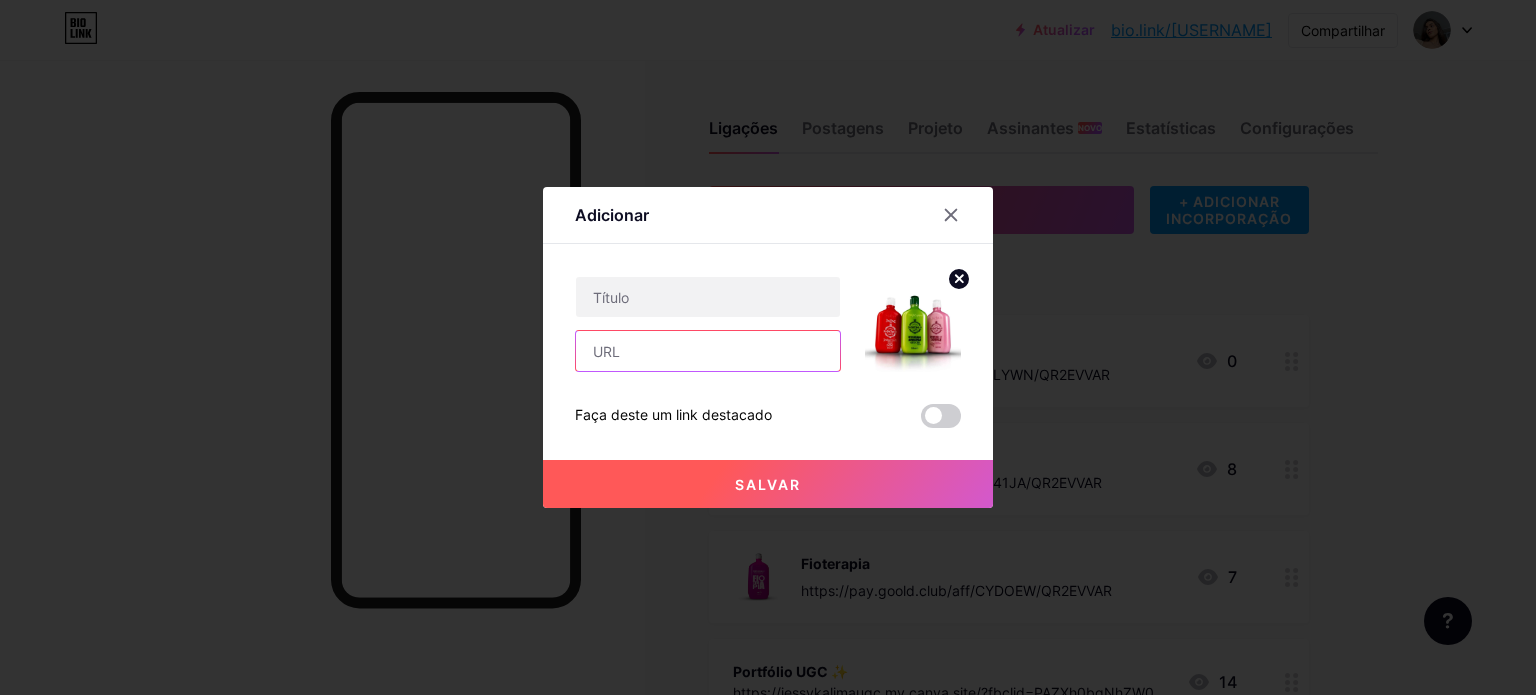 click at bounding box center (708, 351) 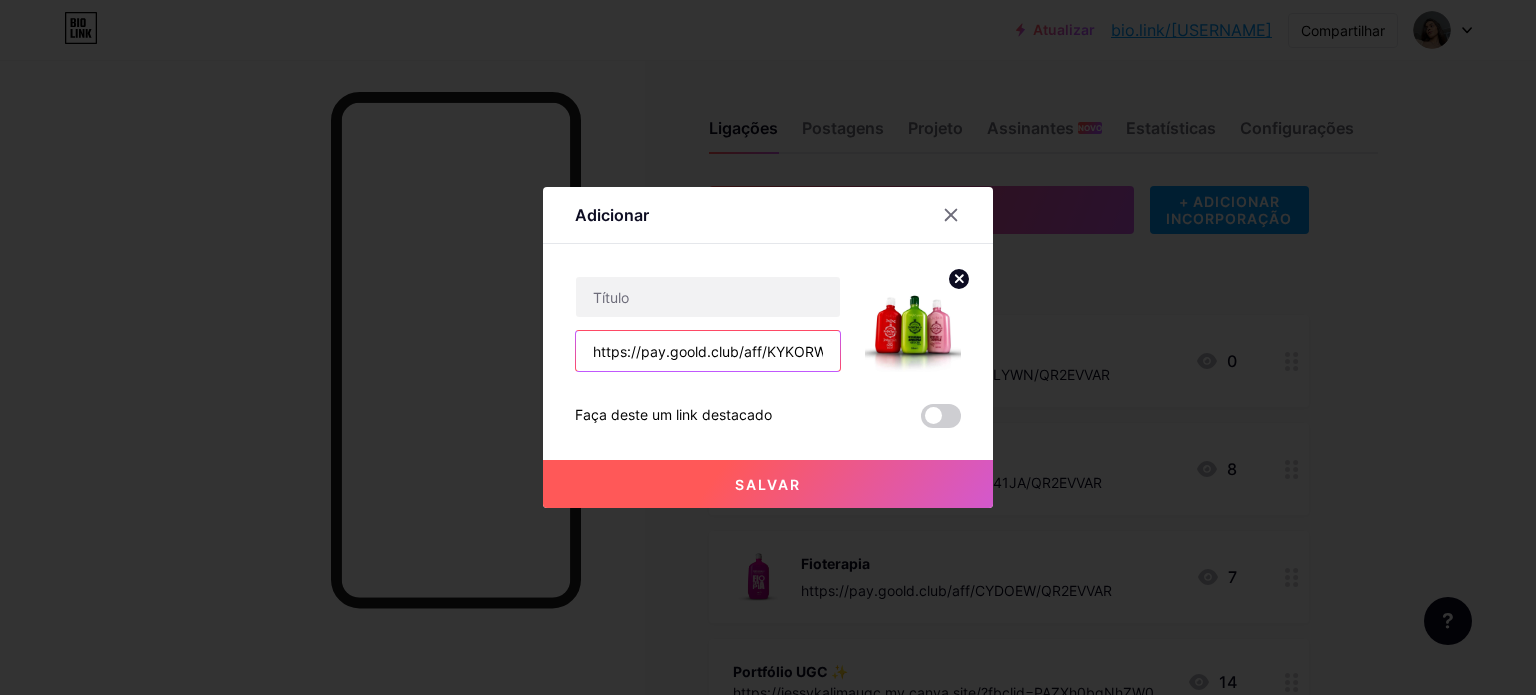 scroll, scrollTop: 0, scrollLeft: 79, axis: horizontal 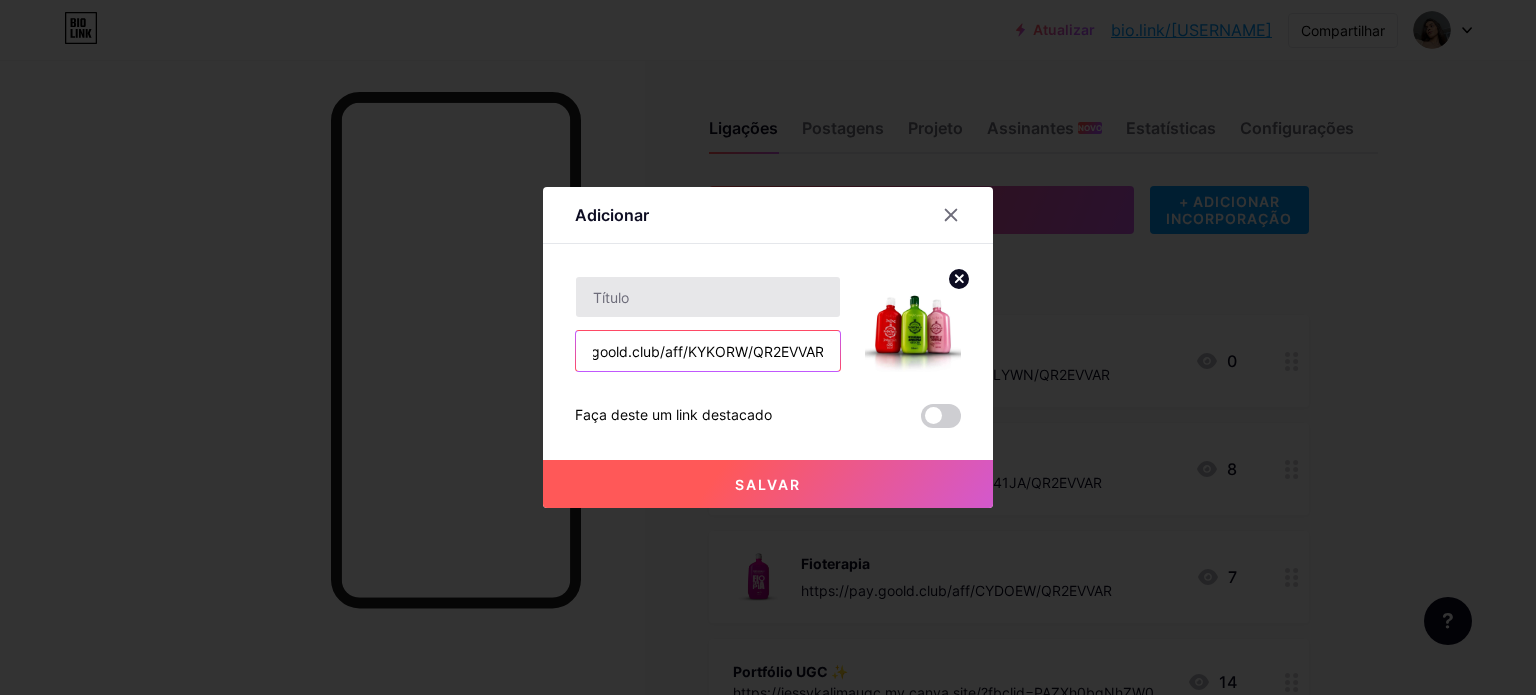 type on "https://pay.goold.club/aff/KYKORW/QR2EVVAR" 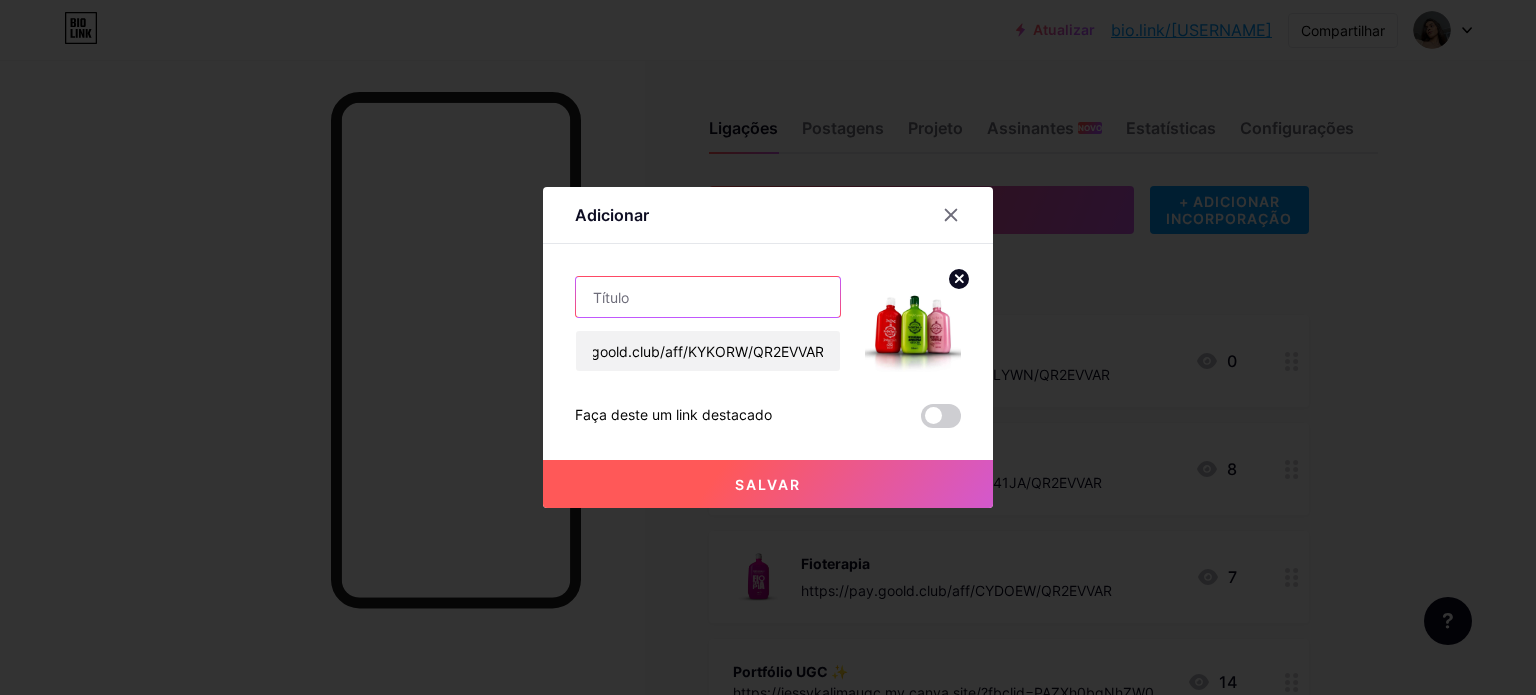 scroll, scrollTop: 0, scrollLeft: 0, axis: both 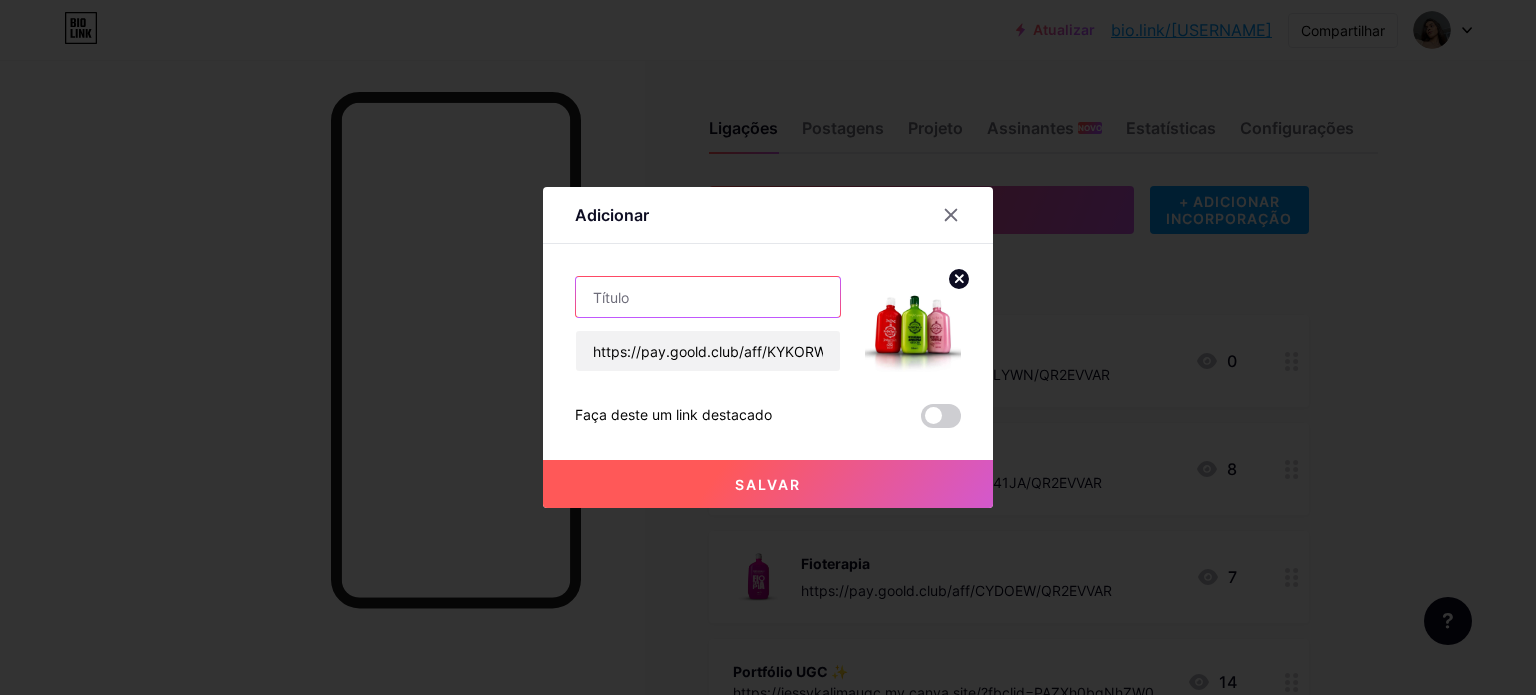 click at bounding box center (708, 297) 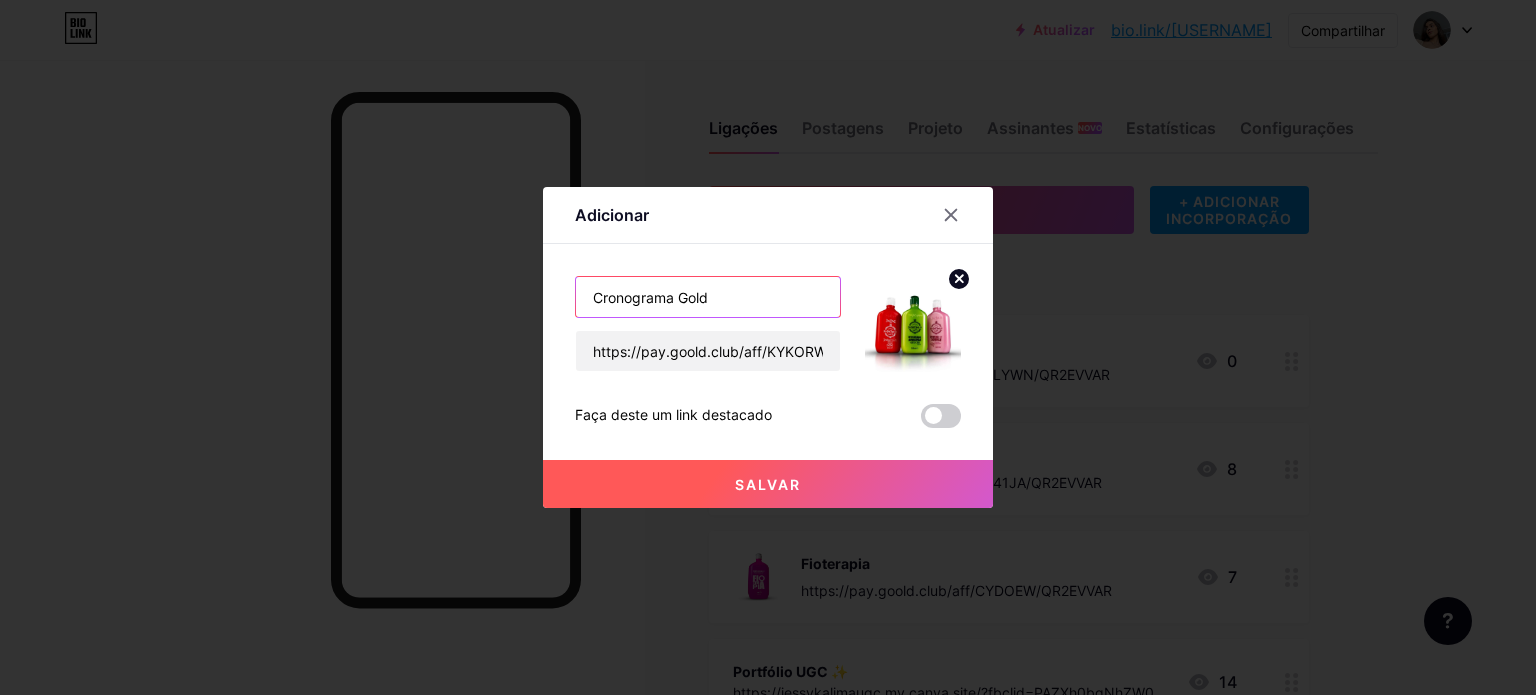 type on "Cronograma Gold" 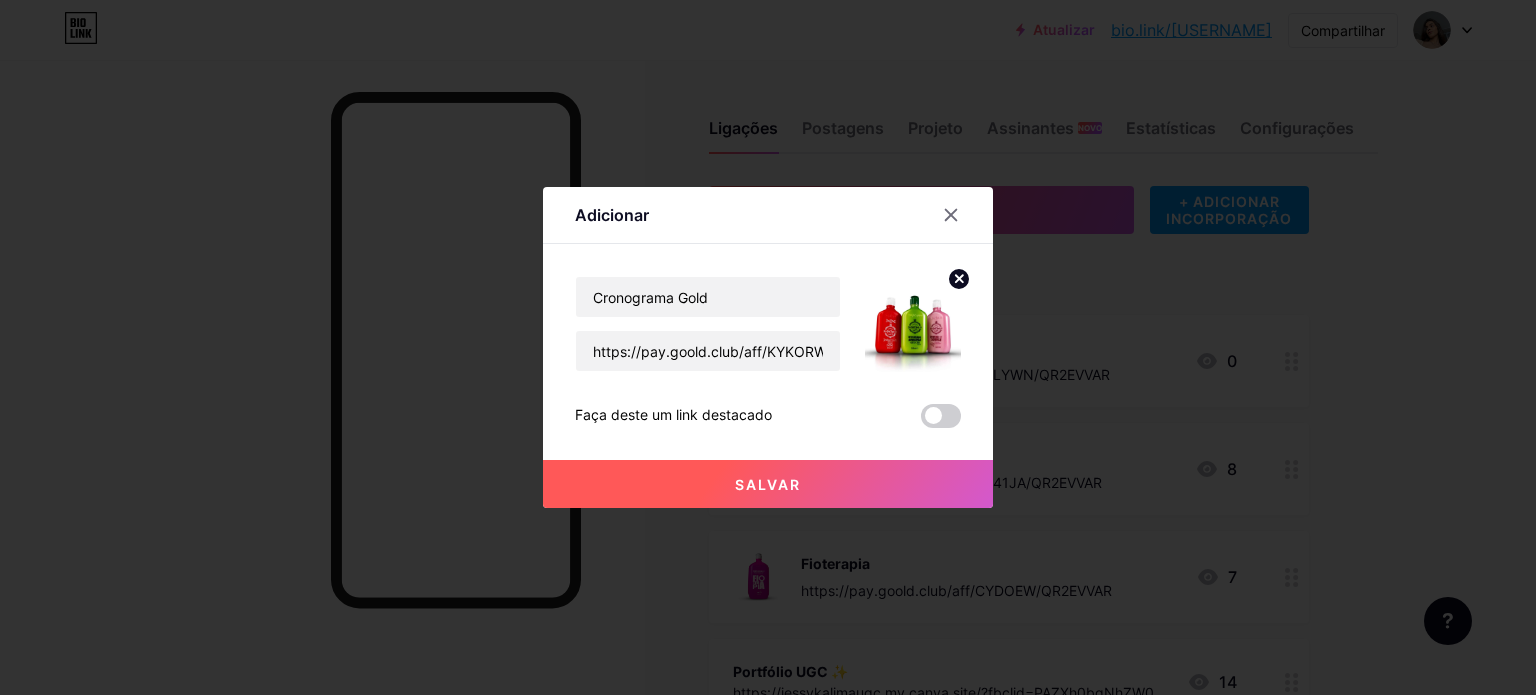 click on "Salvar" at bounding box center (768, 484) 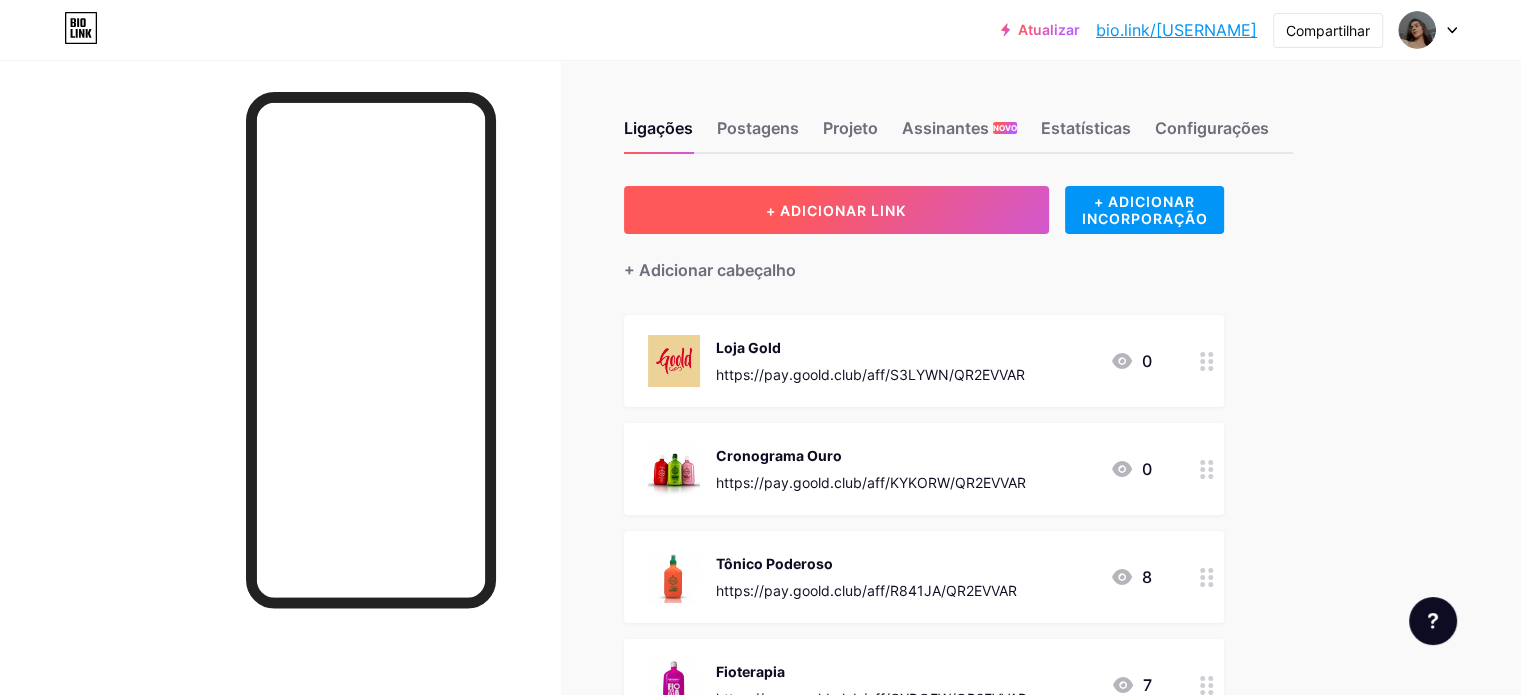 click on "+ ADICIONAR LINK" at bounding box center (836, 210) 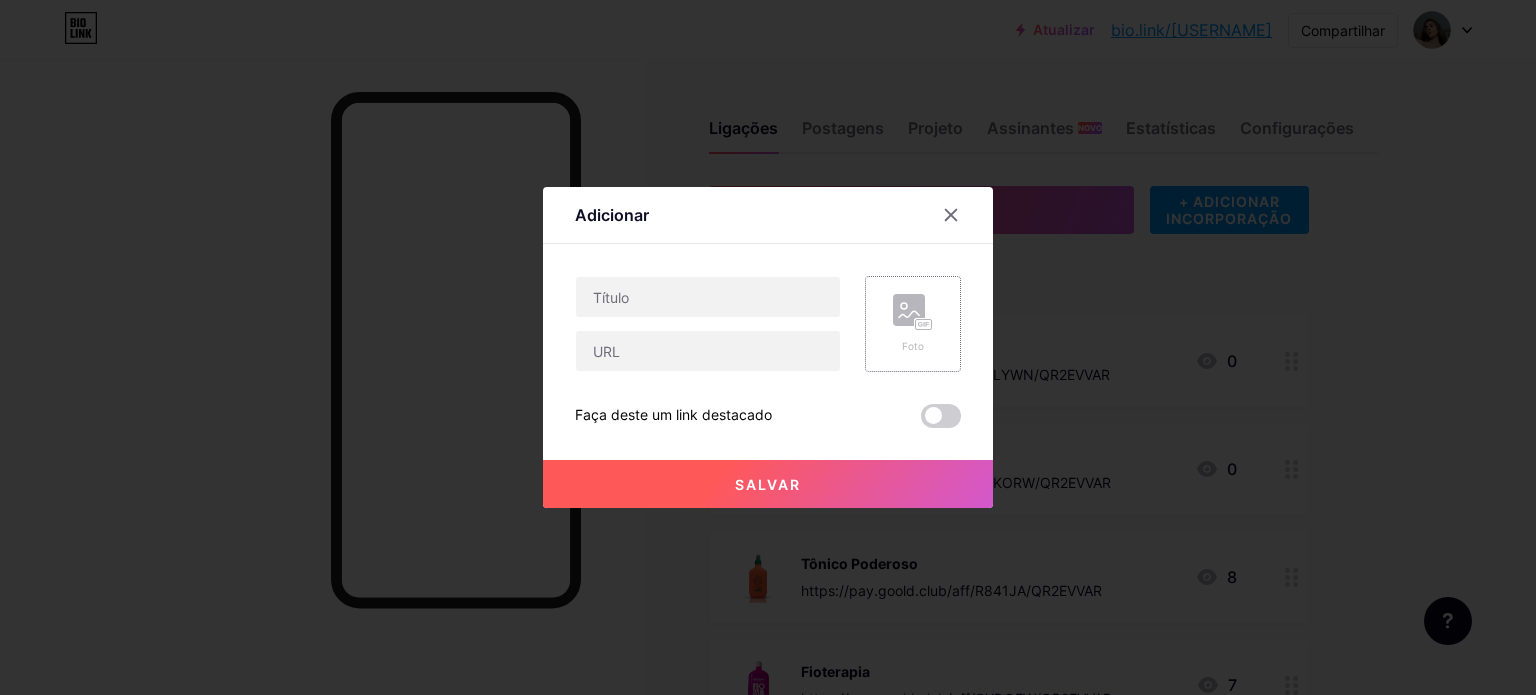 click on "Foto" at bounding box center (913, 346) 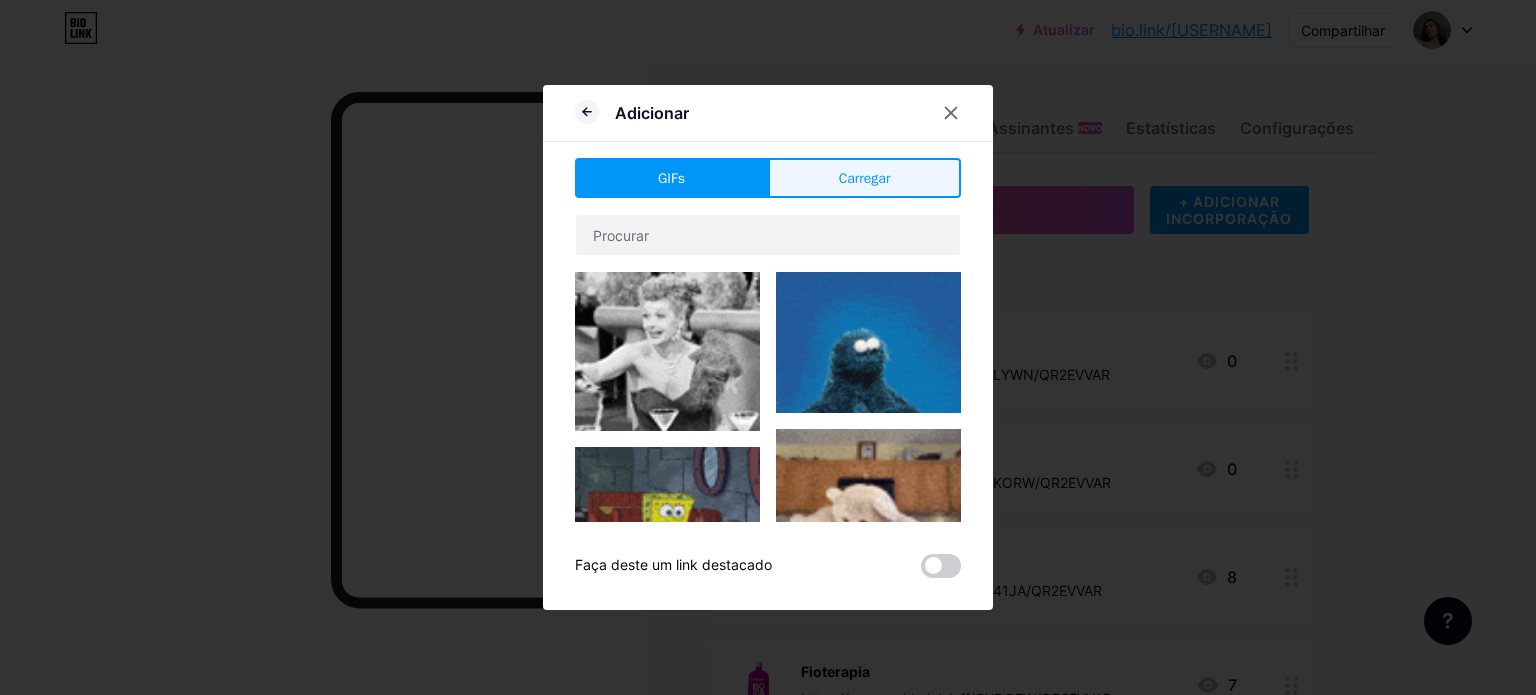 click on "Carregar" at bounding box center (865, 178) 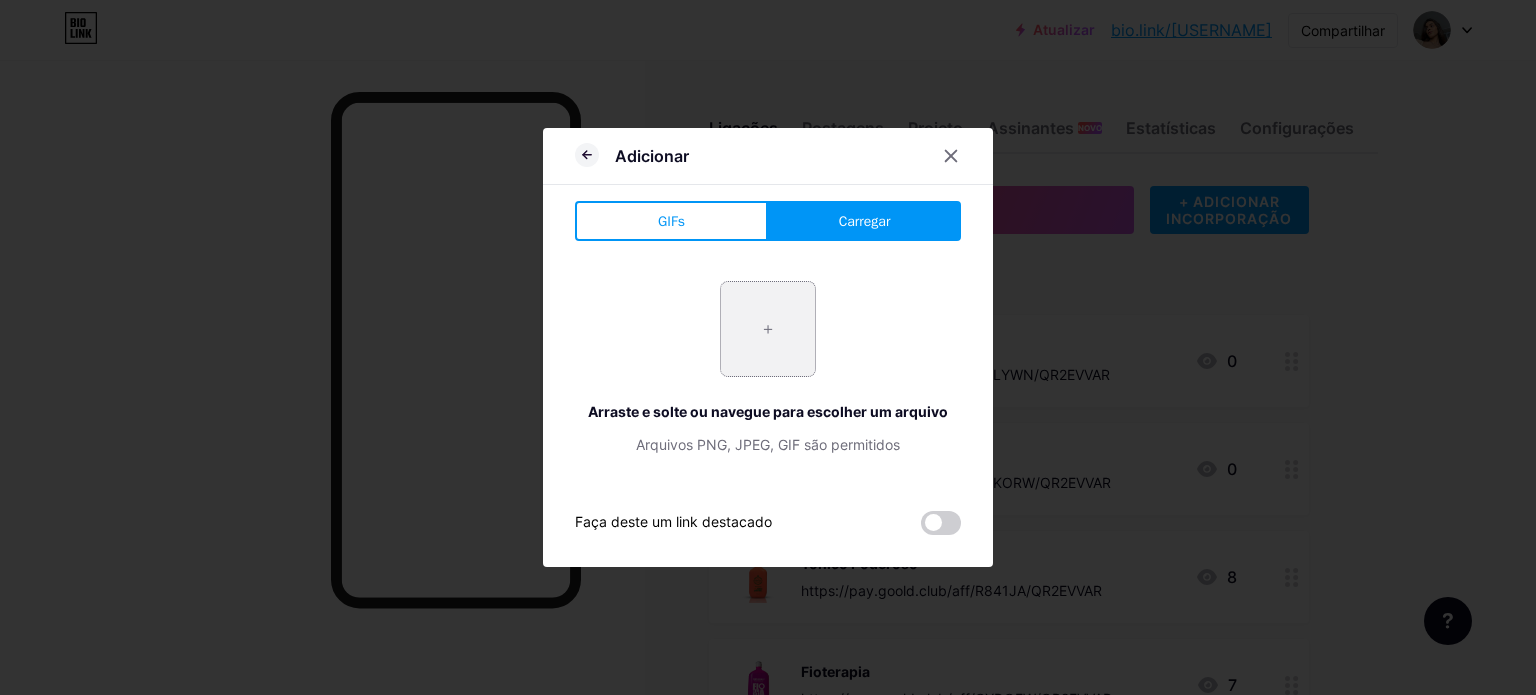 click at bounding box center [768, 329] 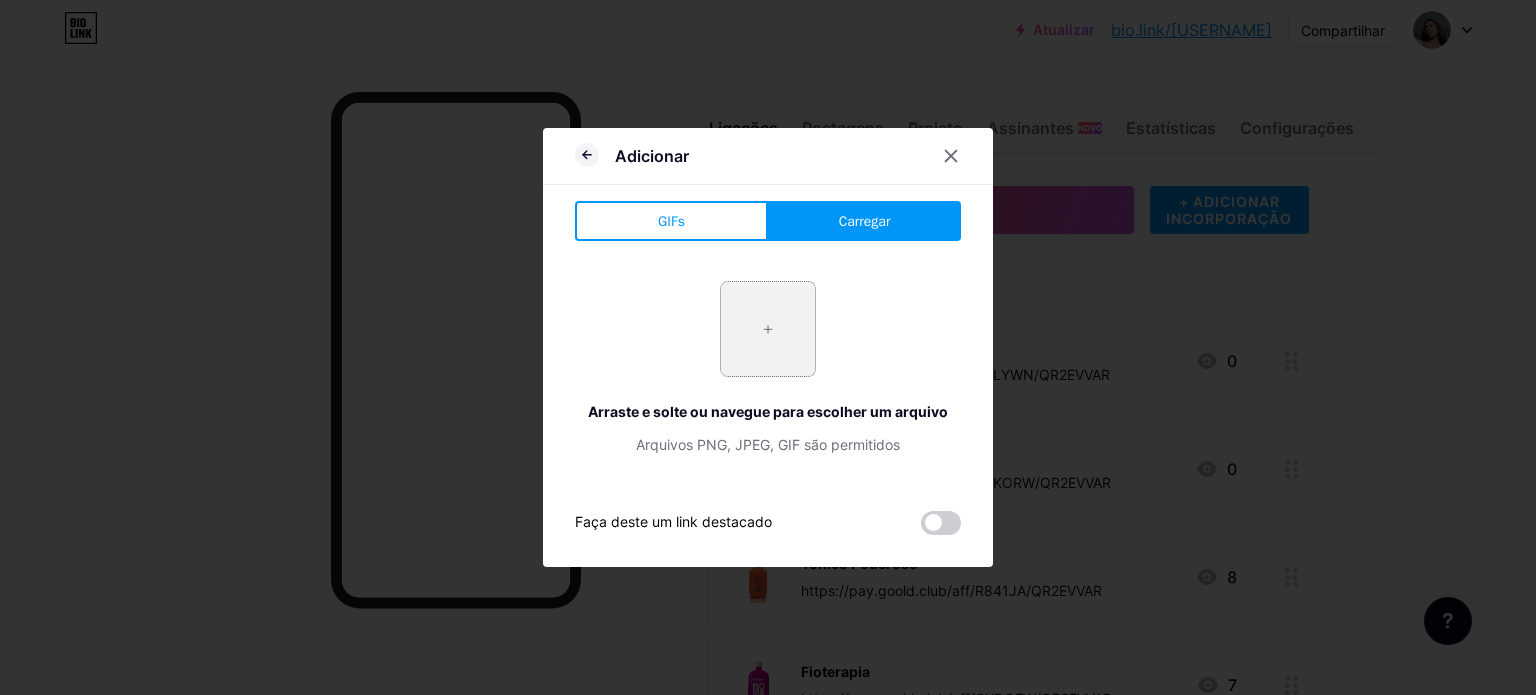 type on "C:\fakepath\[FILENAME].jpeg" 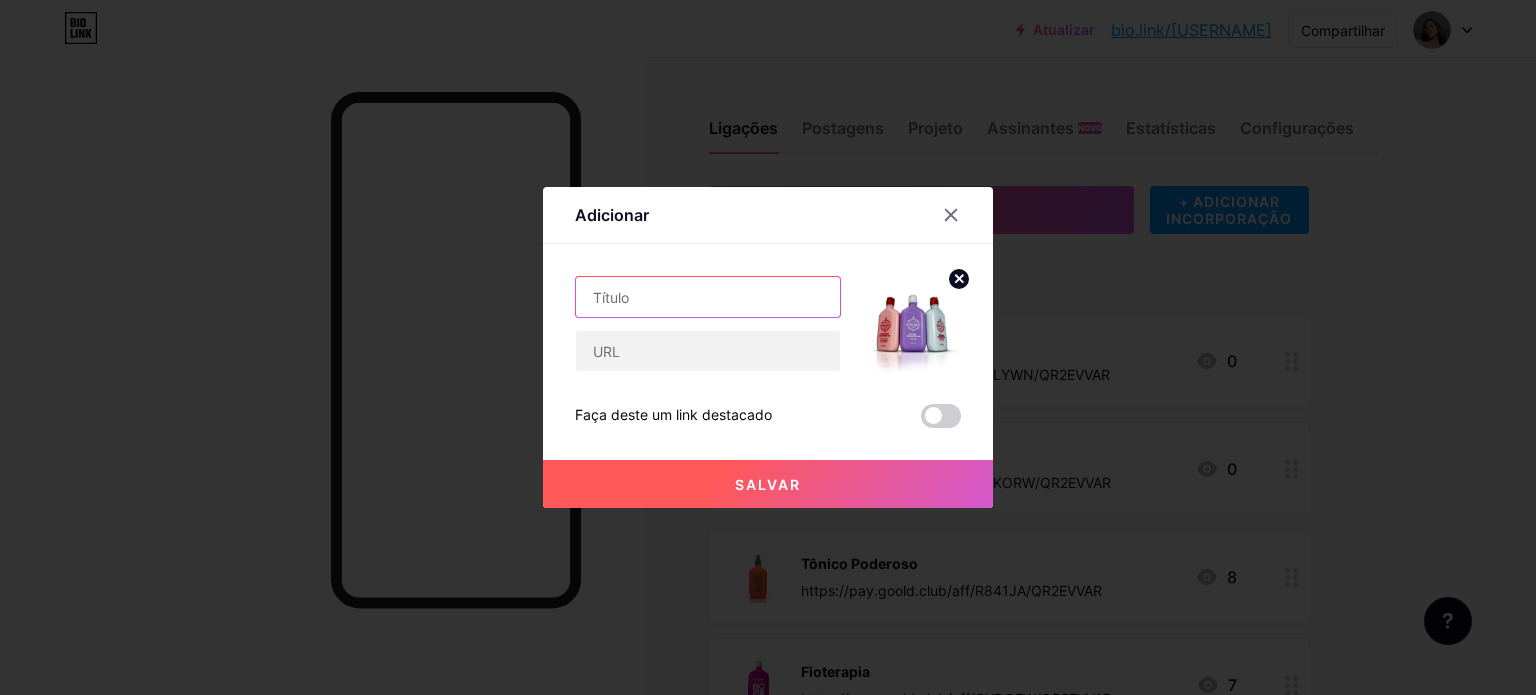 click at bounding box center (708, 297) 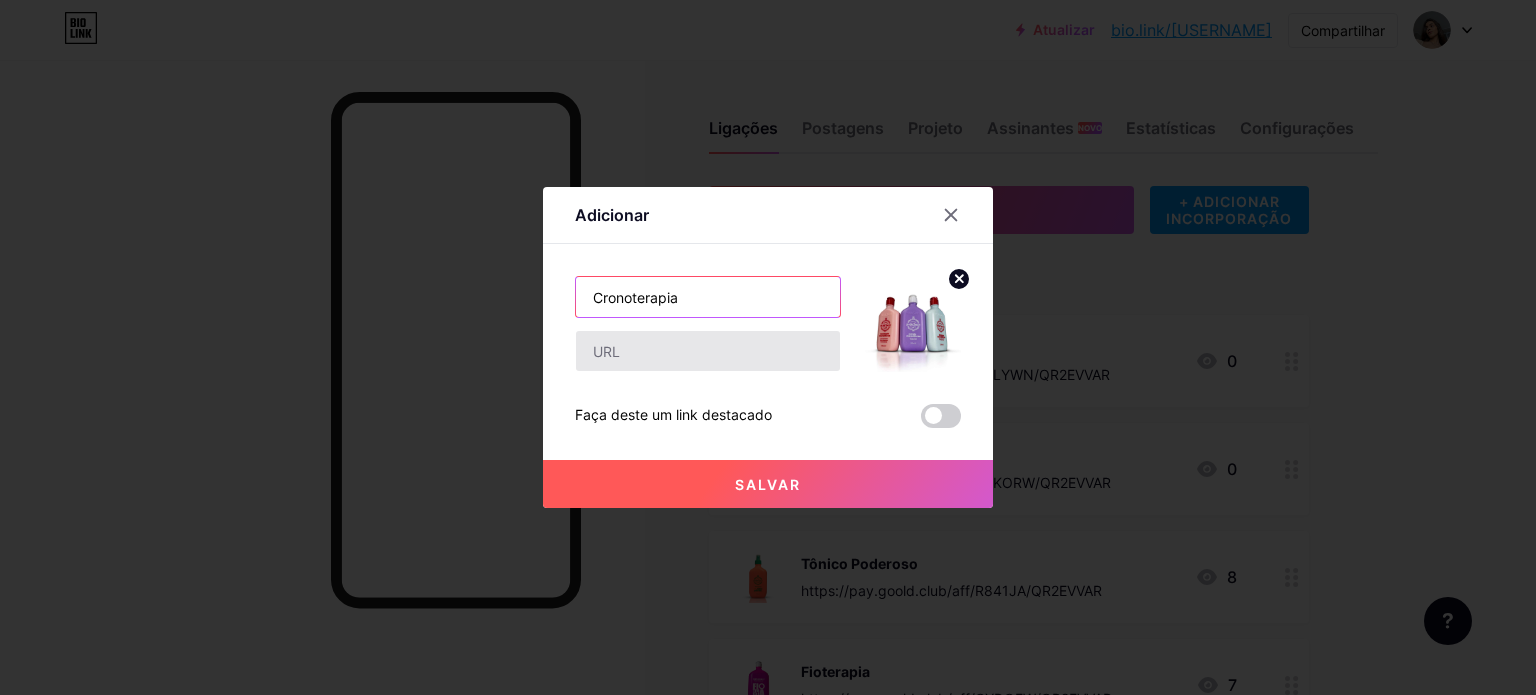 type on "Cronoterapia" 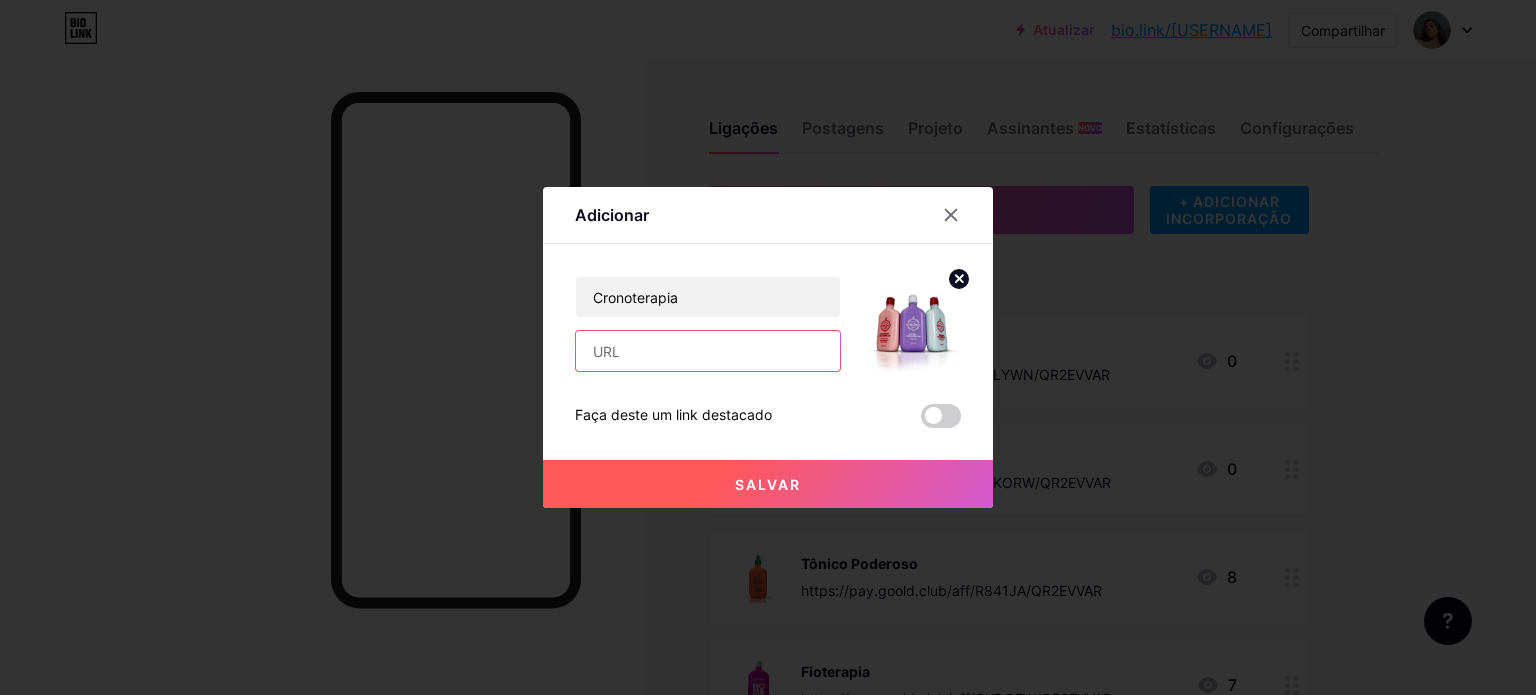 click at bounding box center (708, 351) 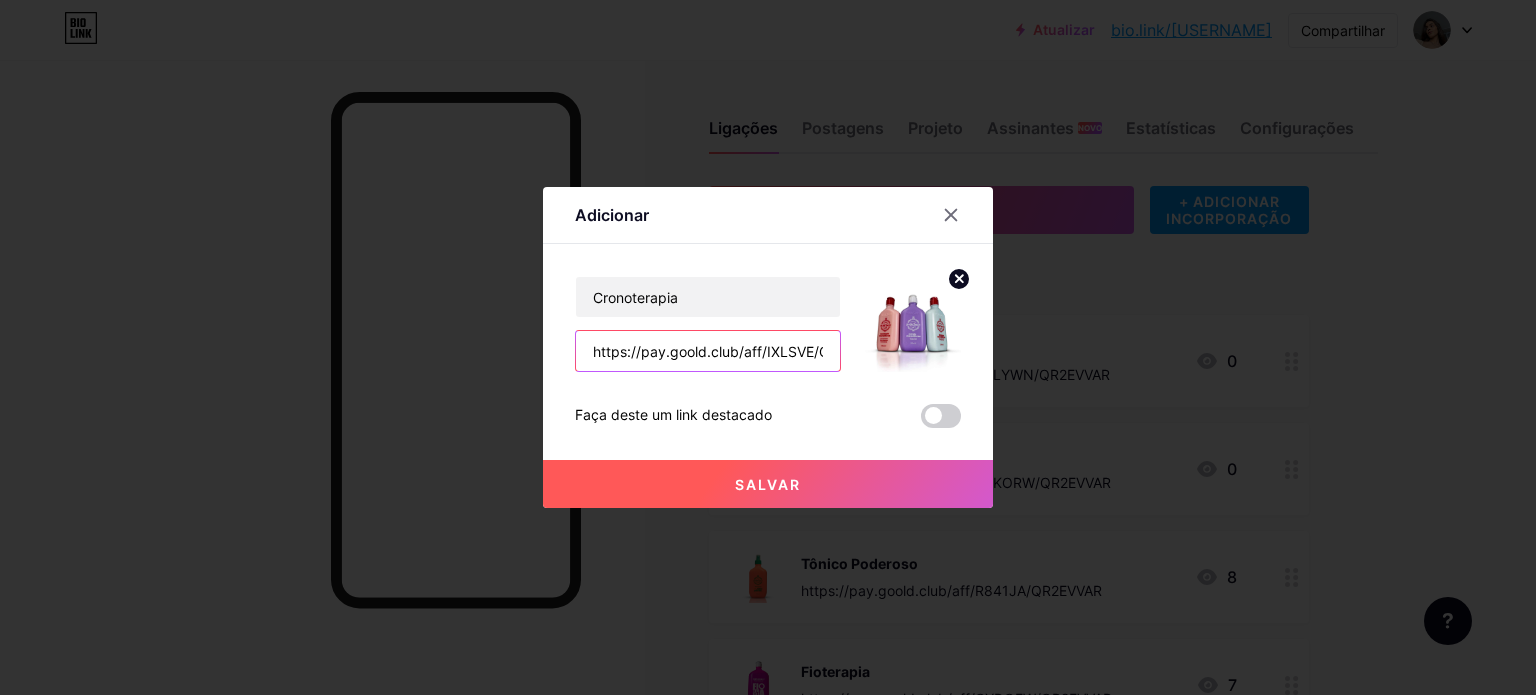 scroll, scrollTop: 0, scrollLeft: 66, axis: horizontal 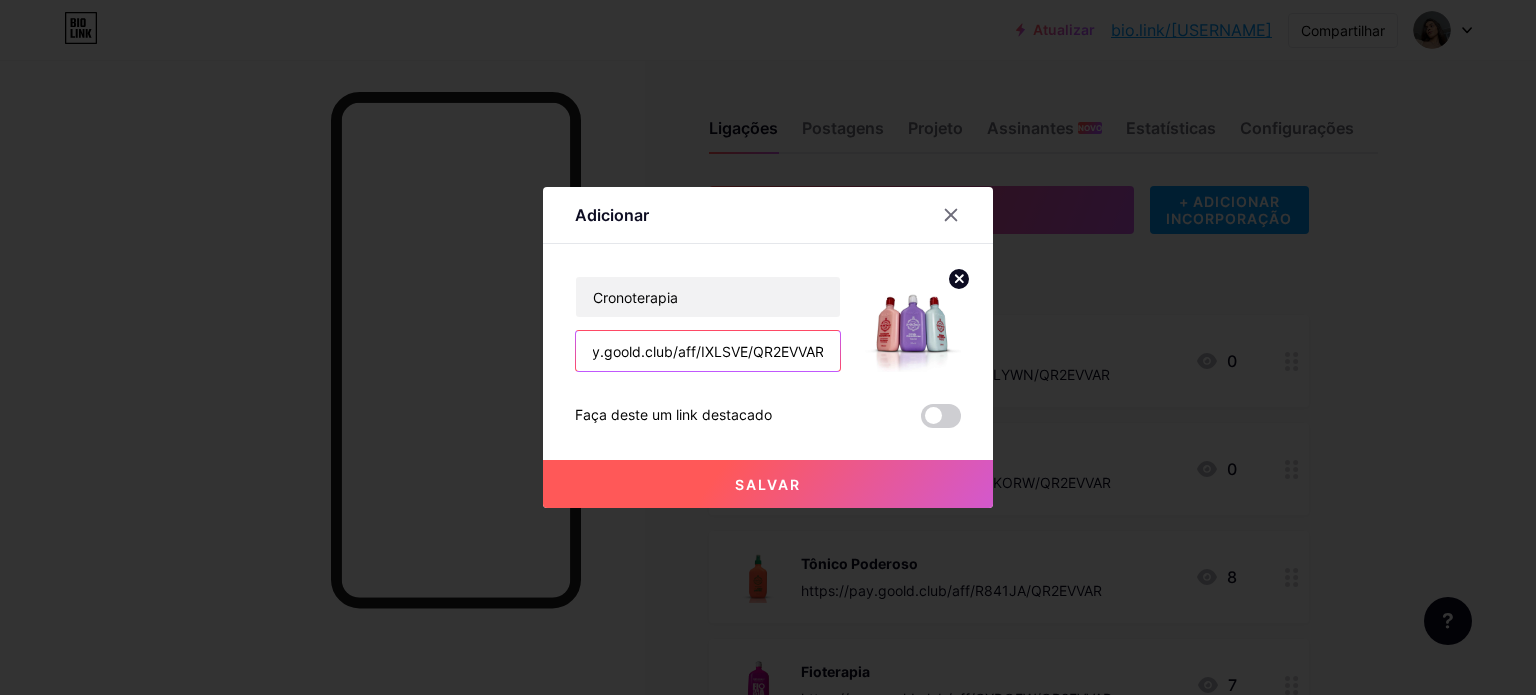 type on "https://pay.goold.club/aff/IXLSVE/QR2EVVAR" 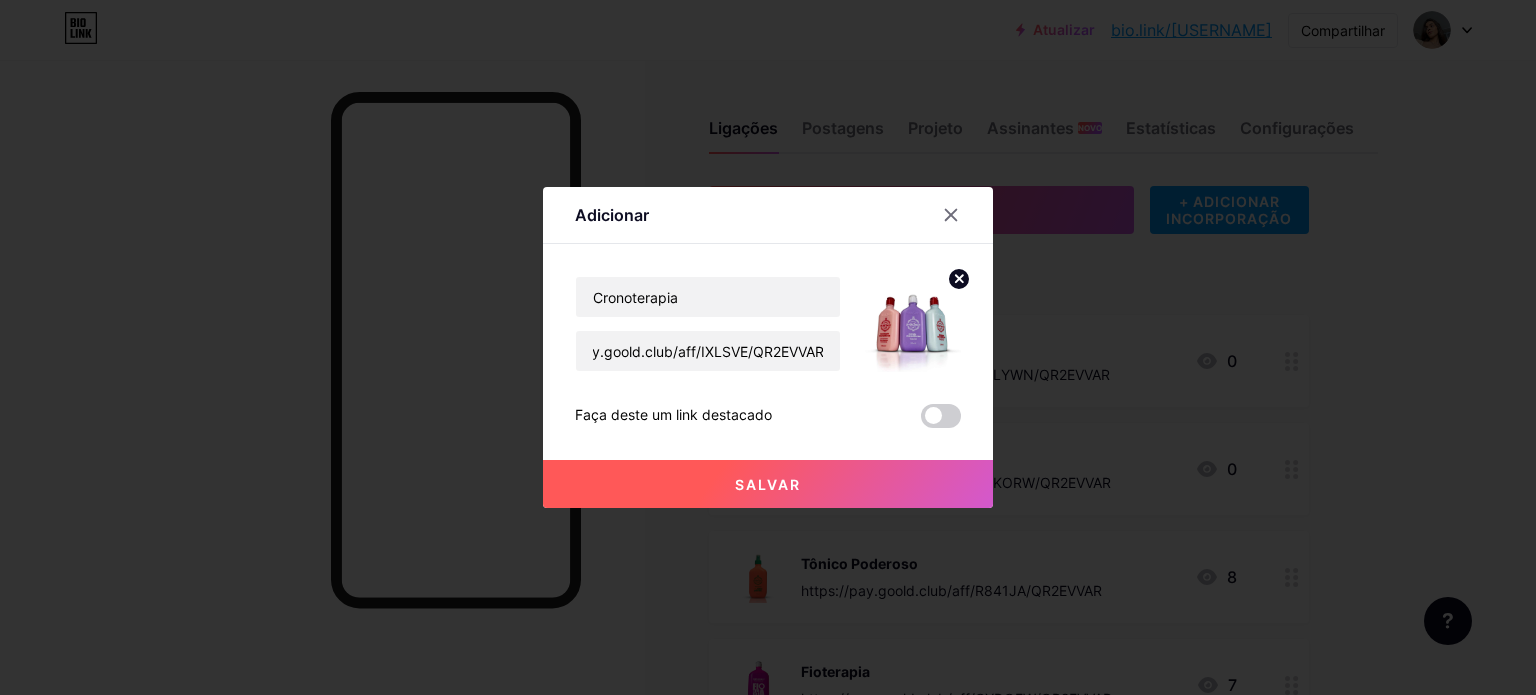 scroll, scrollTop: 0, scrollLeft: 0, axis: both 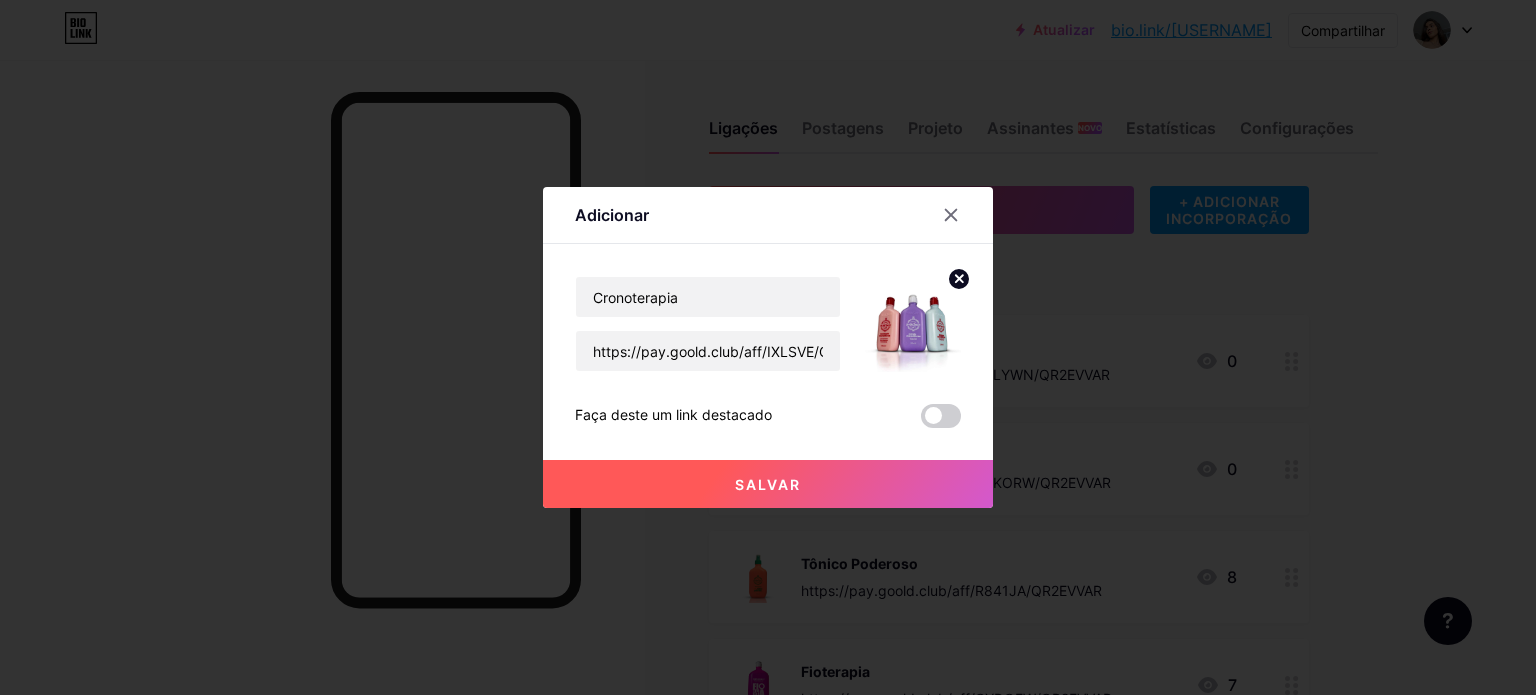 click on "Salvar" at bounding box center (768, 484) 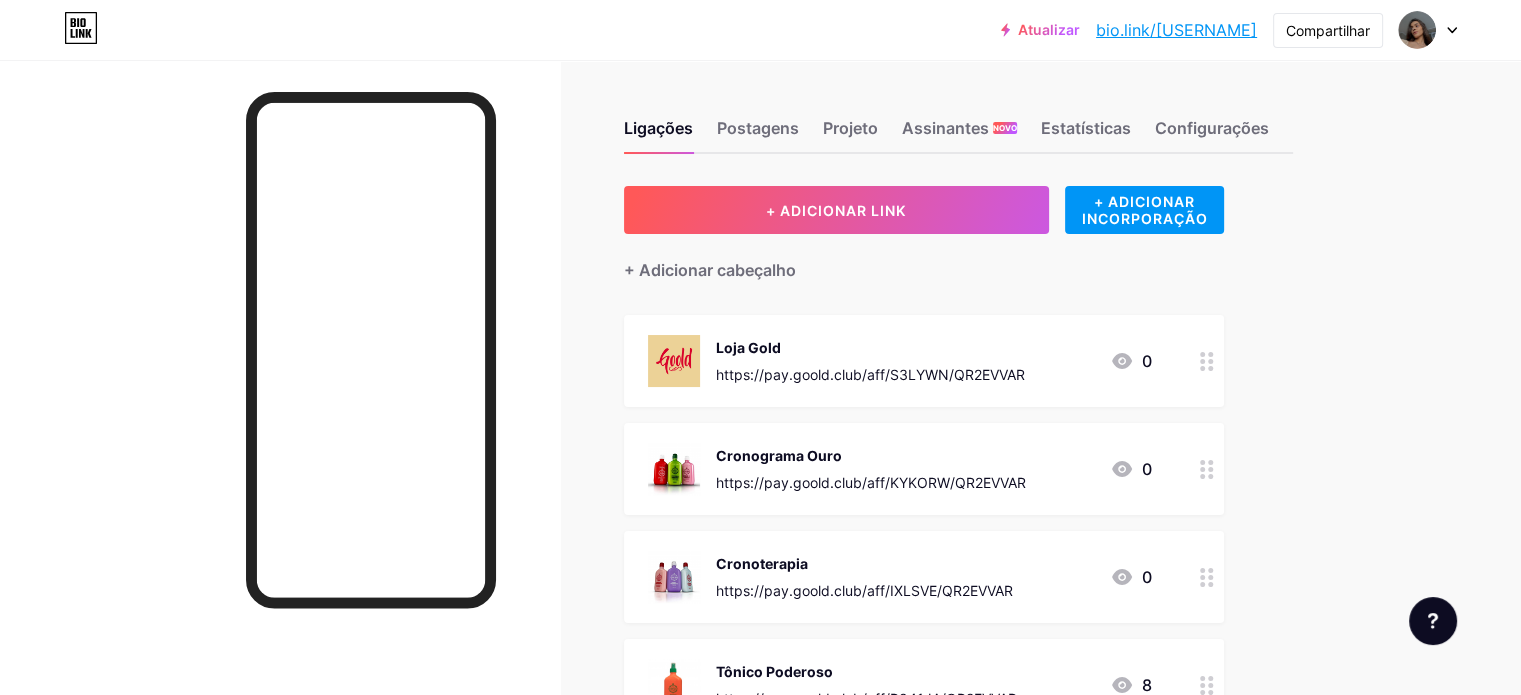 click on "Cronograma Ouro" at bounding box center [779, 455] 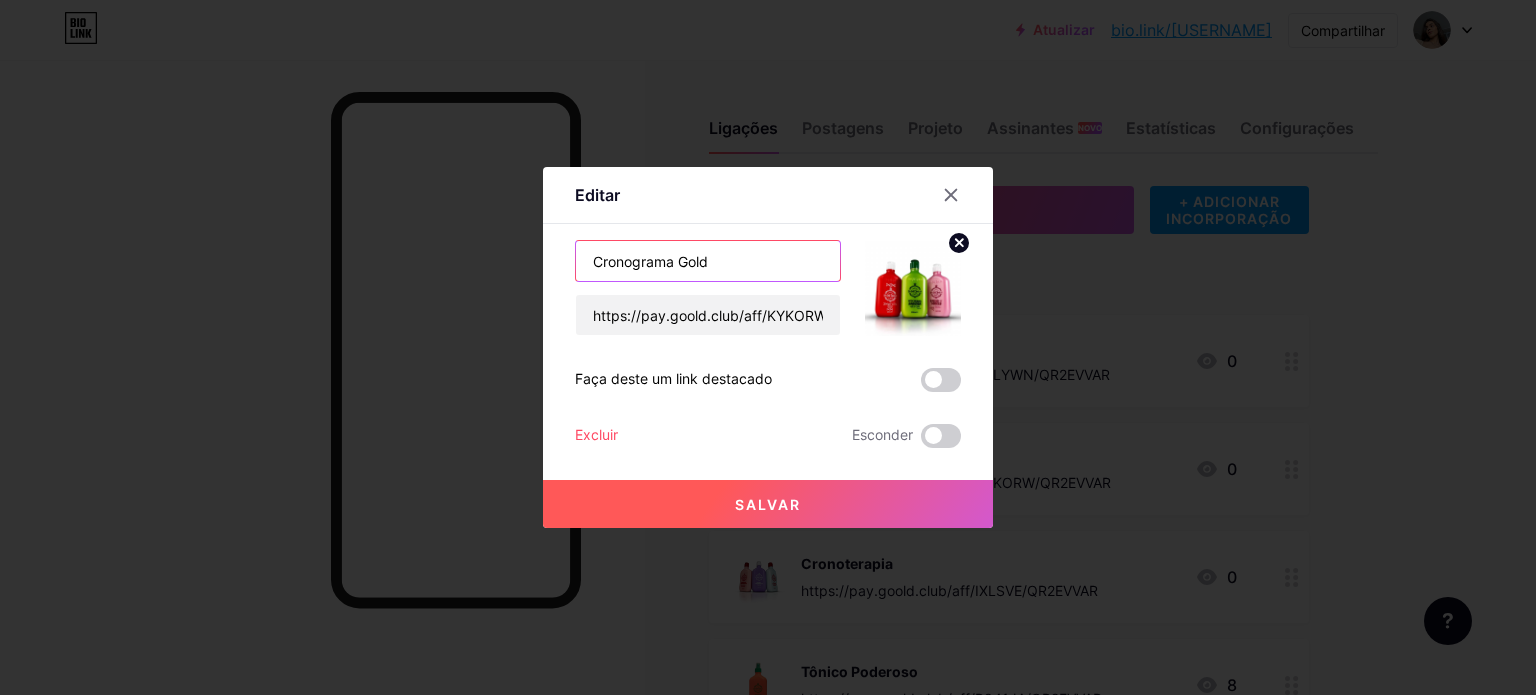 click on "Cronograma Gold" at bounding box center (708, 261) 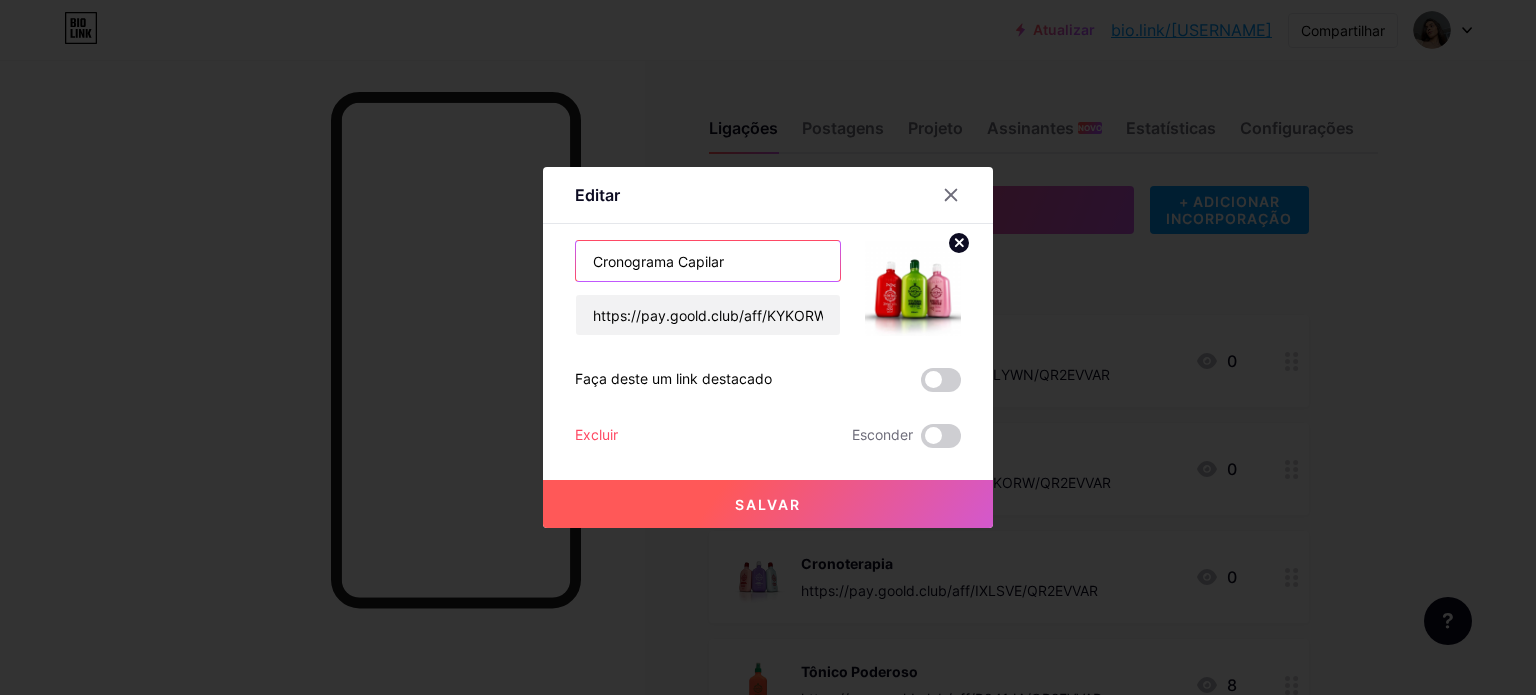 type on "Cronograma Capilar" 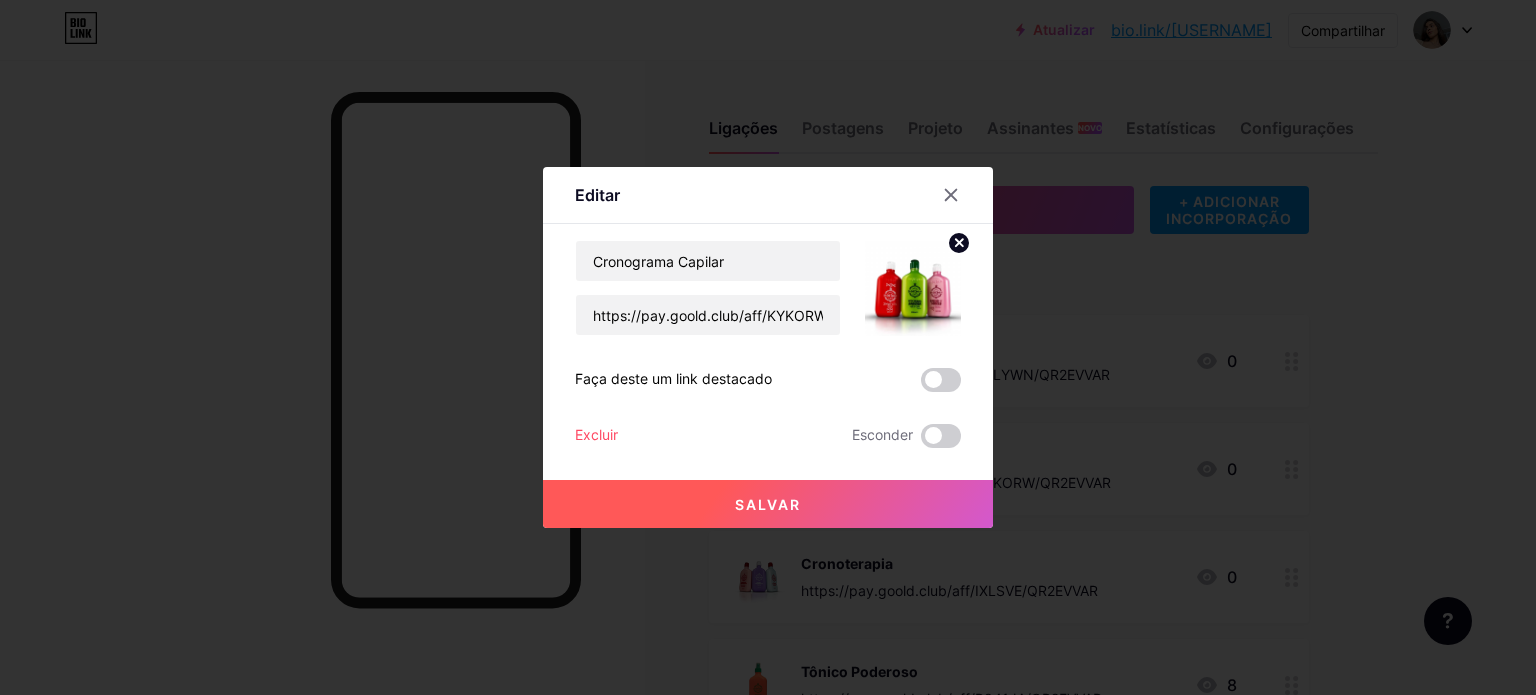 click on "Salvar" at bounding box center [768, 504] 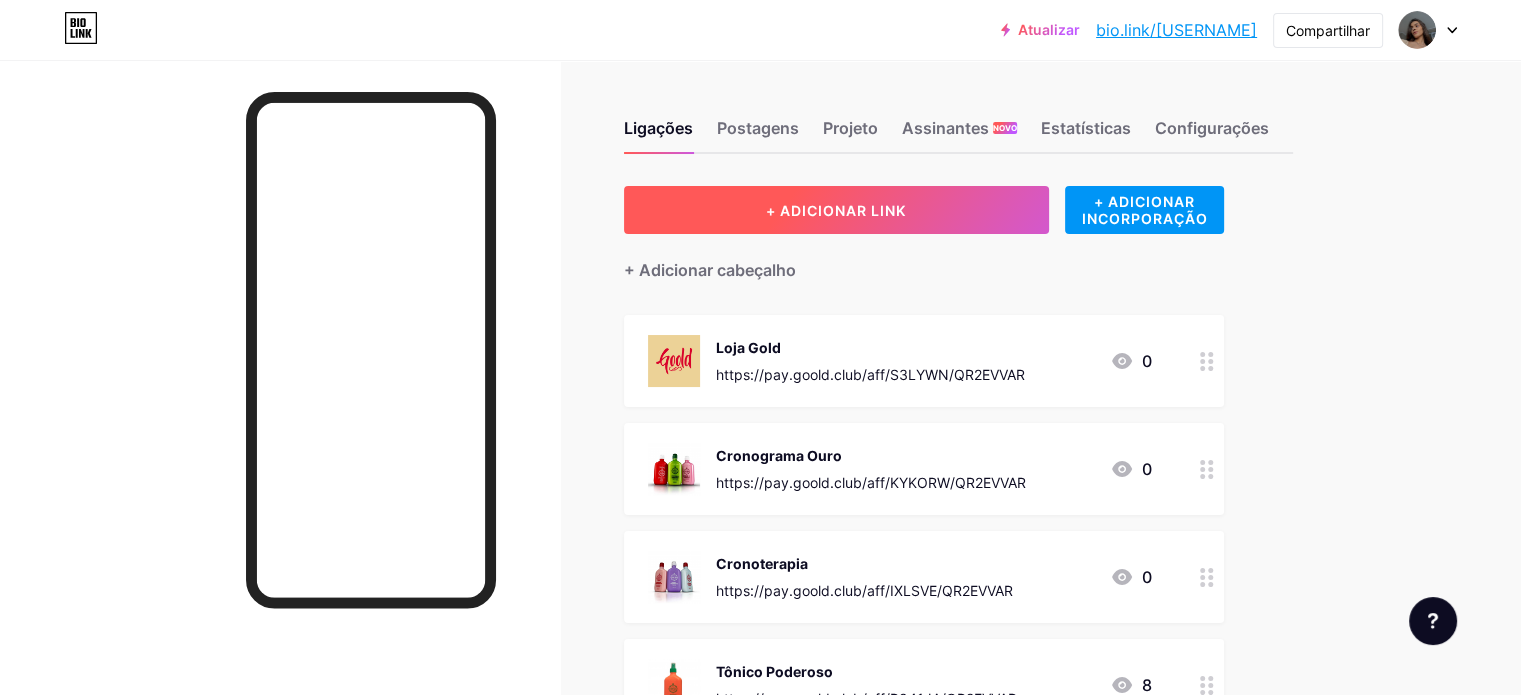 click on "+ ADICIONAR LINK" at bounding box center (836, 210) 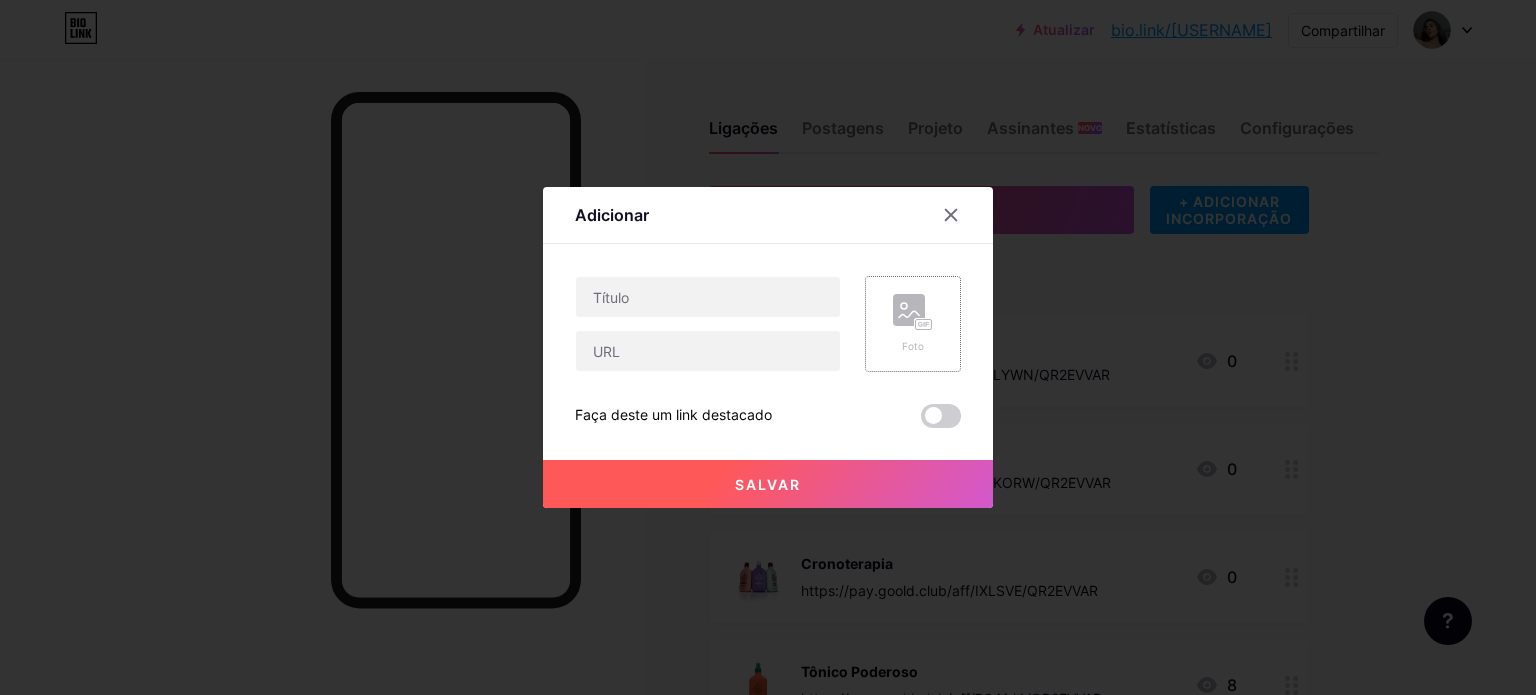 click on "Foto" at bounding box center (913, 324) 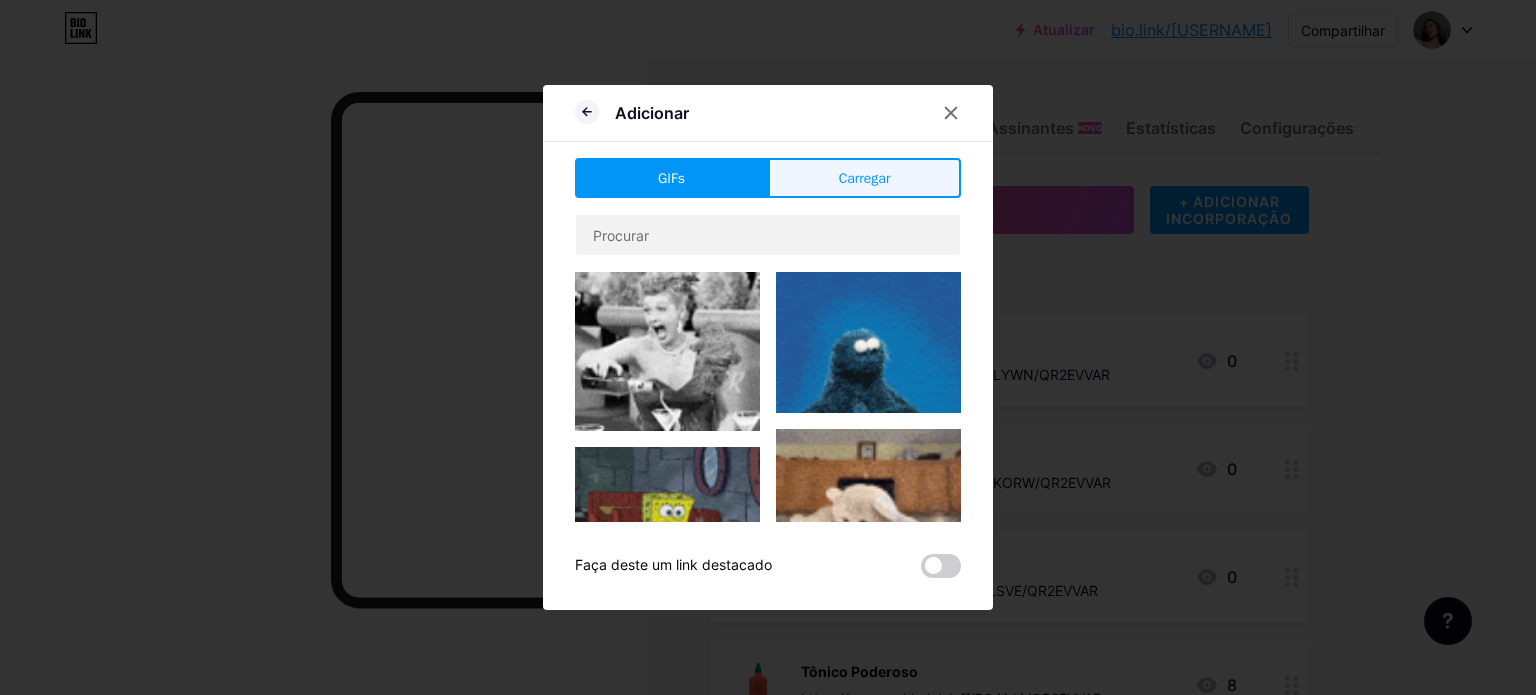 click on "Carregar" at bounding box center (865, 178) 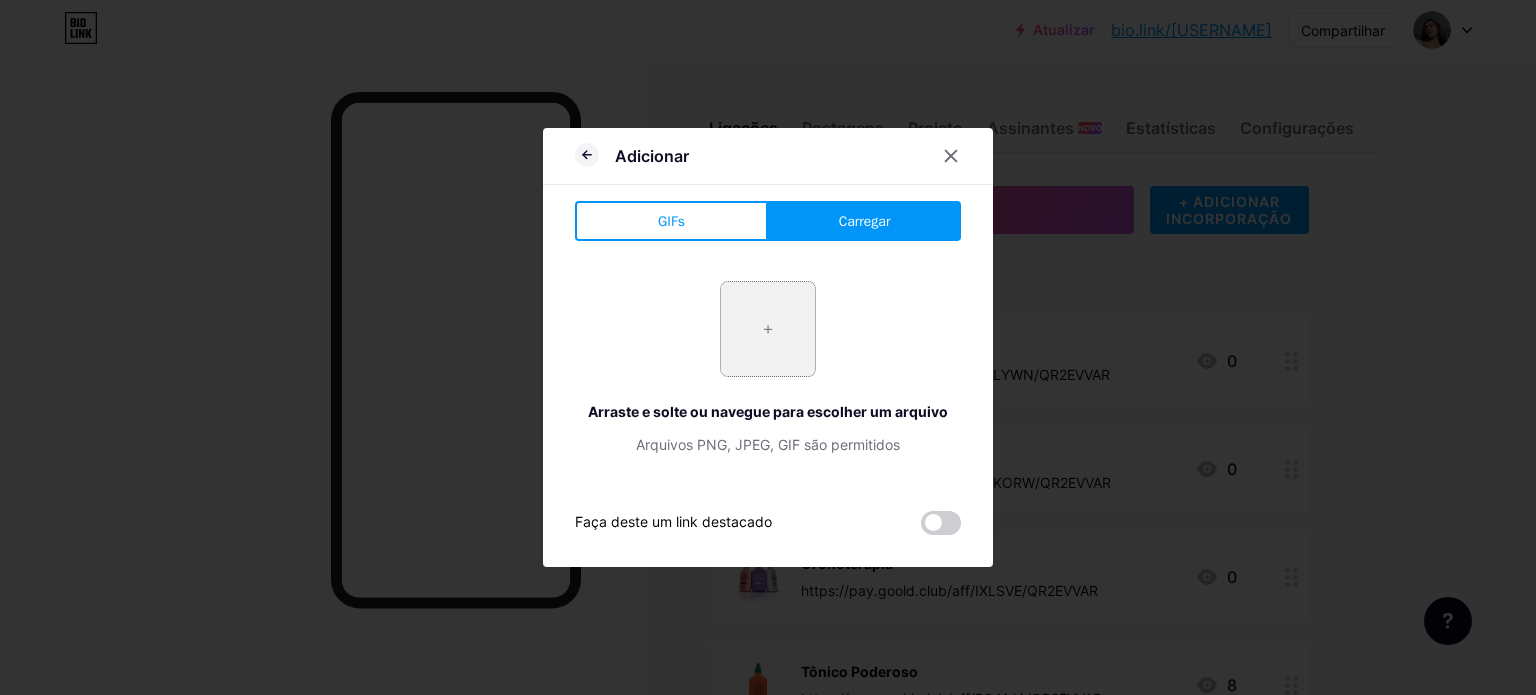 click at bounding box center (768, 329) 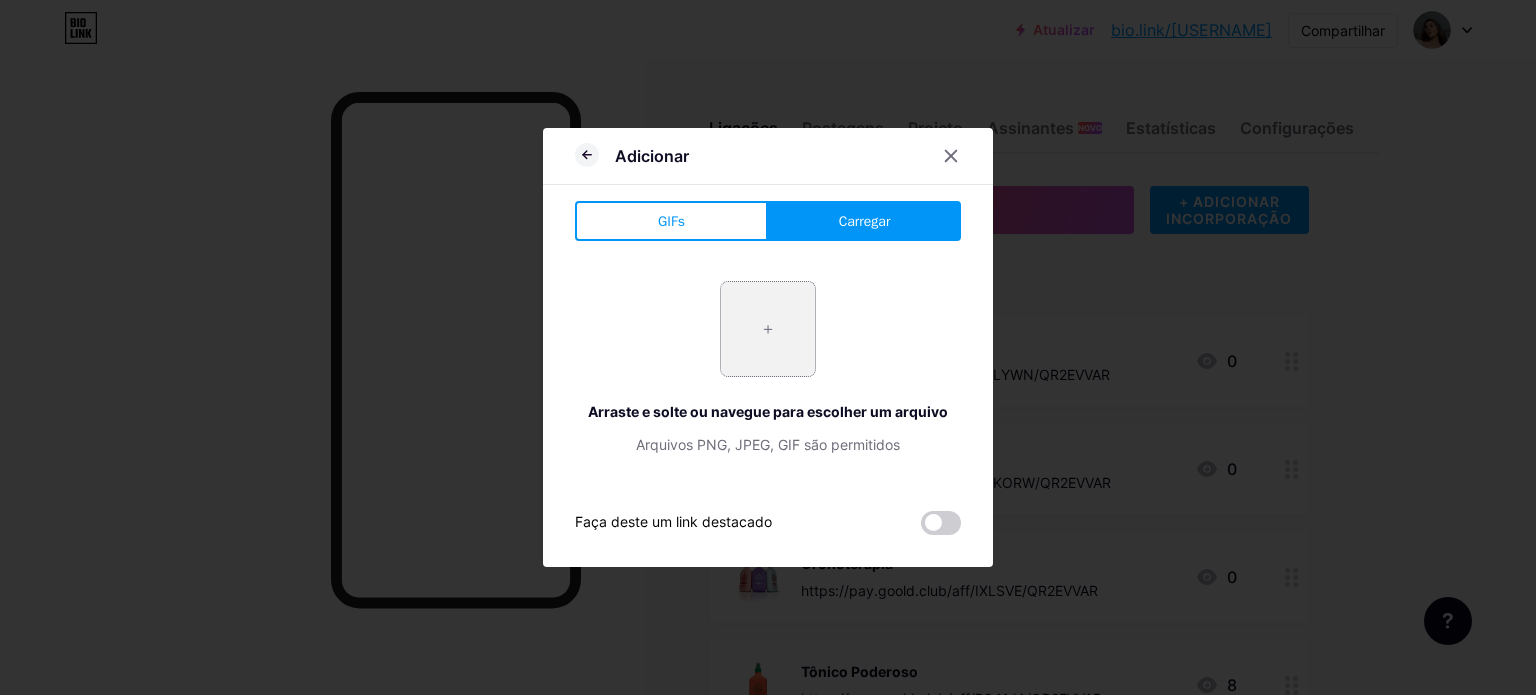 type on "C:\fakepath\setbrjnnseso8euwec3awq.webp" 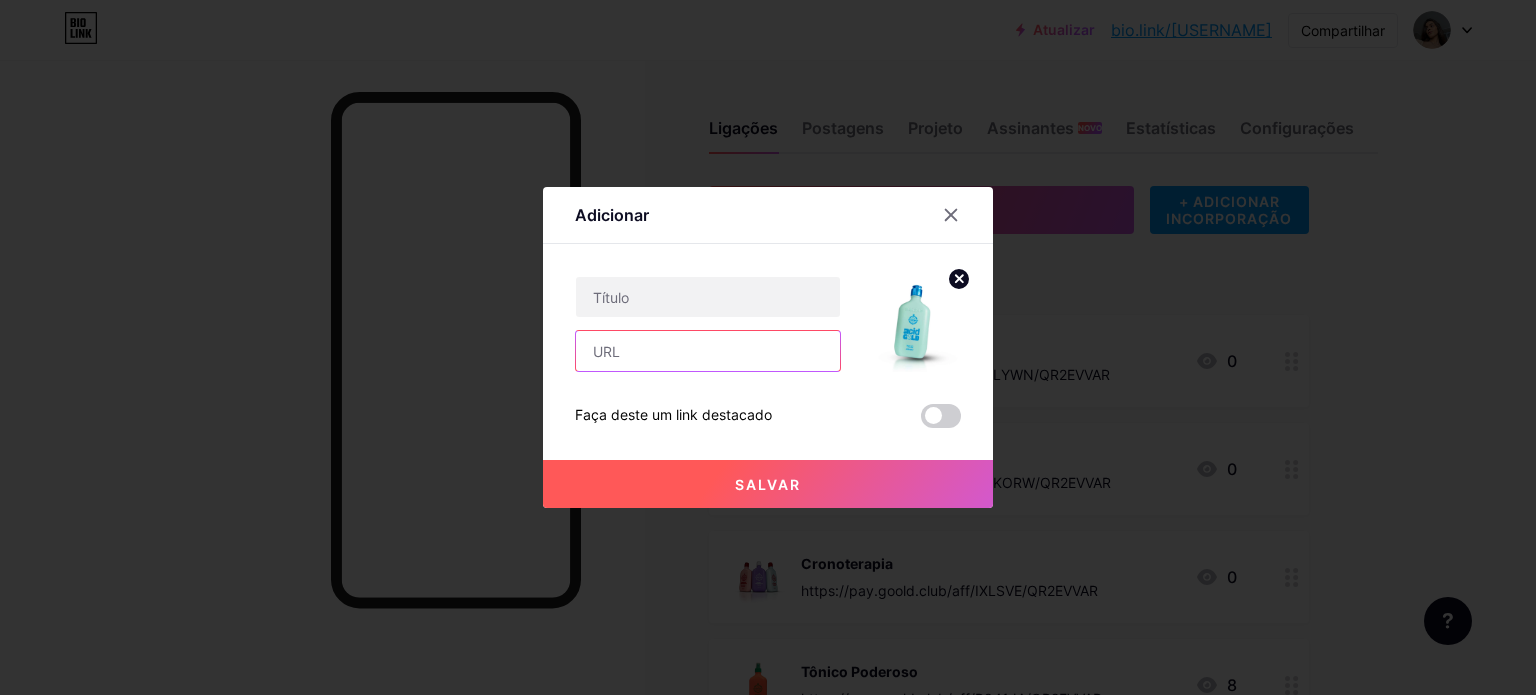 click at bounding box center [708, 351] 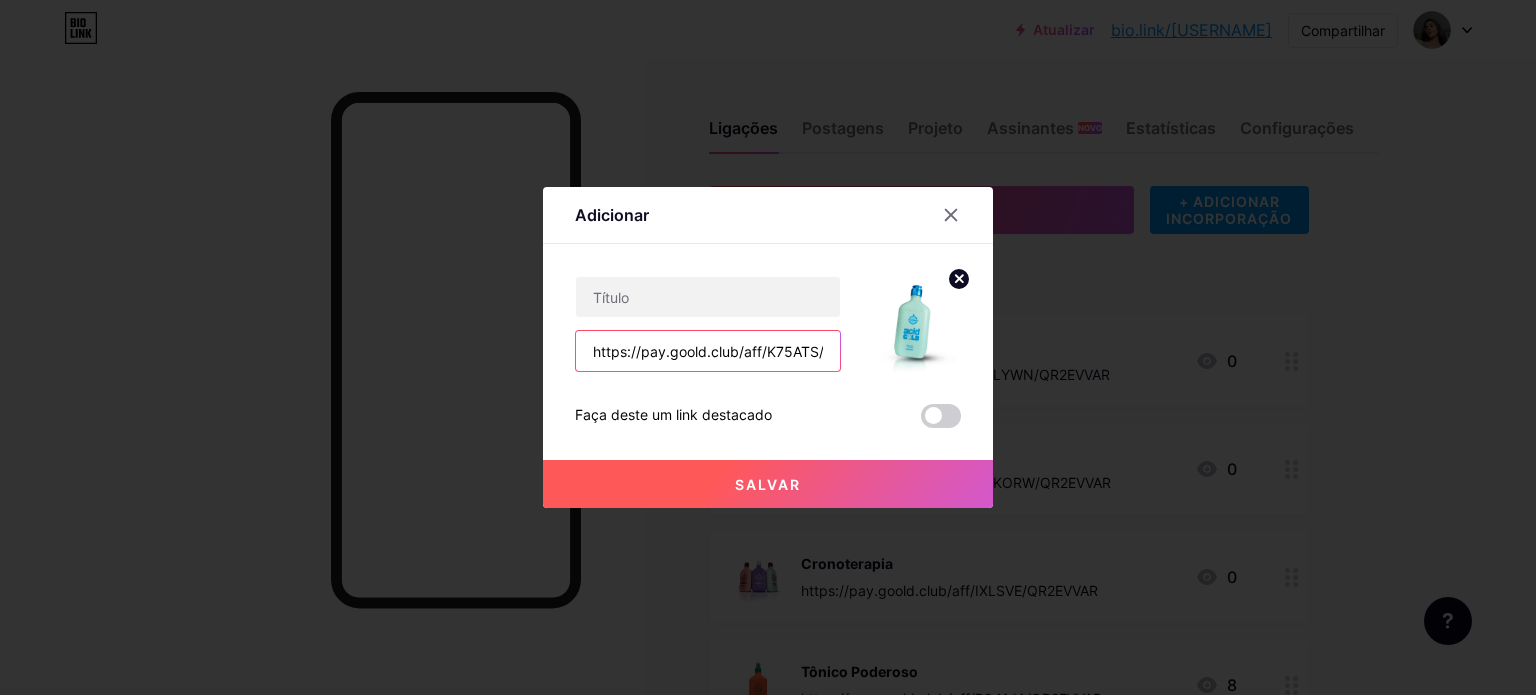scroll, scrollTop: 0, scrollLeft: 70, axis: horizontal 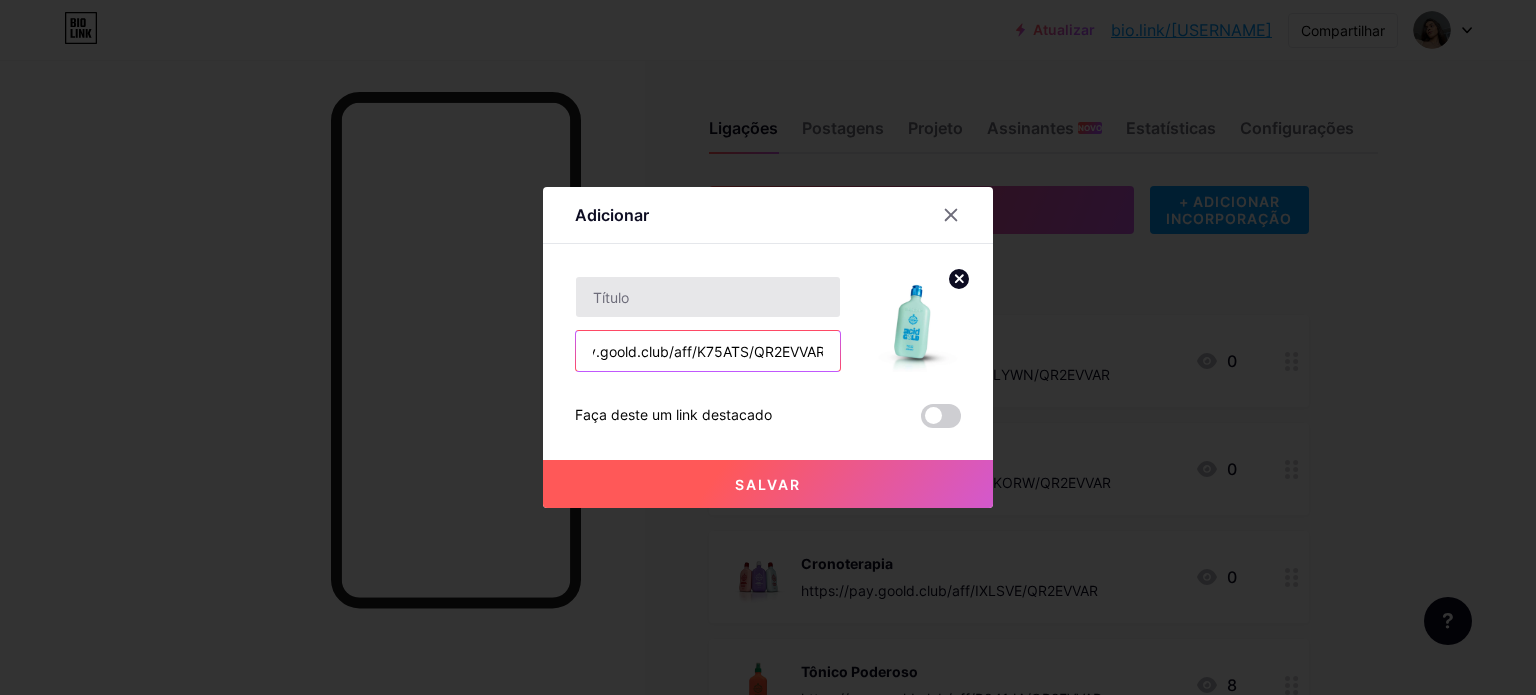 type on "https://pay.goold.club/aff/K75ATS/QR2EVVAR" 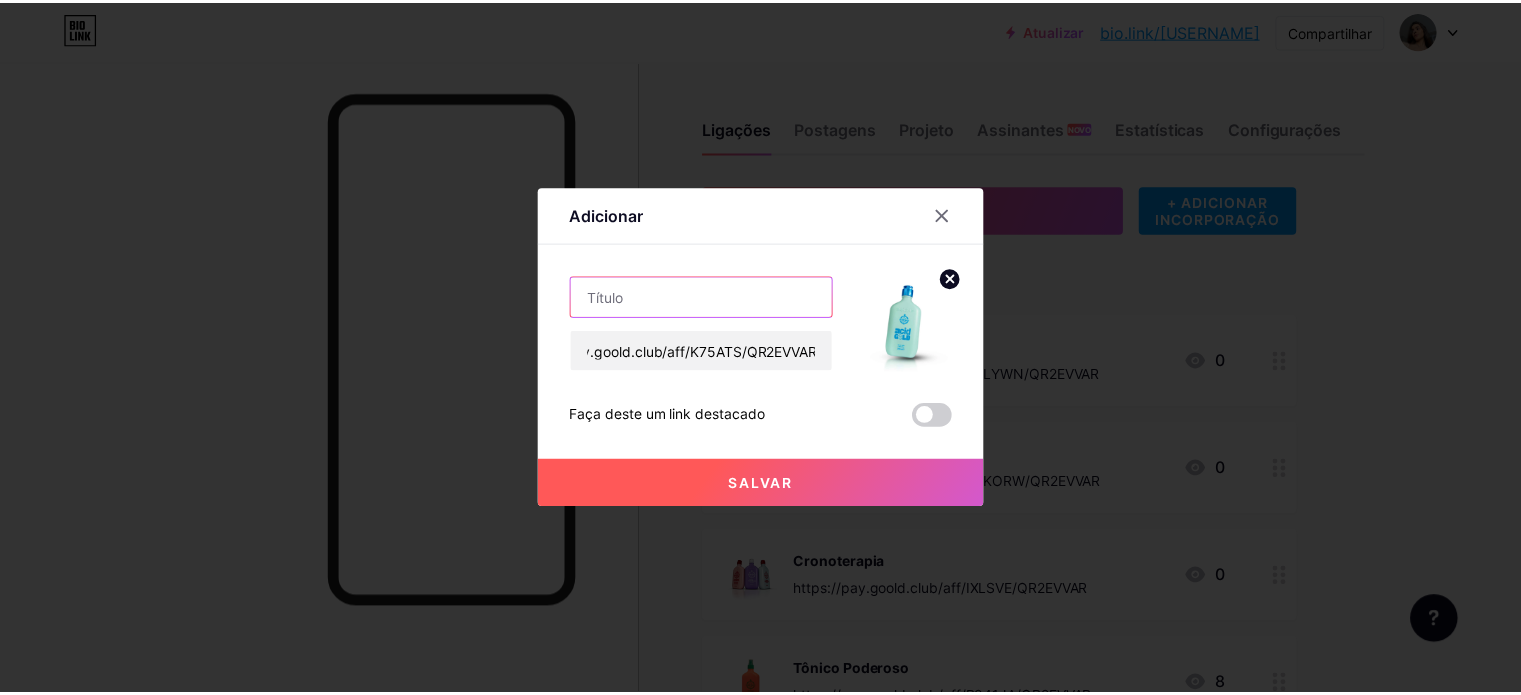 scroll, scrollTop: 0, scrollLeft: 0, axis: both 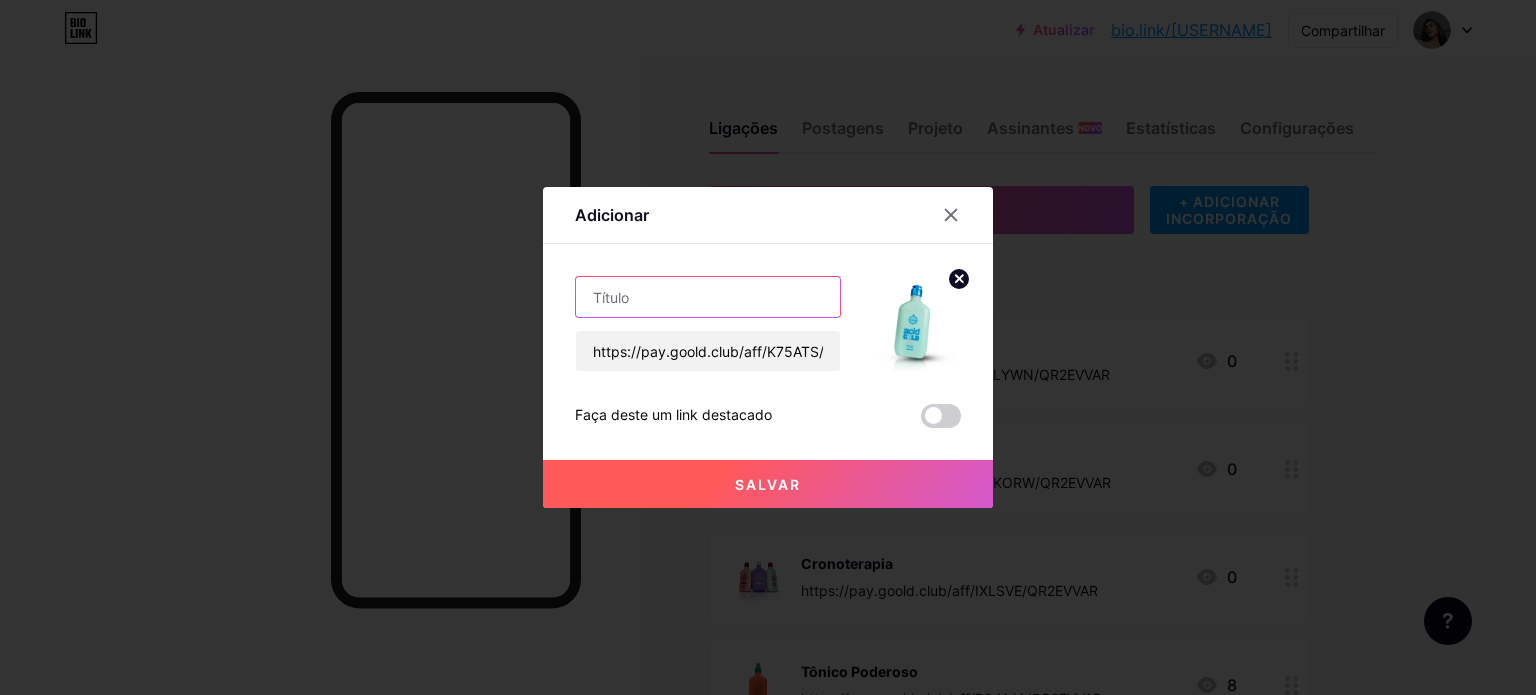 click at bounding box center [708, 297] 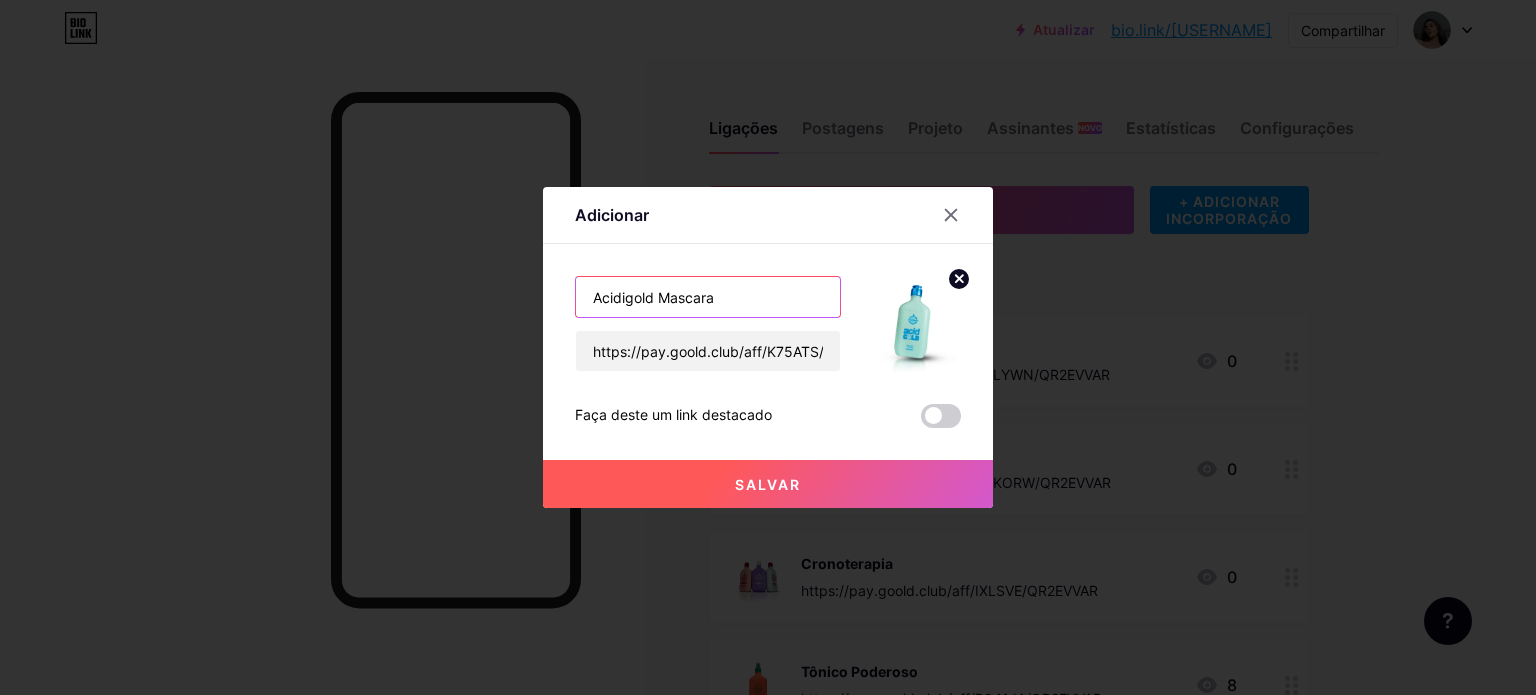 type on "Acidigold Mascara" 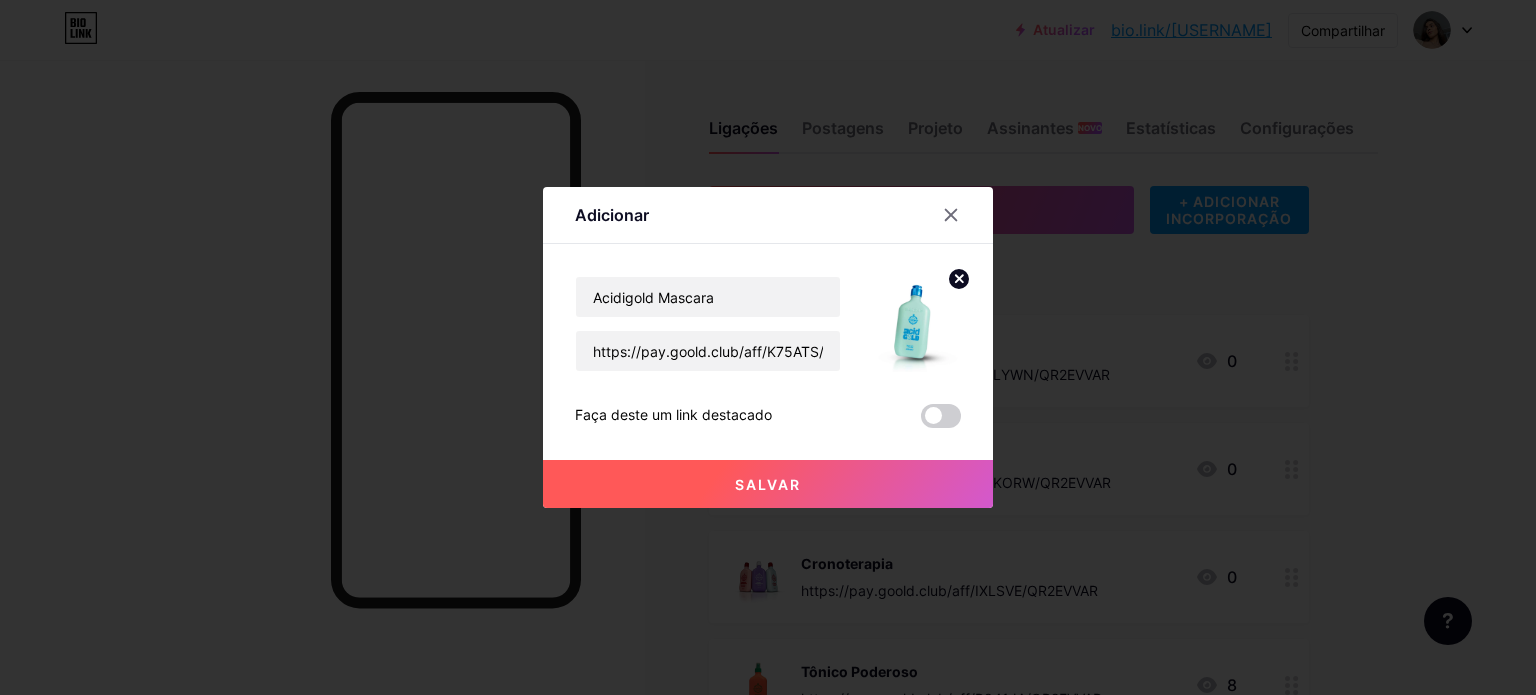 click on "Salvar" at bounding box center (768, 484) 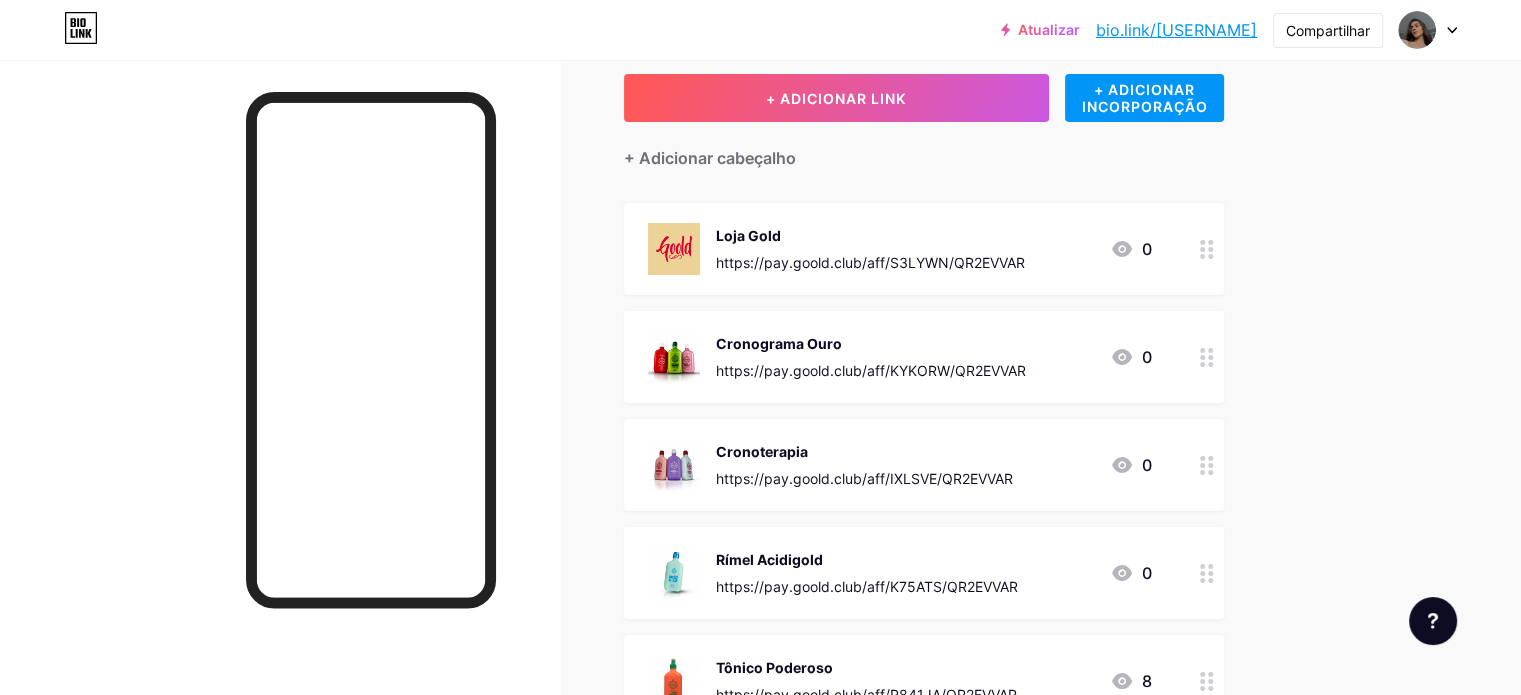 scroll, scrollTop: 132, scrollLeft: 0, axis: vertical 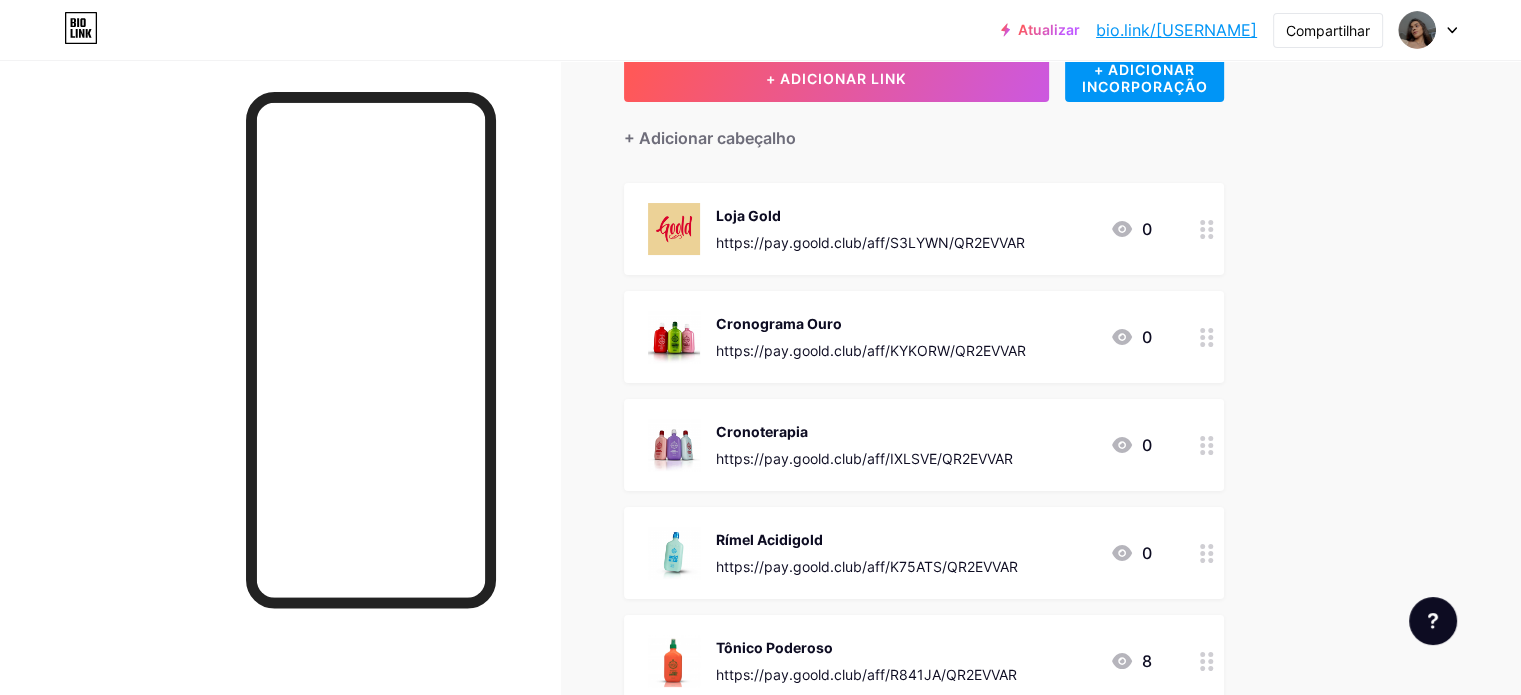 drag, startPoint x: 856, startPoint y: 524, endPoint x: 814, endPoint y: 539, distance: 44.598206 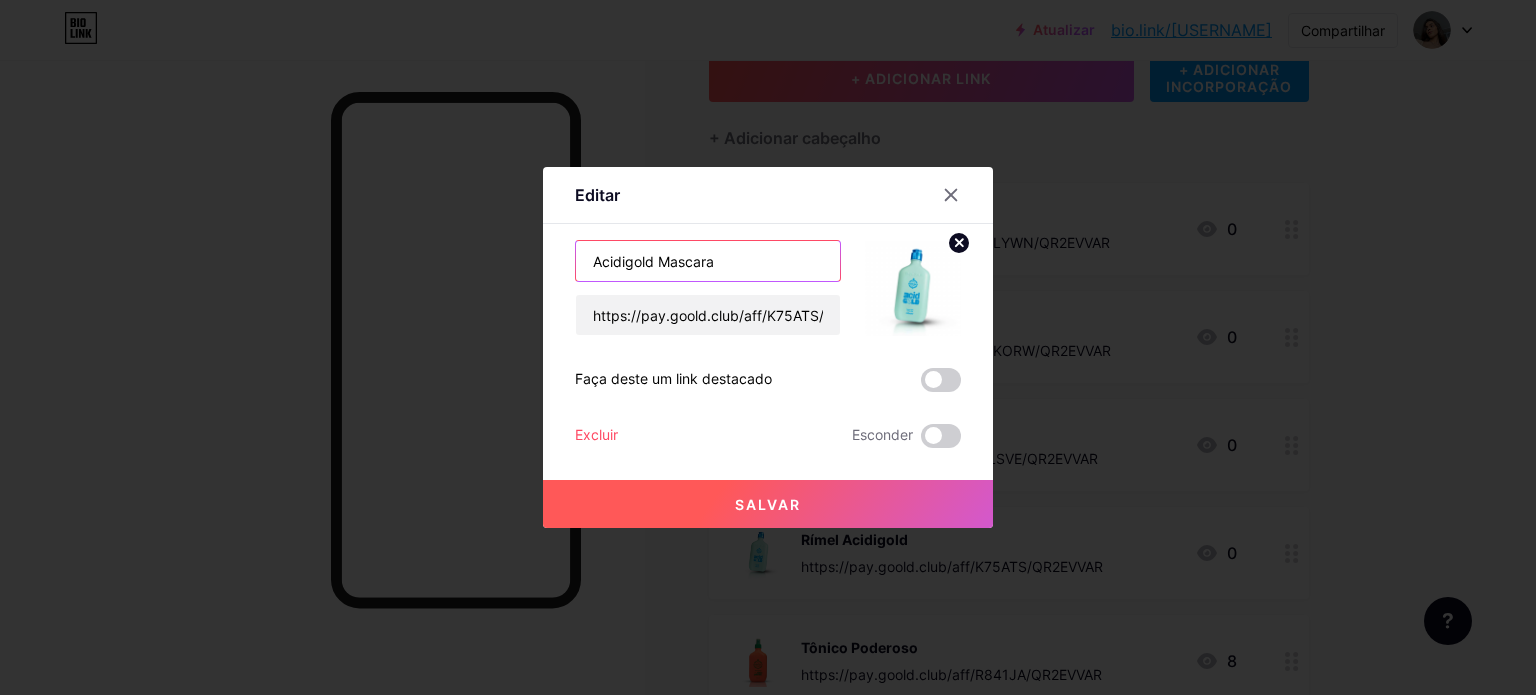 click on "Acidigold Mascara" at bounding box center (708, 261) 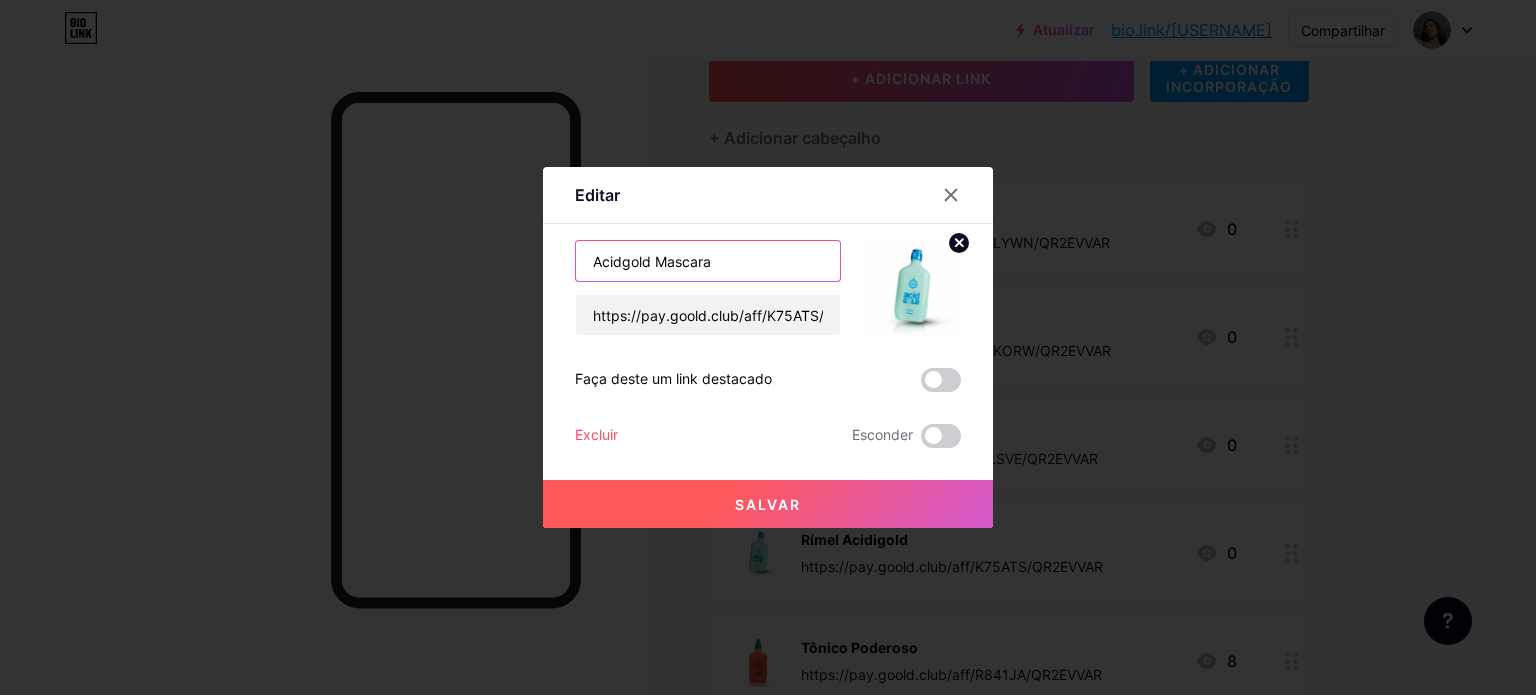 type on "Acidgold Mascara" 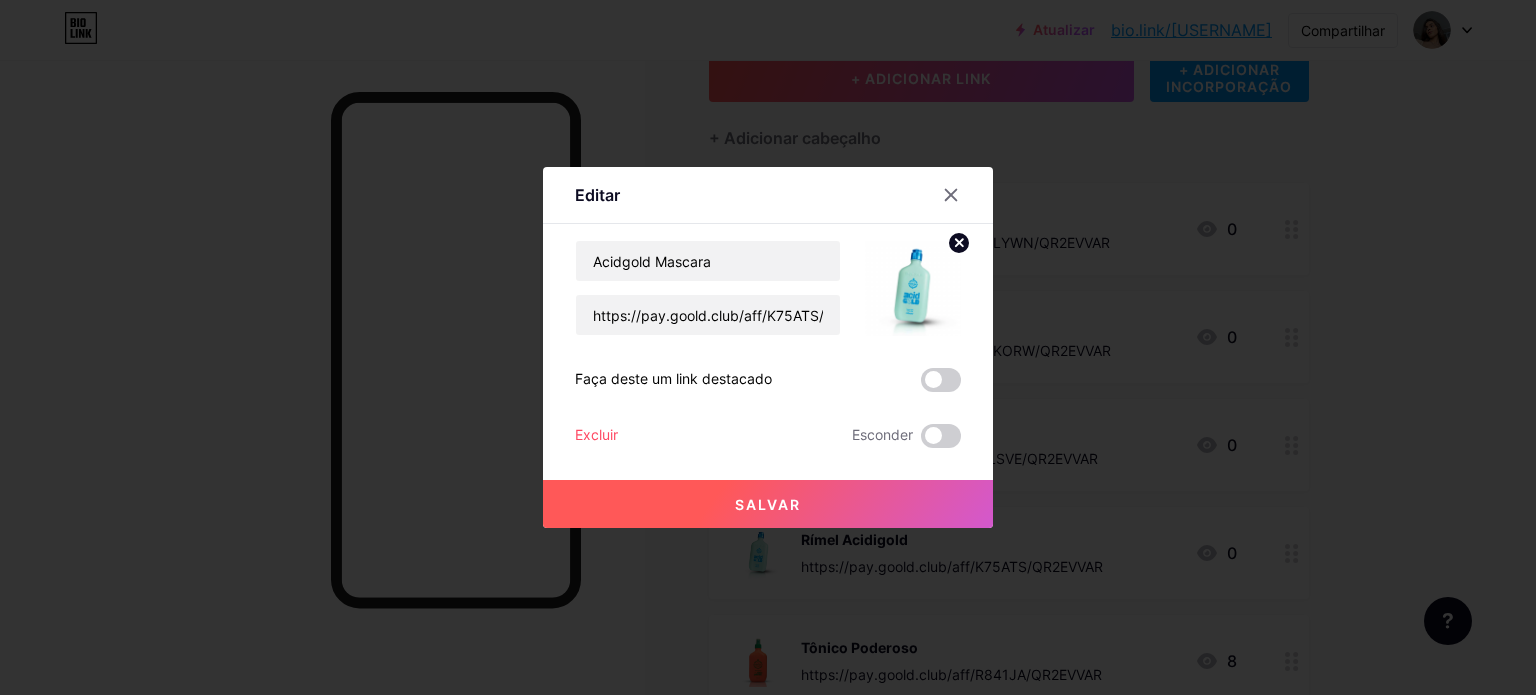 click on "Salvar" at bounding box center [768, 504] 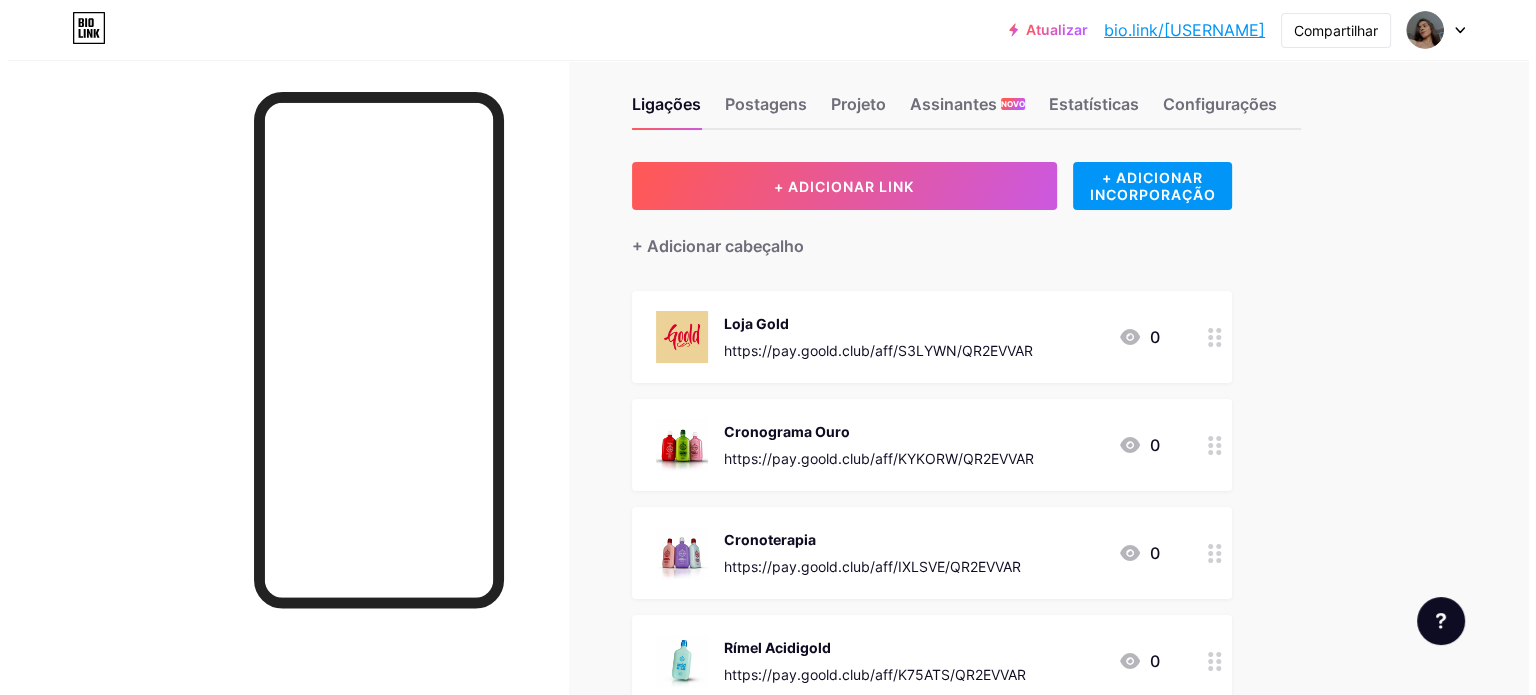 scroll, scrollTop: 0, scrollLeft: 0, axis: both 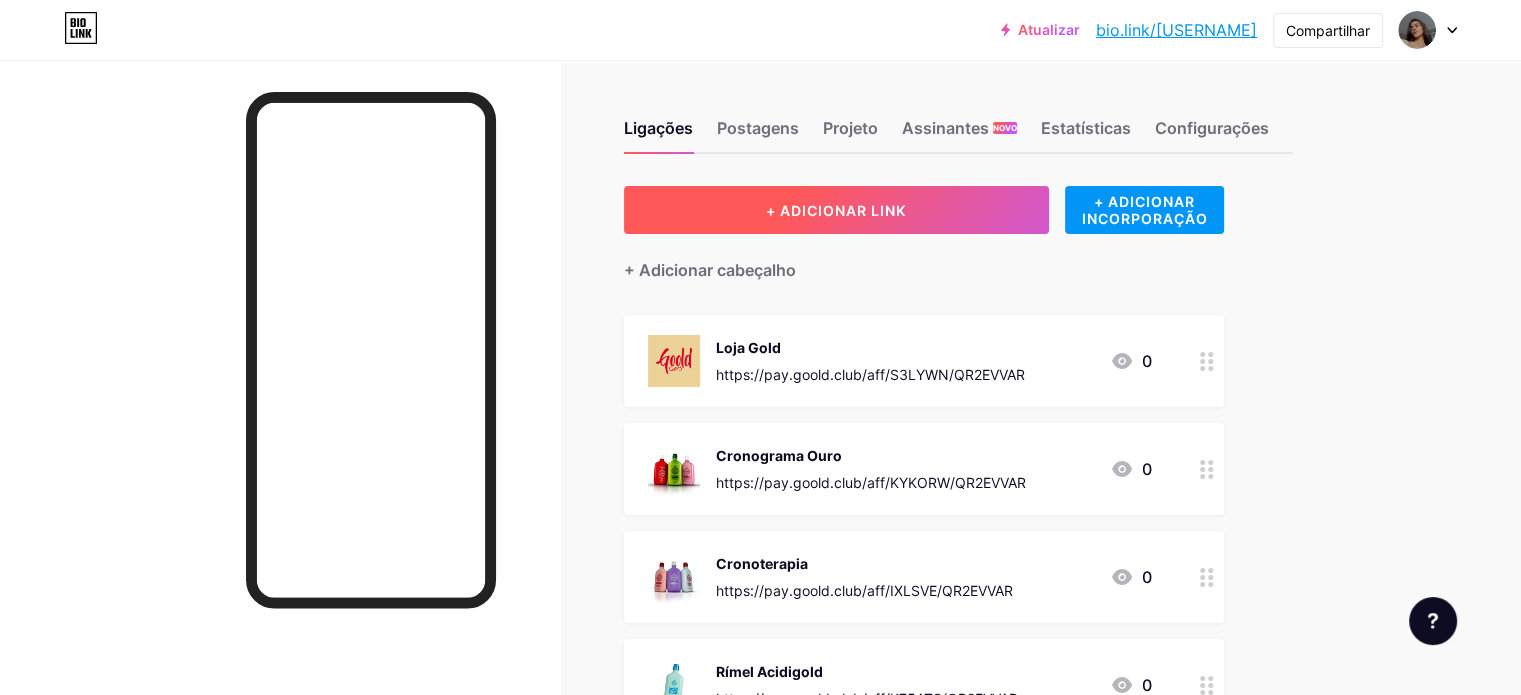 click on "+ ADICIONAR LINK" at bounding box center (836, 210) 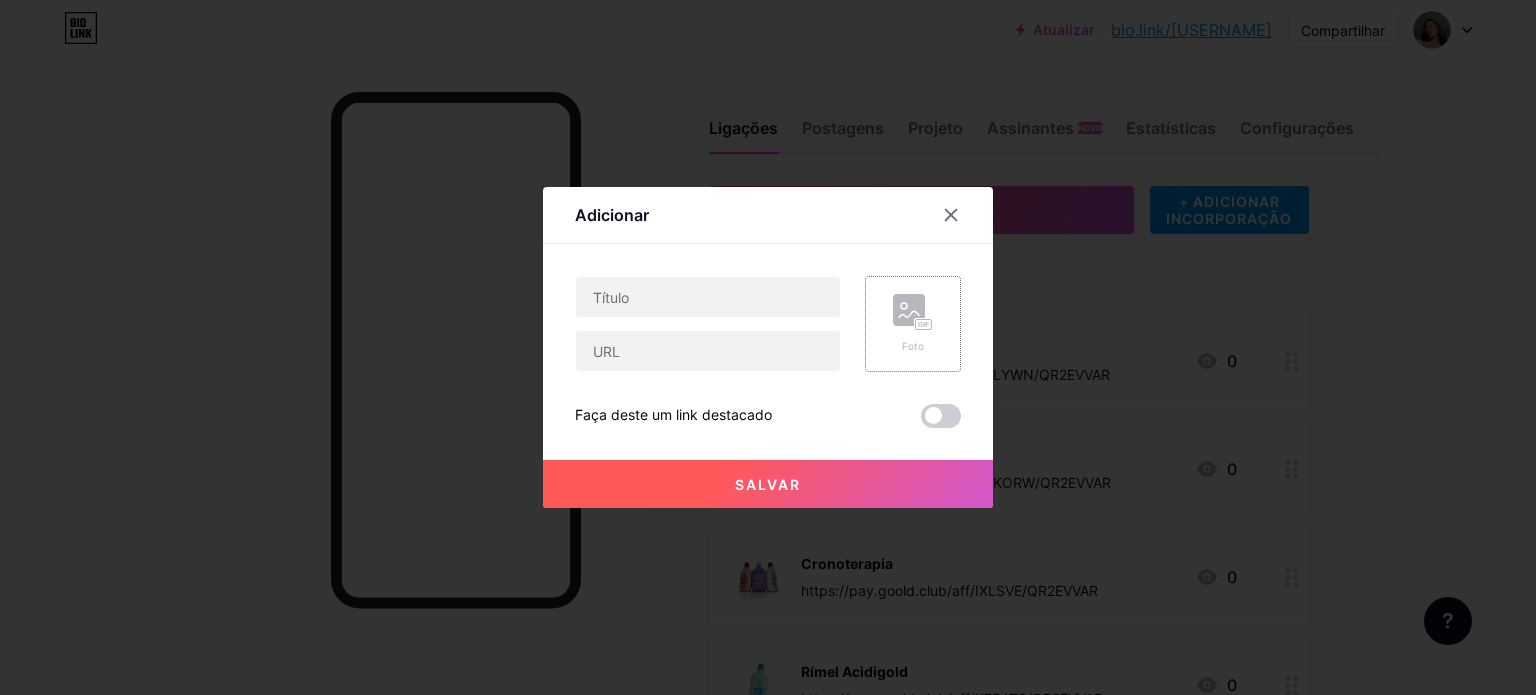 click on "Foto" at bounding box center [913, 324] 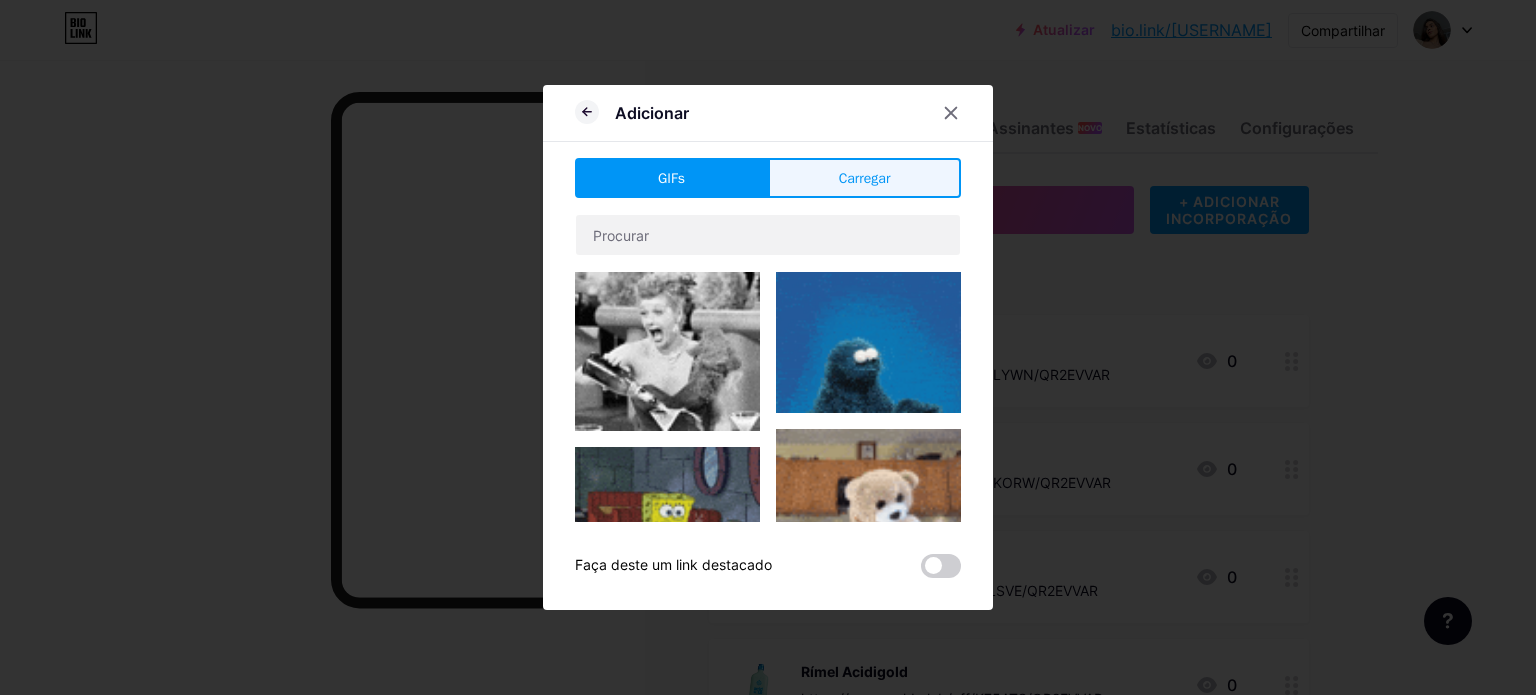 click on "Carregar" at bounding box center (865, 178) 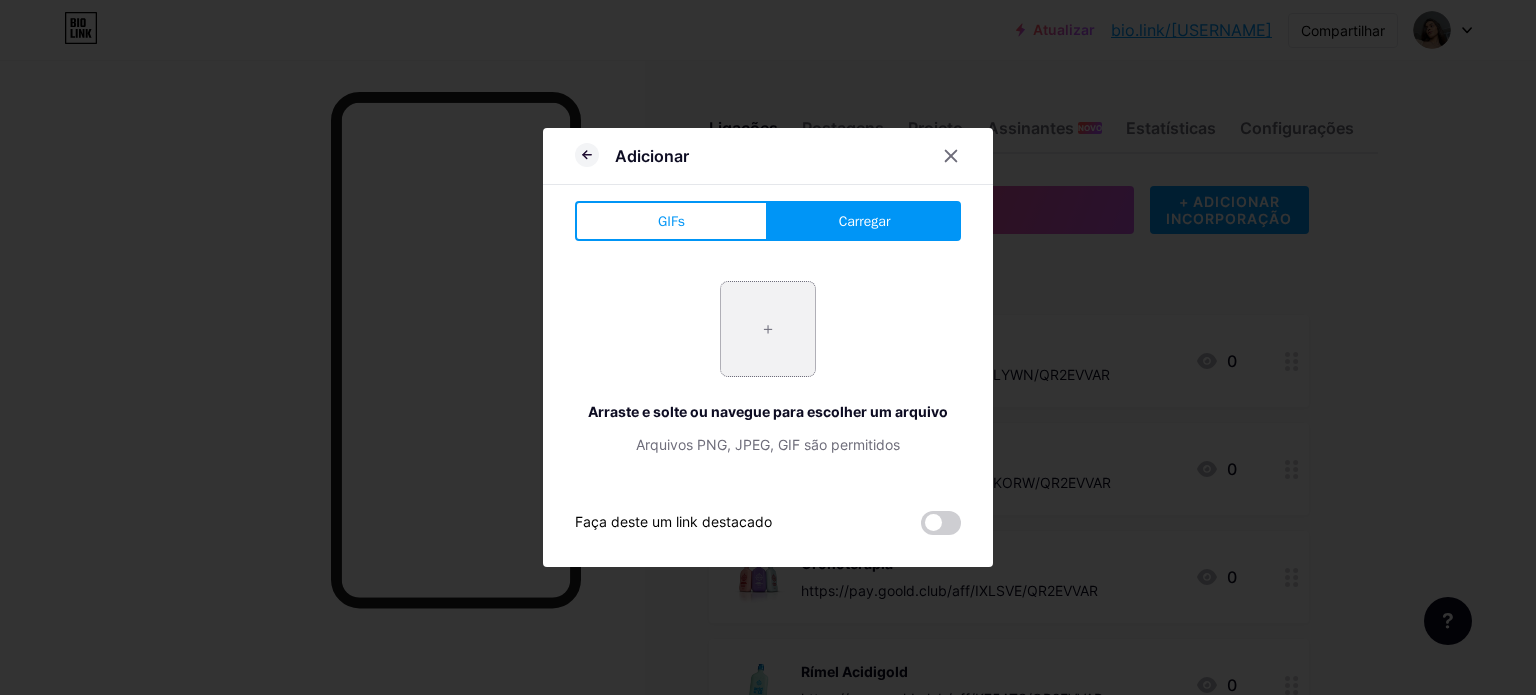click at bounding box center [768, 329] 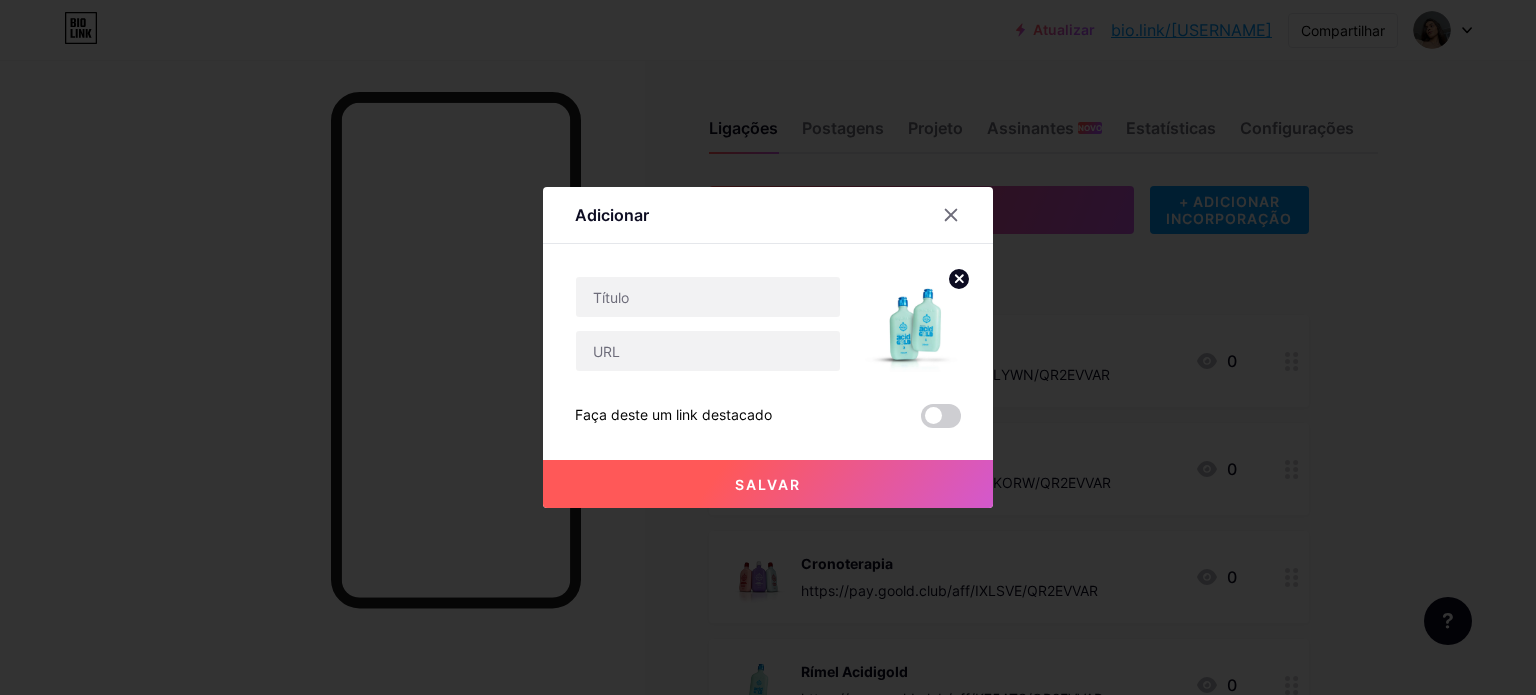 click on "Contente
YouTube
Reproduza vídeos do YouTube sem sair da sua página.
ADICIONAR
Vimeo
Reproduza vídeos do Vimeo sem sair da sua página.
ADICIONAR
TikTok
Aumente seus seguidores no TikTok
ADICIONAR
Tweet
Incorpore um tweet.
ADICIONAR
Reddit
Exiba seu perfil do Reddit
ADICIONAR
Spotify
Incorpore o Spotify para reproduzir a prévia de uma faixa.
ADICIONAR
Contração muscular
ADICIONAR
SoundCloud" at bounding box center (768, 336) 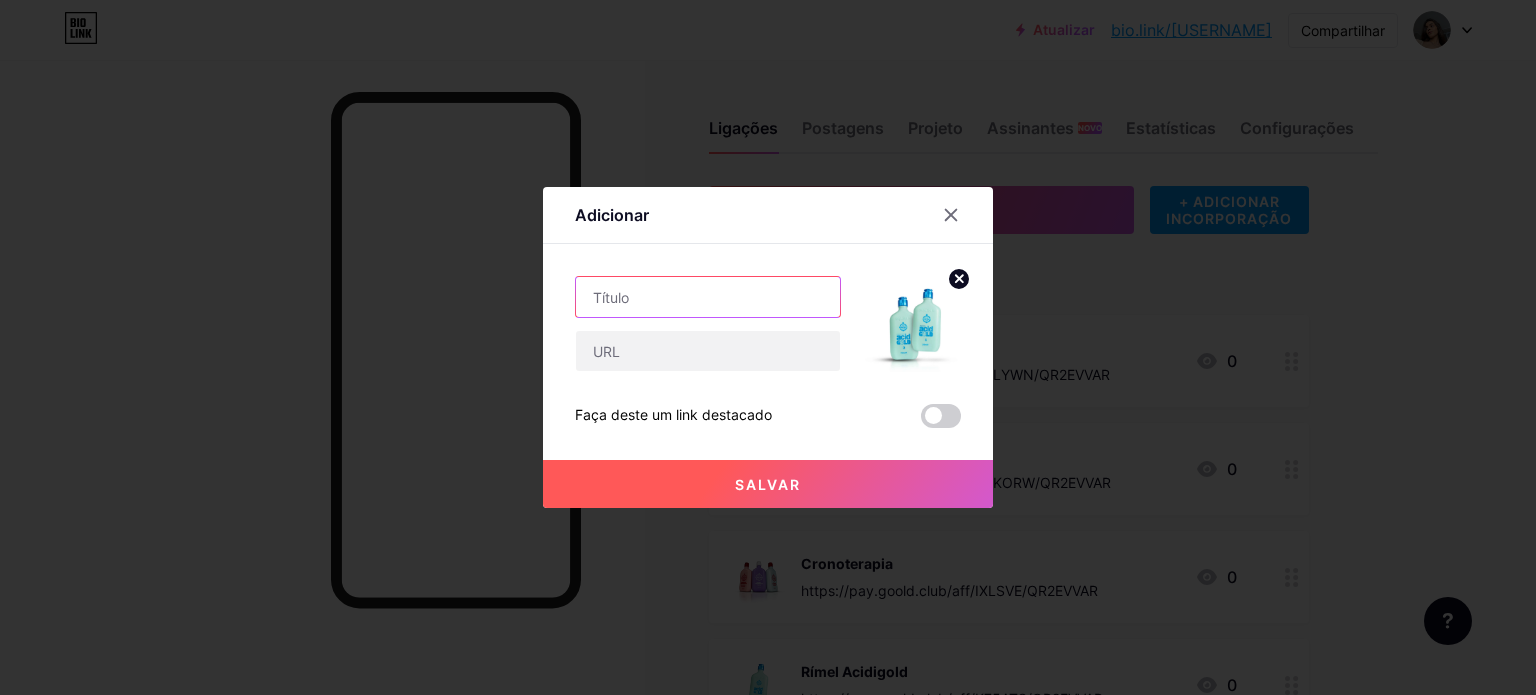 click at bounding box center [708, 297] 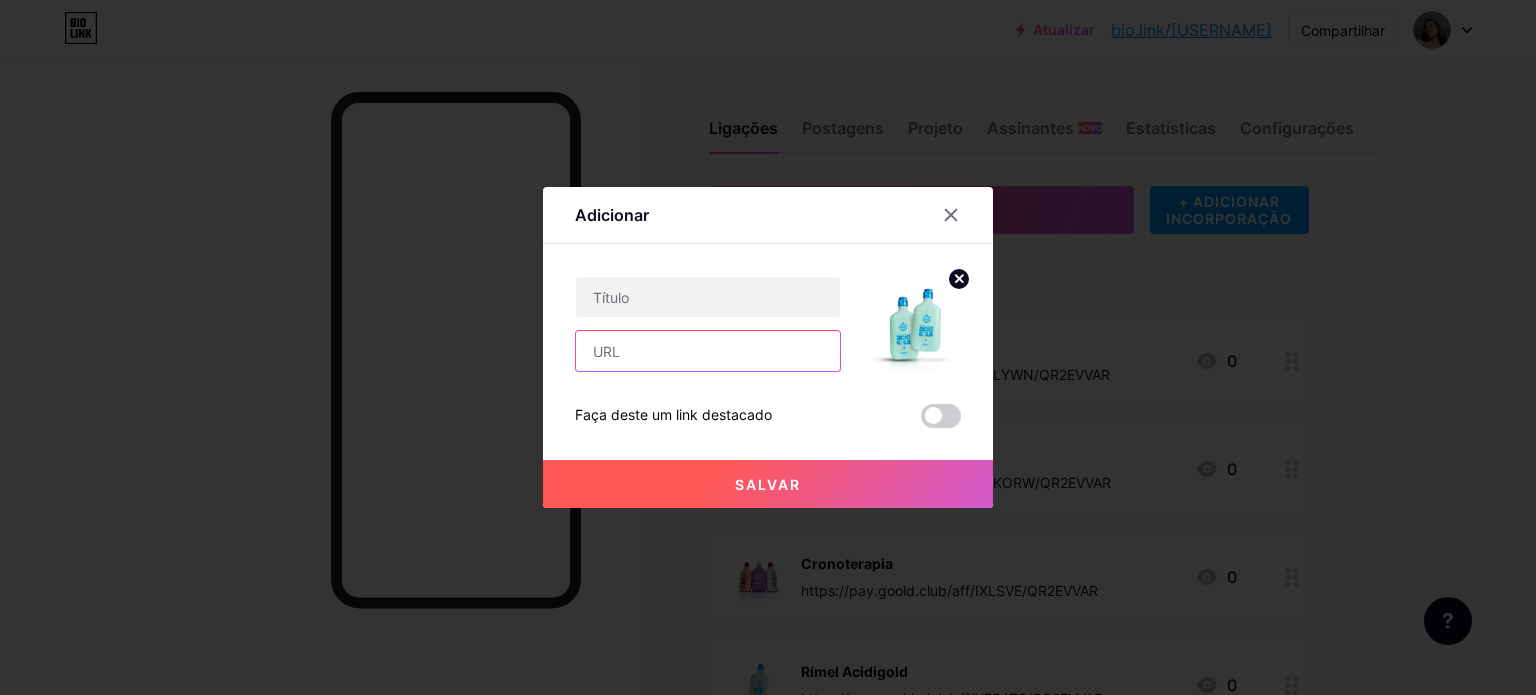 click at bounding box center [708, 351] 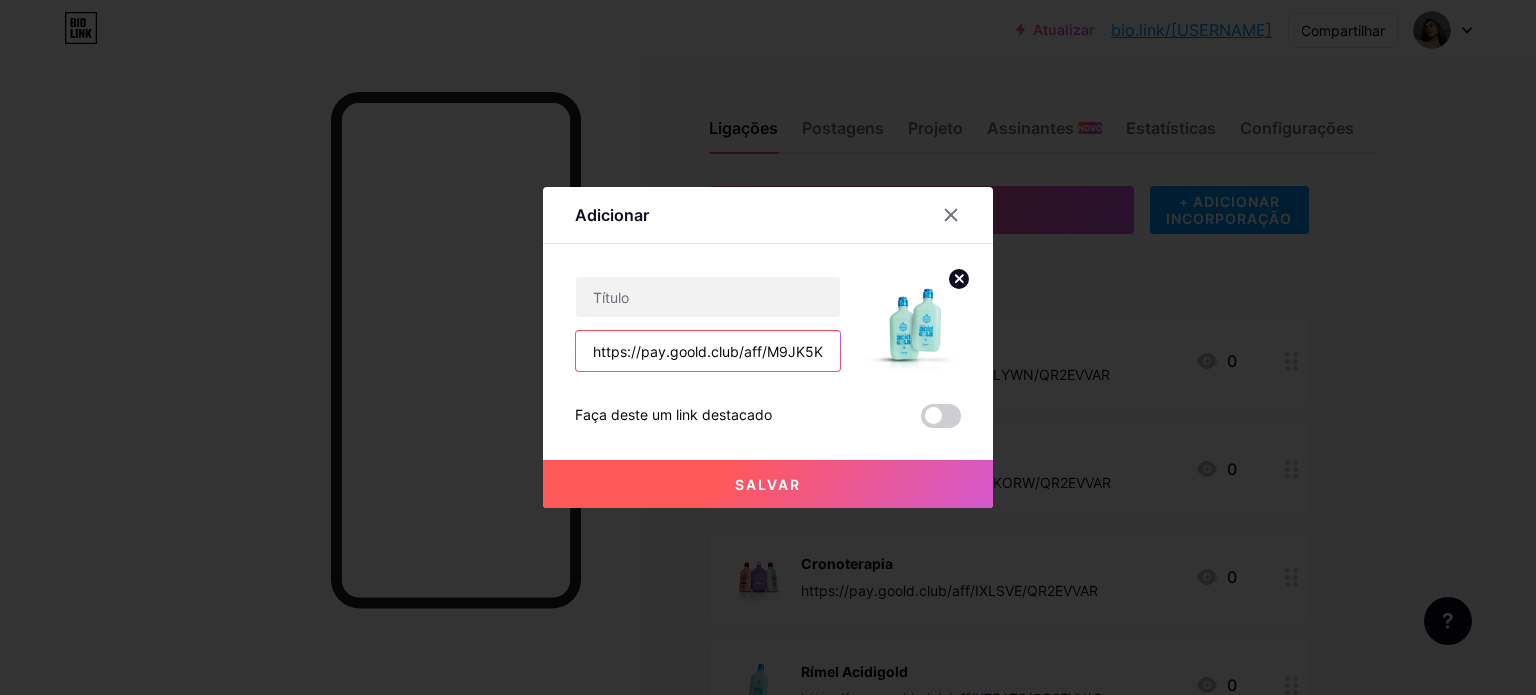scroll, scrollTop: 0, scrollLeft: 74, axis: horizontal 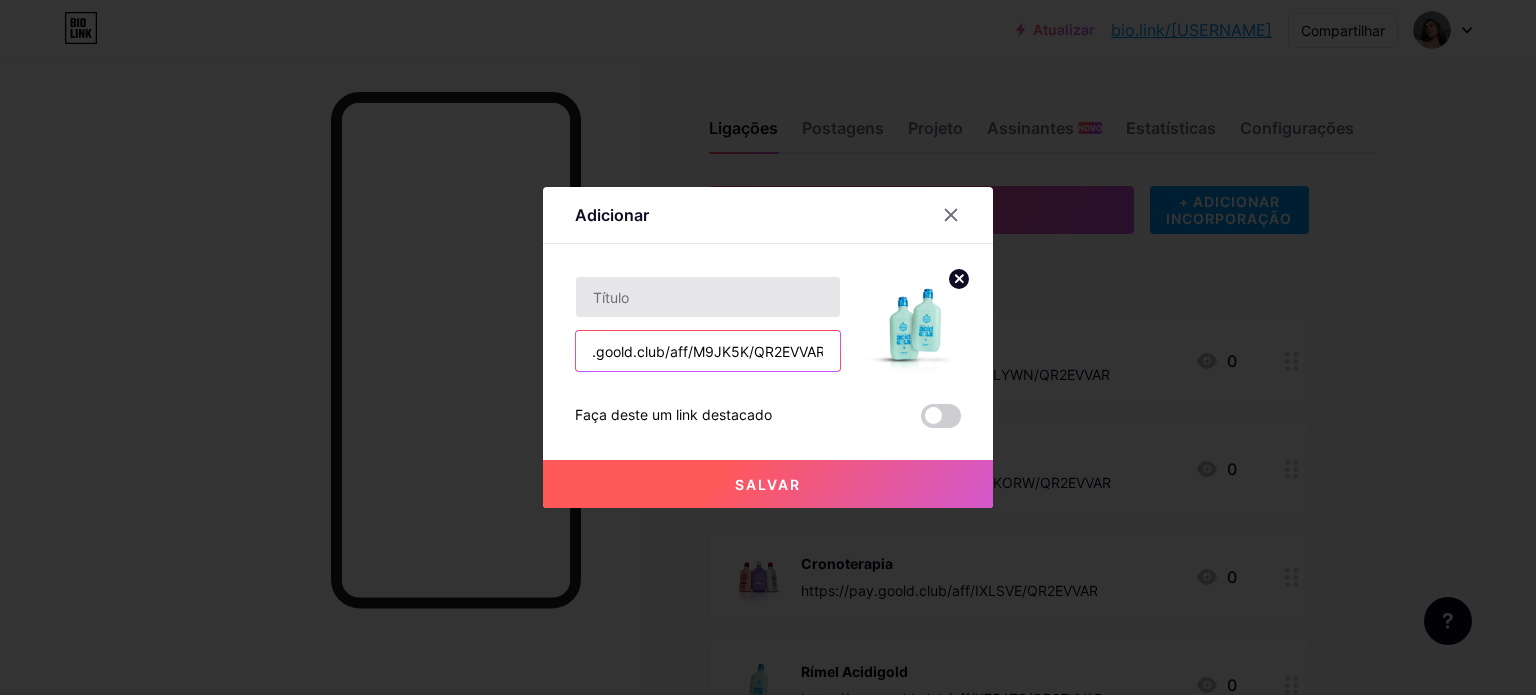 type on "https://pay.goold.club/aff/M9JK5K/QR2EVVAR" 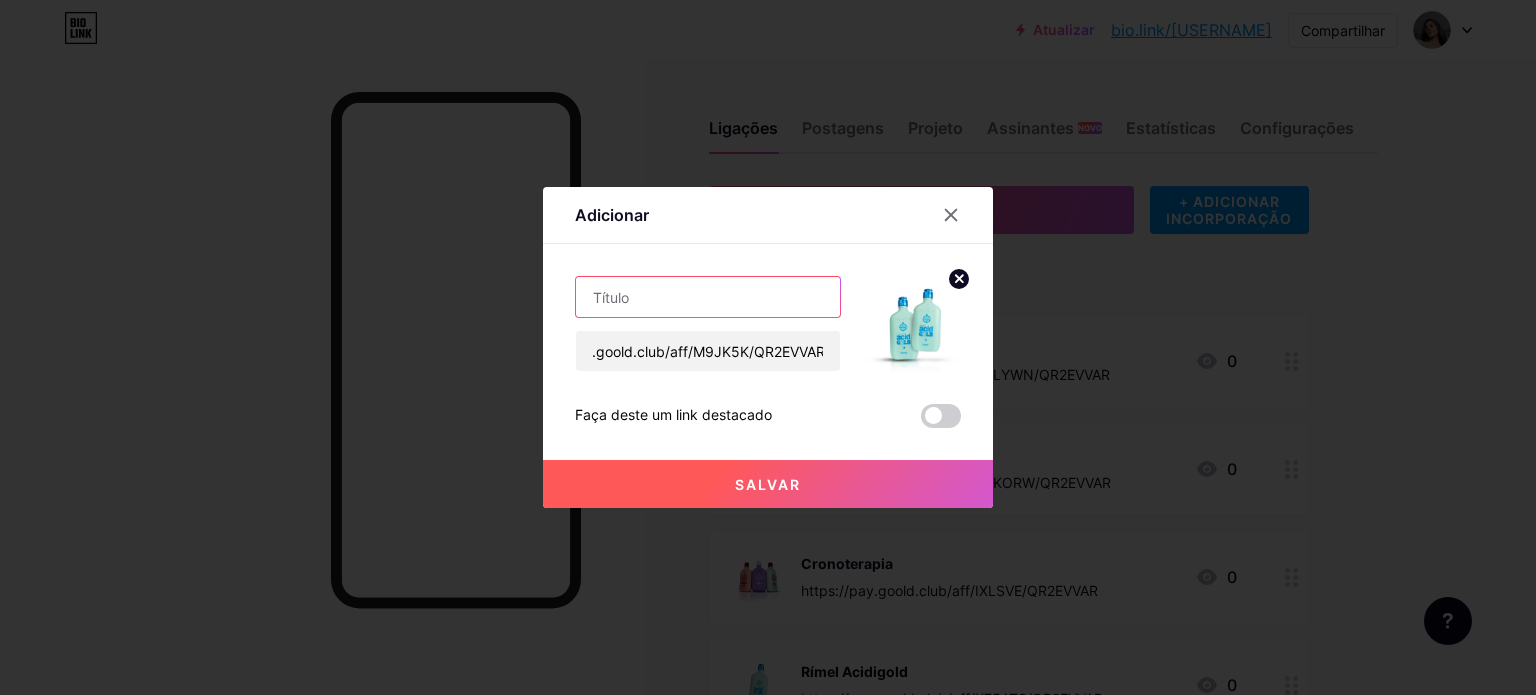 scroll, scrollTop: 0, scrollLeft: 0, axis: both 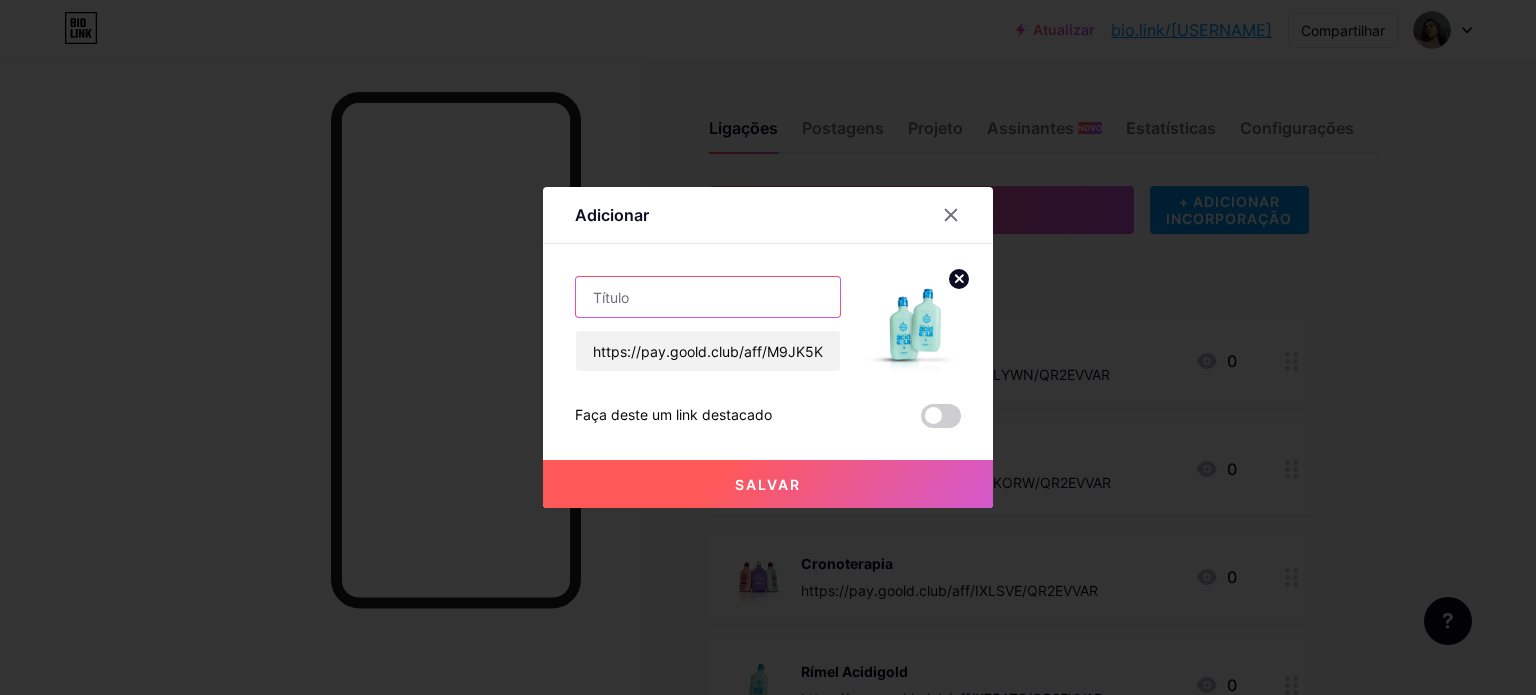 click at bounding box center [708, 297] 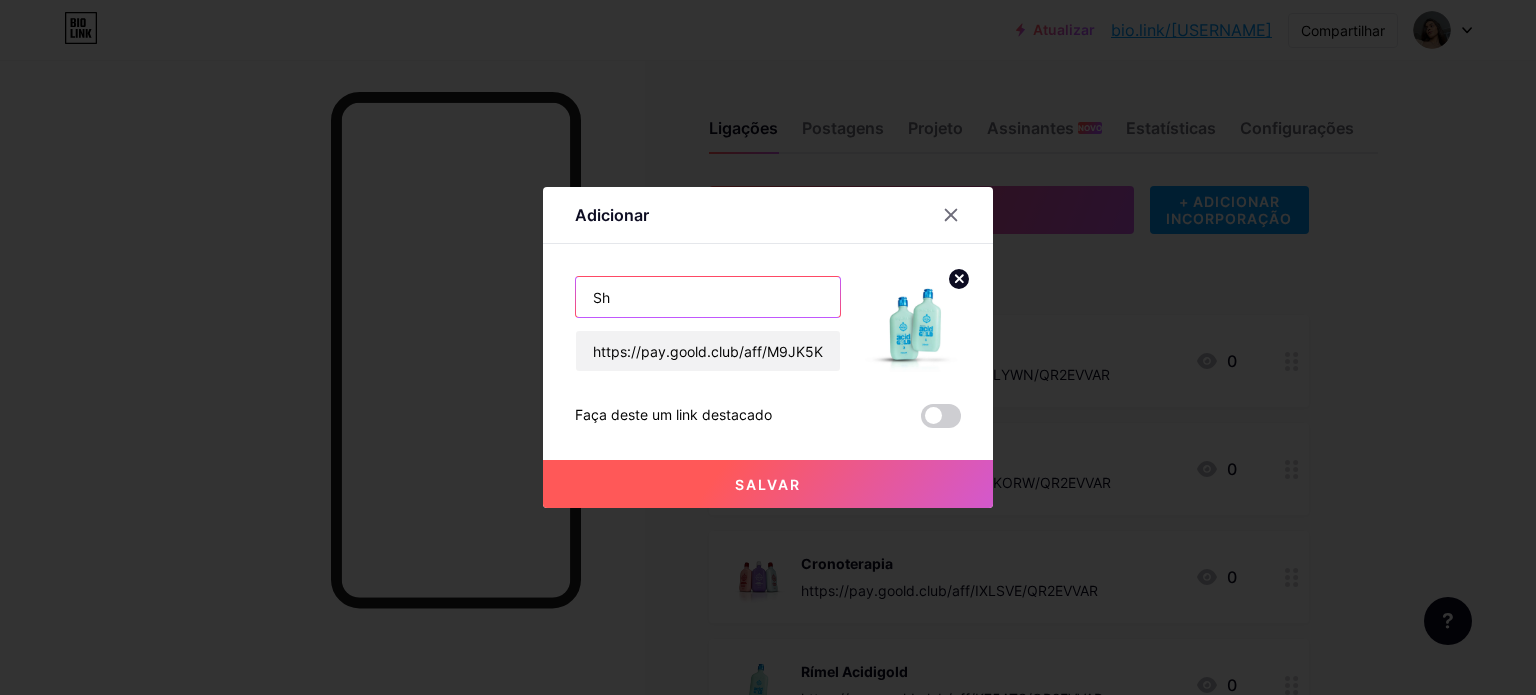 type on "S" 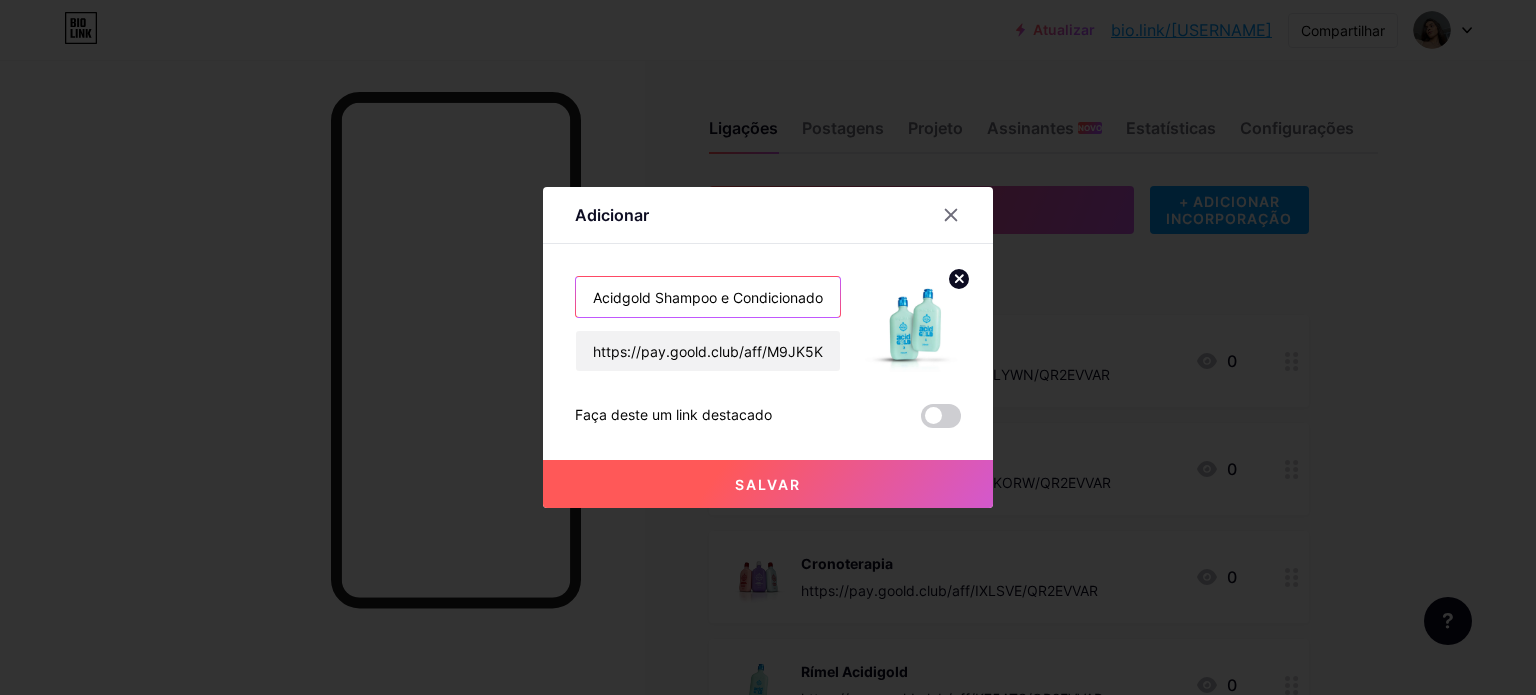 scroll, scrollTop: 0, scrollLeft: 6, axis: horizontal 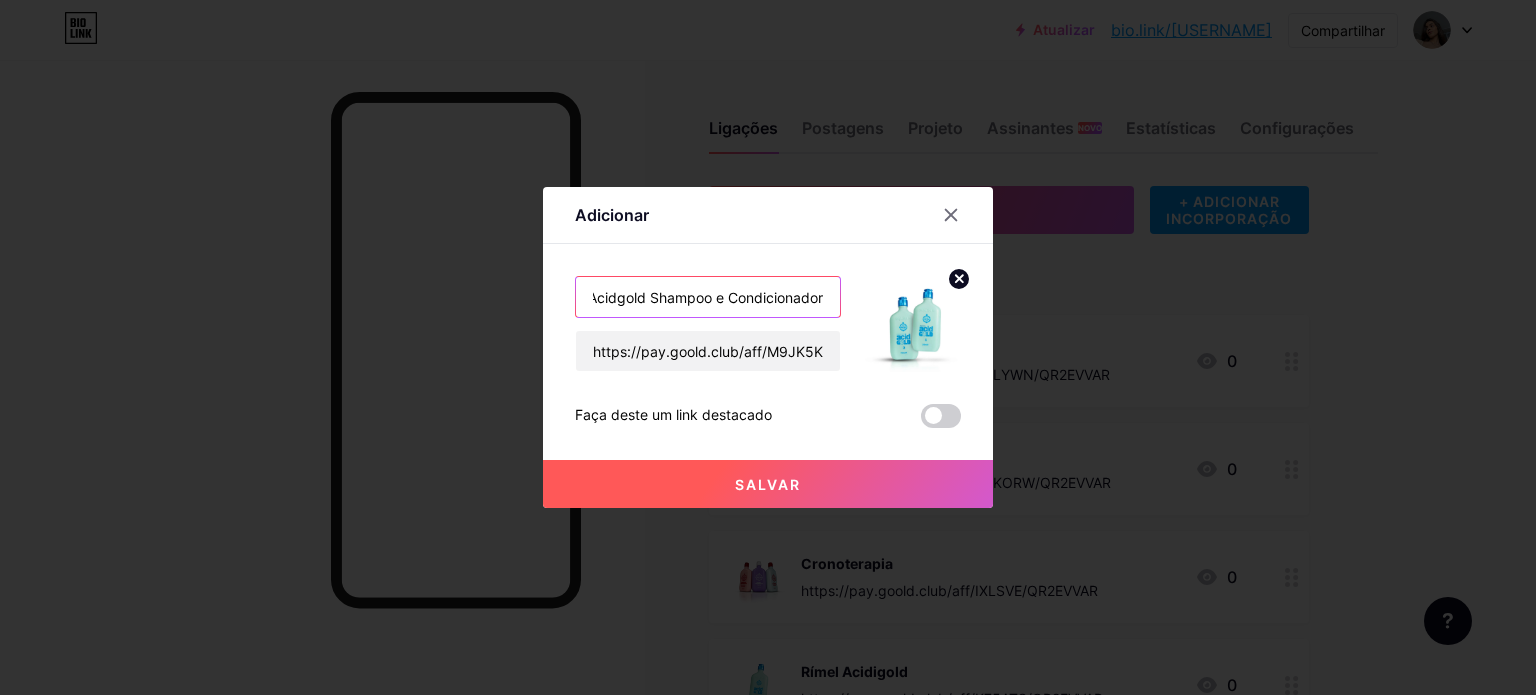 type on "Acidgold Shampoo e Condicionador" 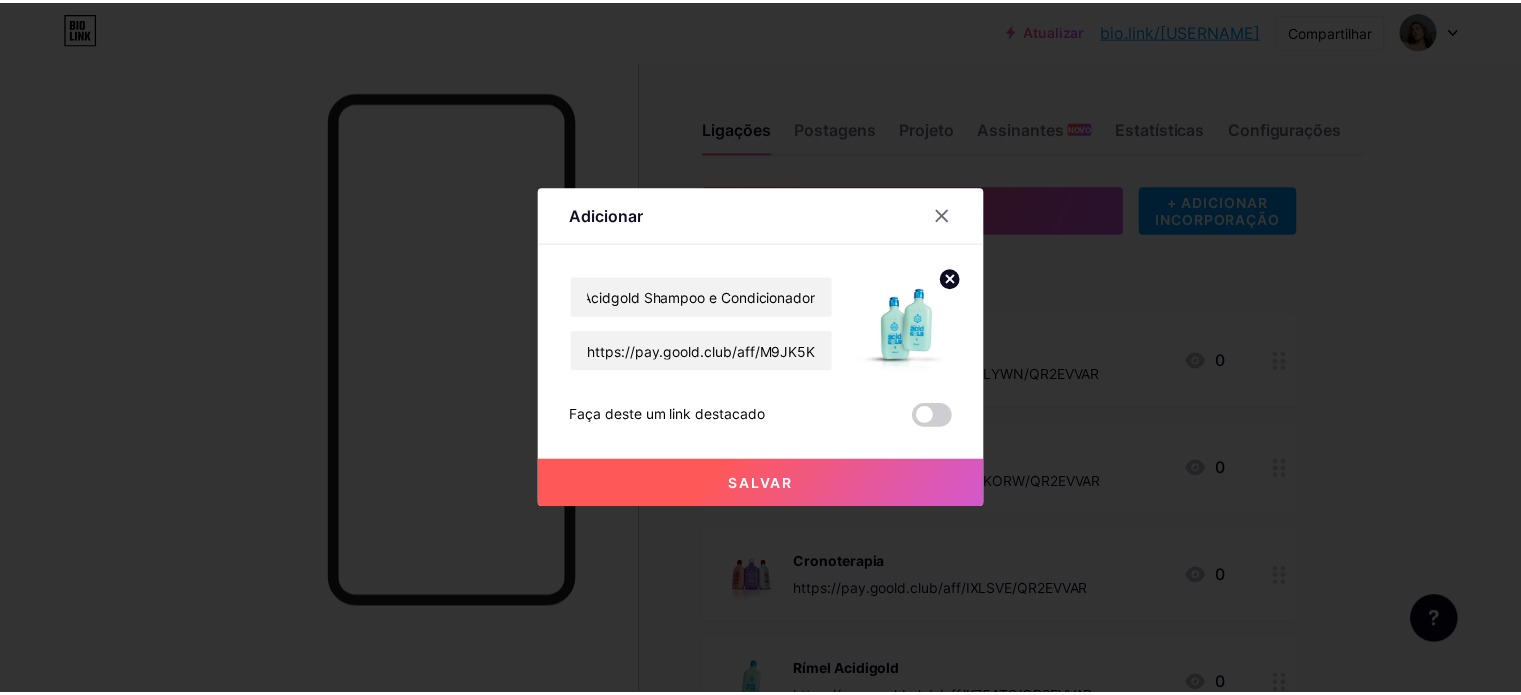 scroll, scrollTop: 0, scrollLeft: 0, axis: both 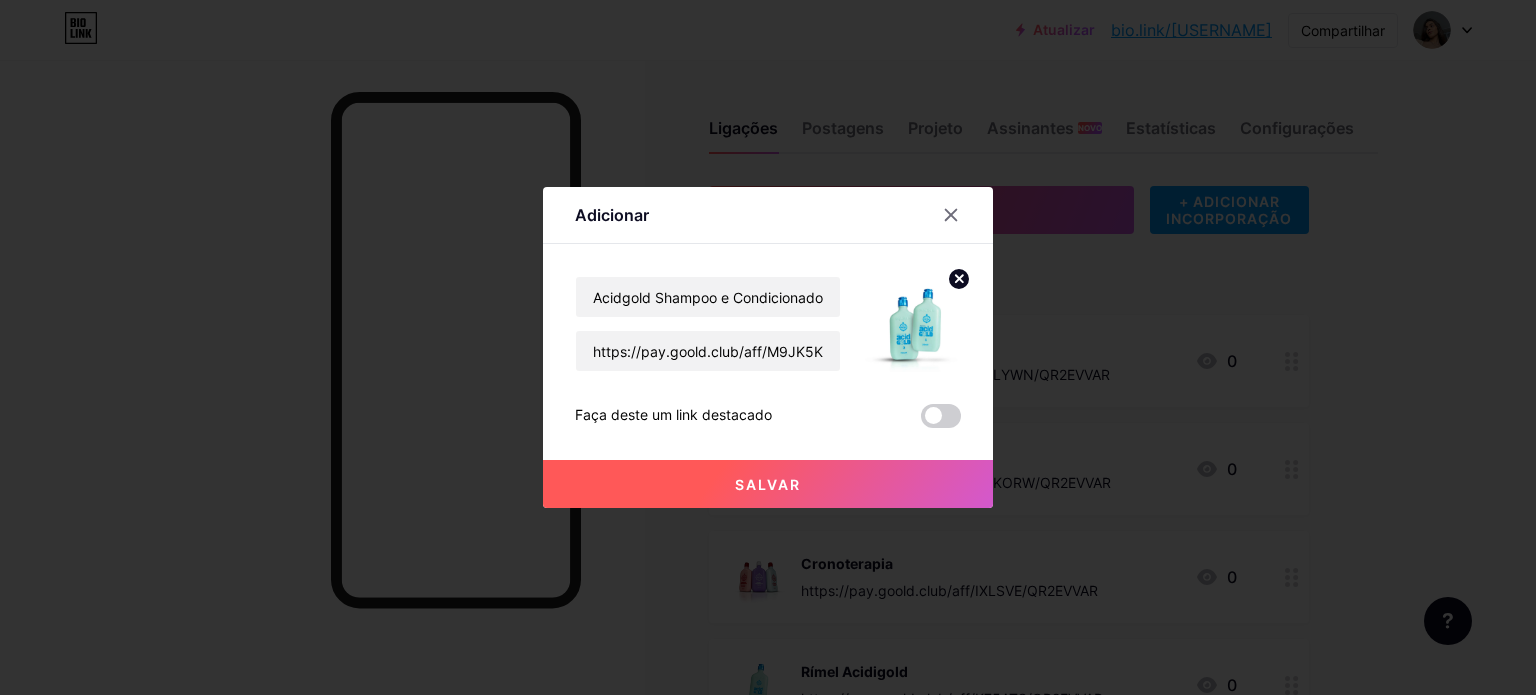 click on "Salvar" at bounding box center (768, 484) 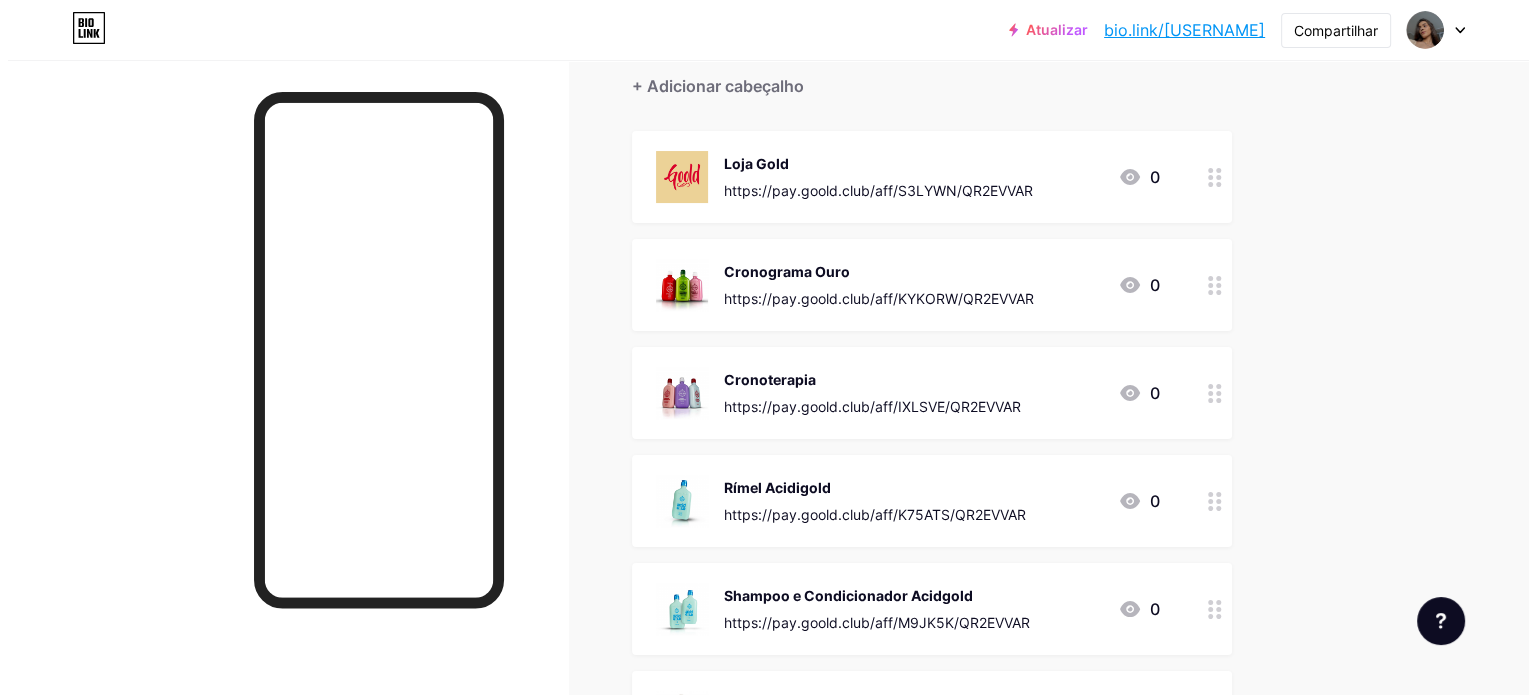 scroll, scrollTop: 104, scrollLeft: 0, axis: vertical 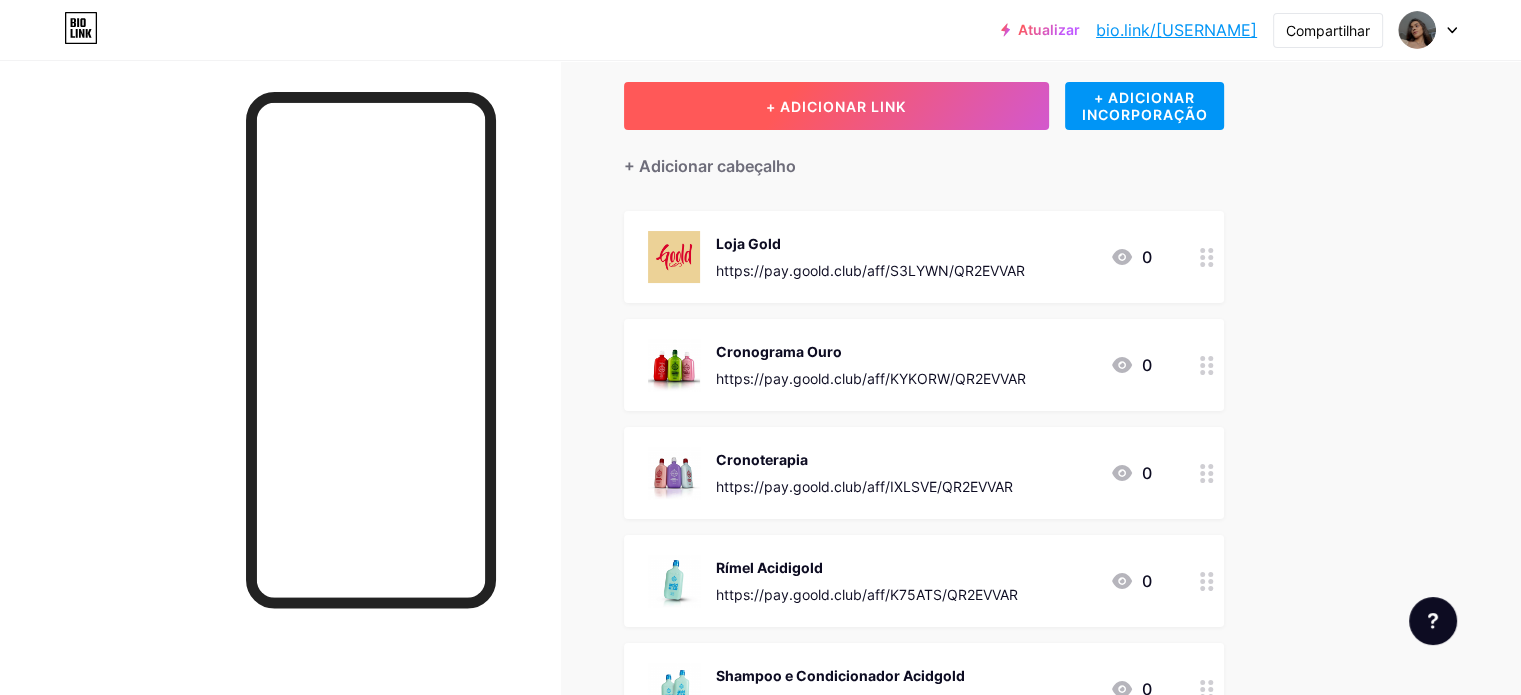 click on "+ ADICIONAR LINK" at bounding box center (836, 106) 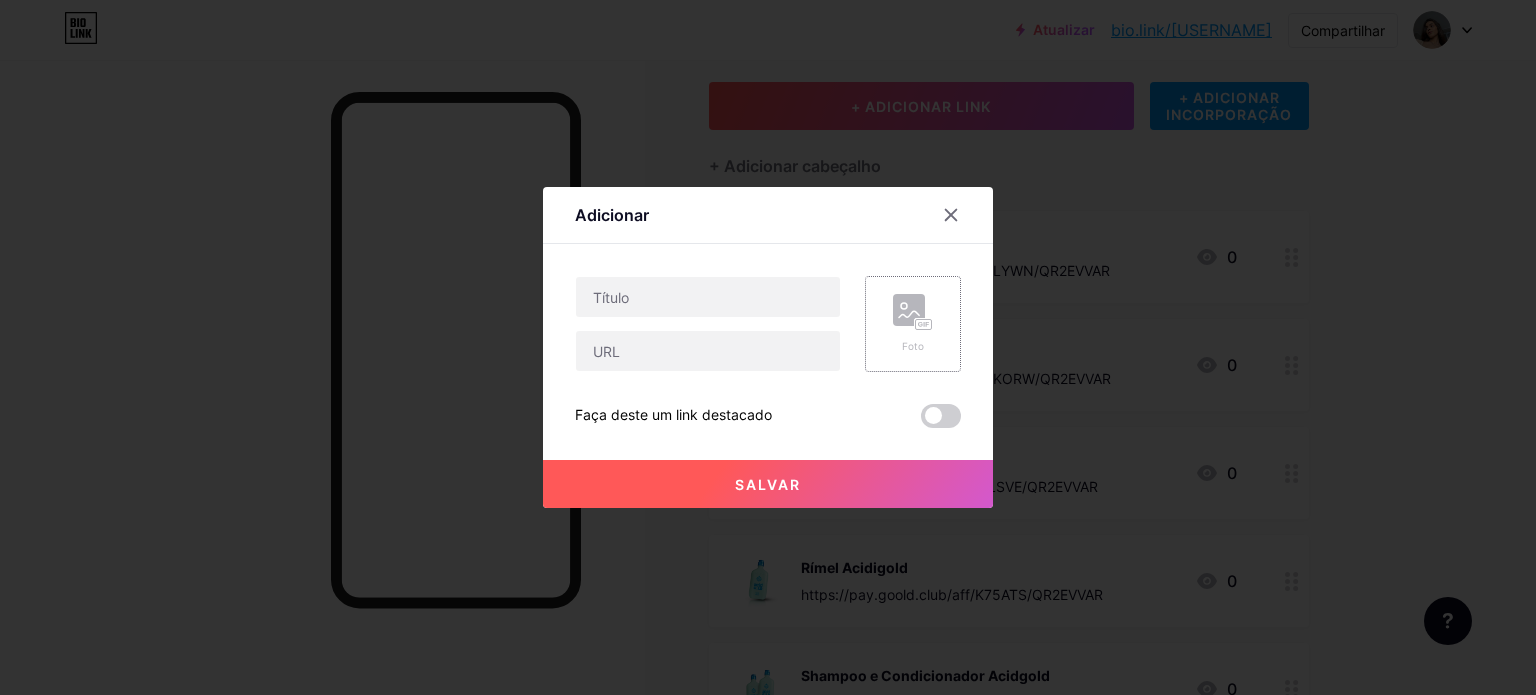 click on "Foto" at bounding box center (913, 324) 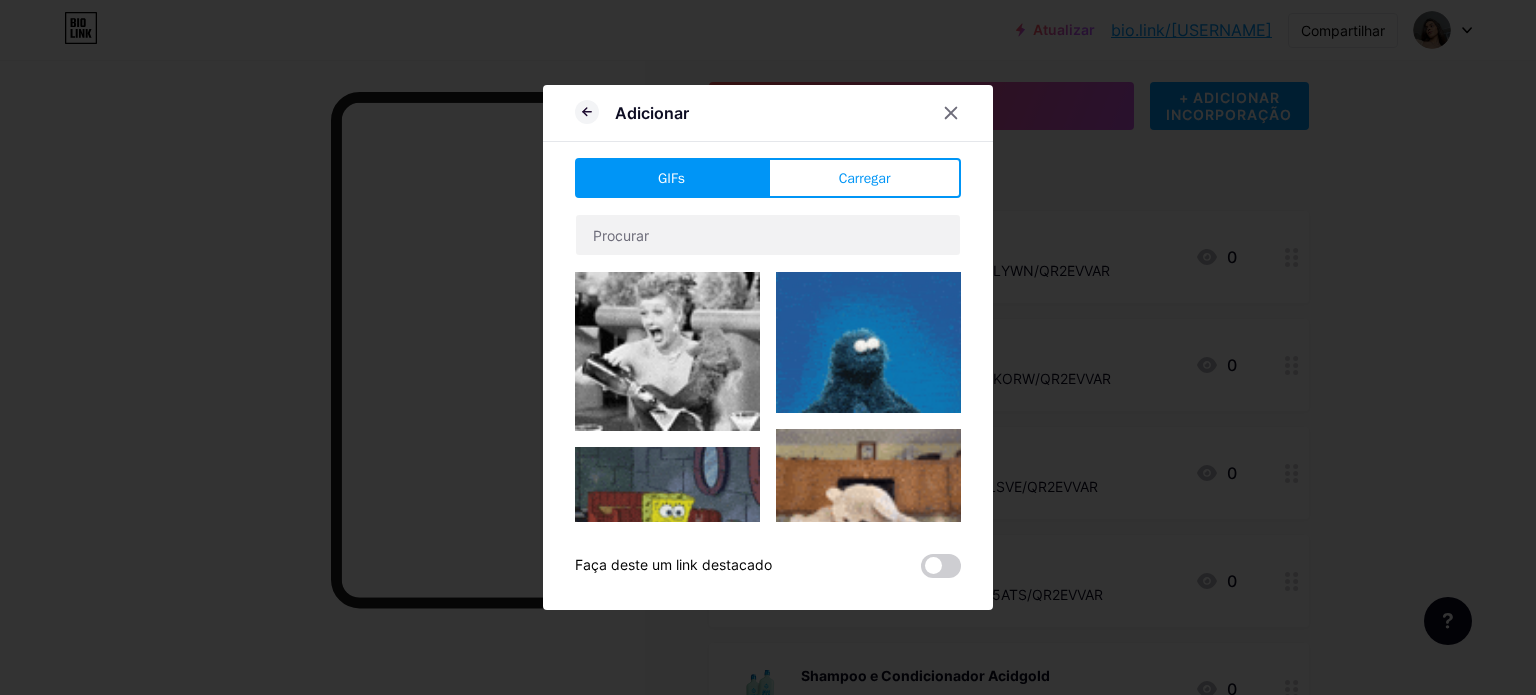 click on "Adicionar       GIFs     Carregar       Contente
YouTube
Reproduza vídeos do YouTube sem sair da sua página.
ADICIONAR
Vimeo
Reproduza vídeos do Vimeo sem sair da sua página.
ADICIONAR
TikTok
Aumente seus seguidores no TikTok
ADICIONAR
Tweet
Incorpore um tweet.
ADICIONAR
Reddit
Exiba seu perfil do Reddit
ADICIONAR
Spotify
Incorpore o Spotify para reproduzir a prévia de uma faixa.
ADICIONAR
Contração muscular
ADICIONAR" at bounding box center [768, 347] 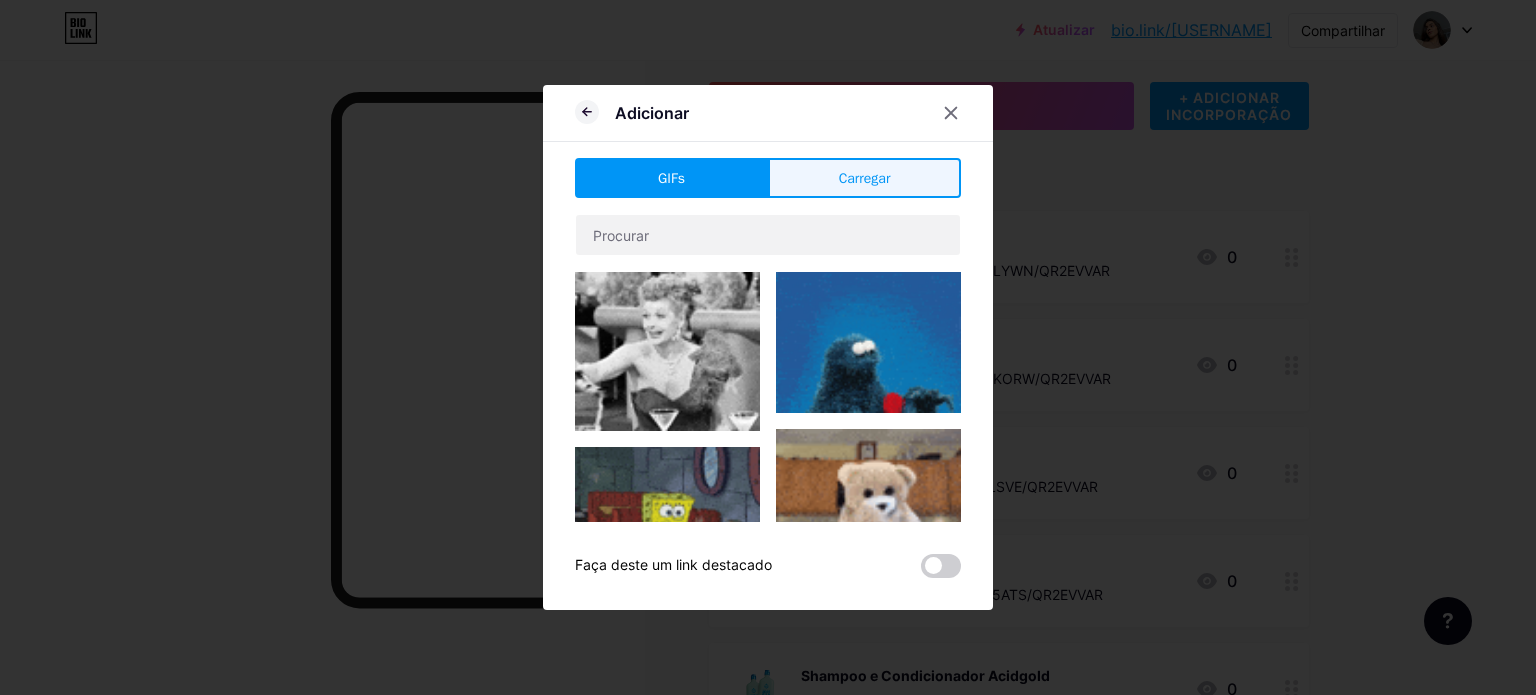 click on "Carregar" at bounding box center [865, 178] 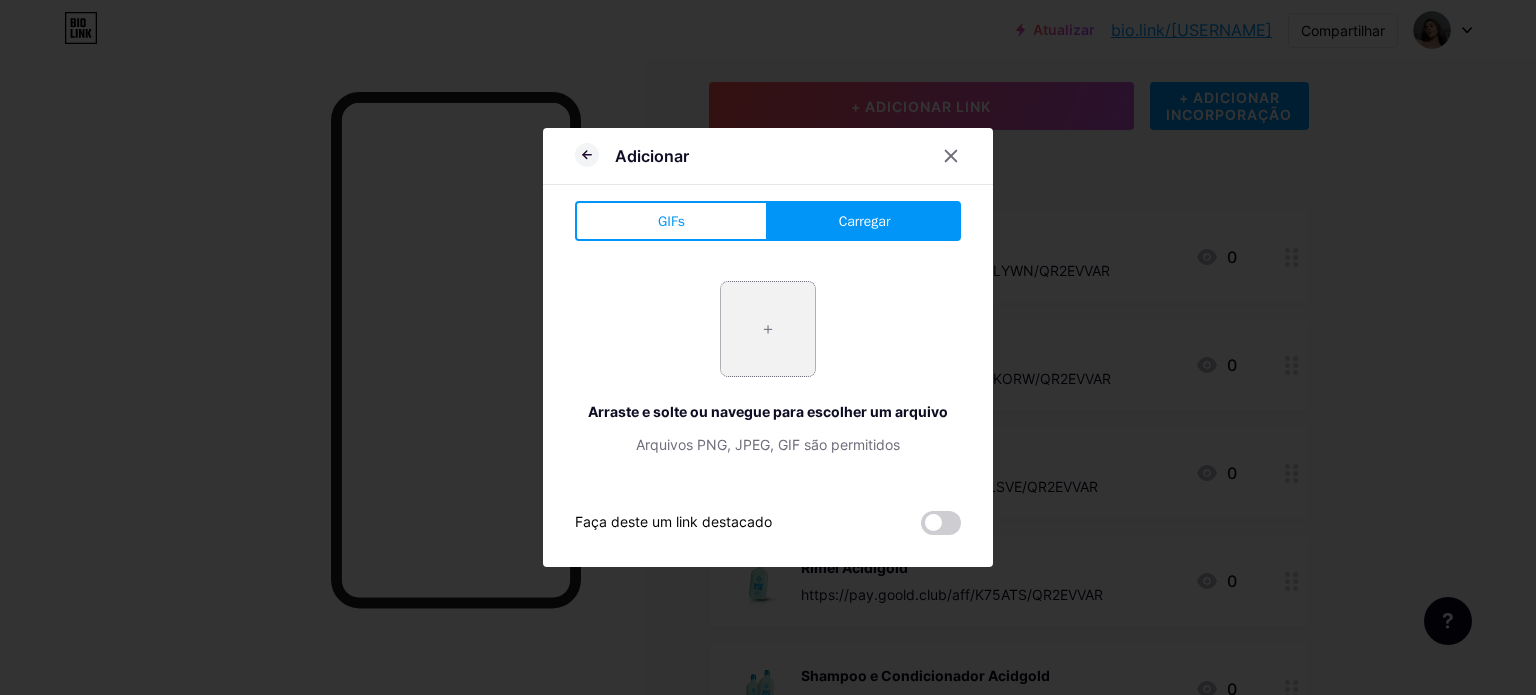 click at bounding box center [768, 329] 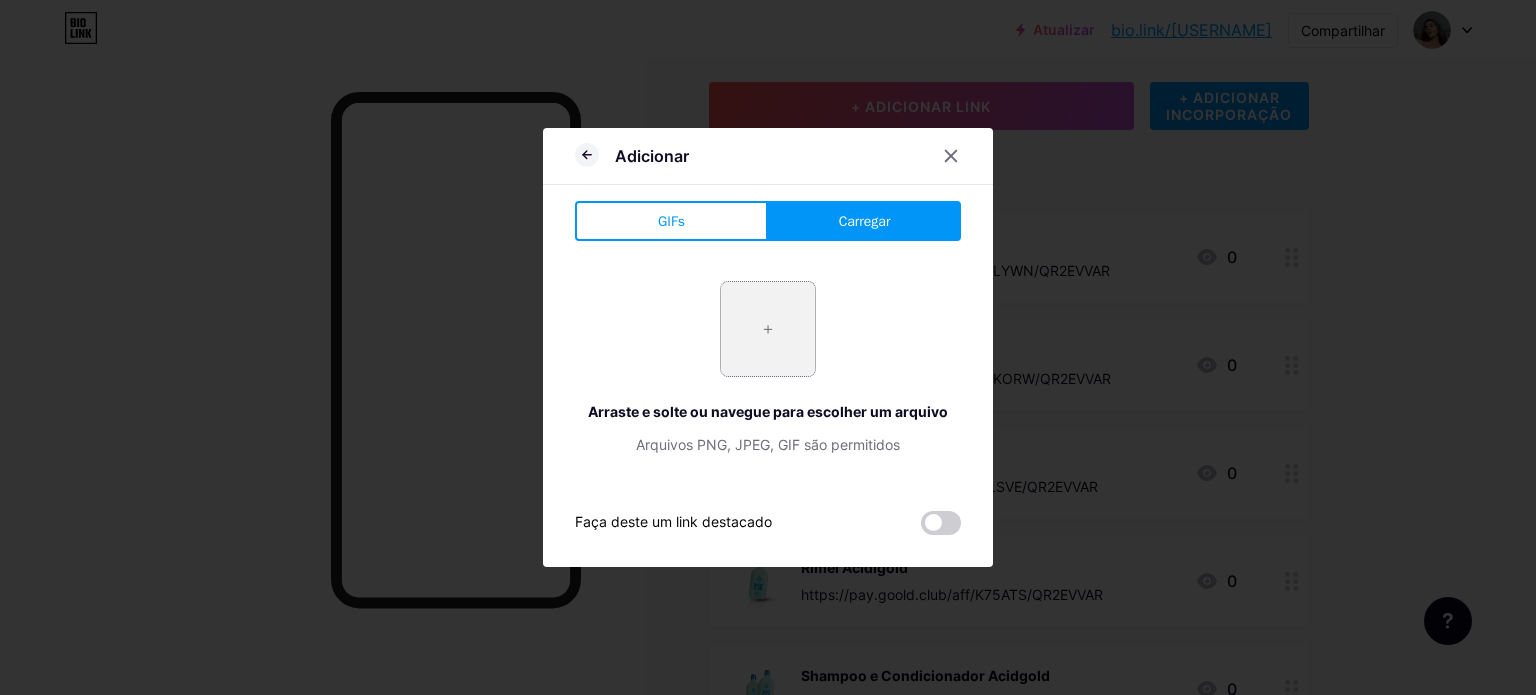 type on "C:\fakepath\[FILENAME].webp" 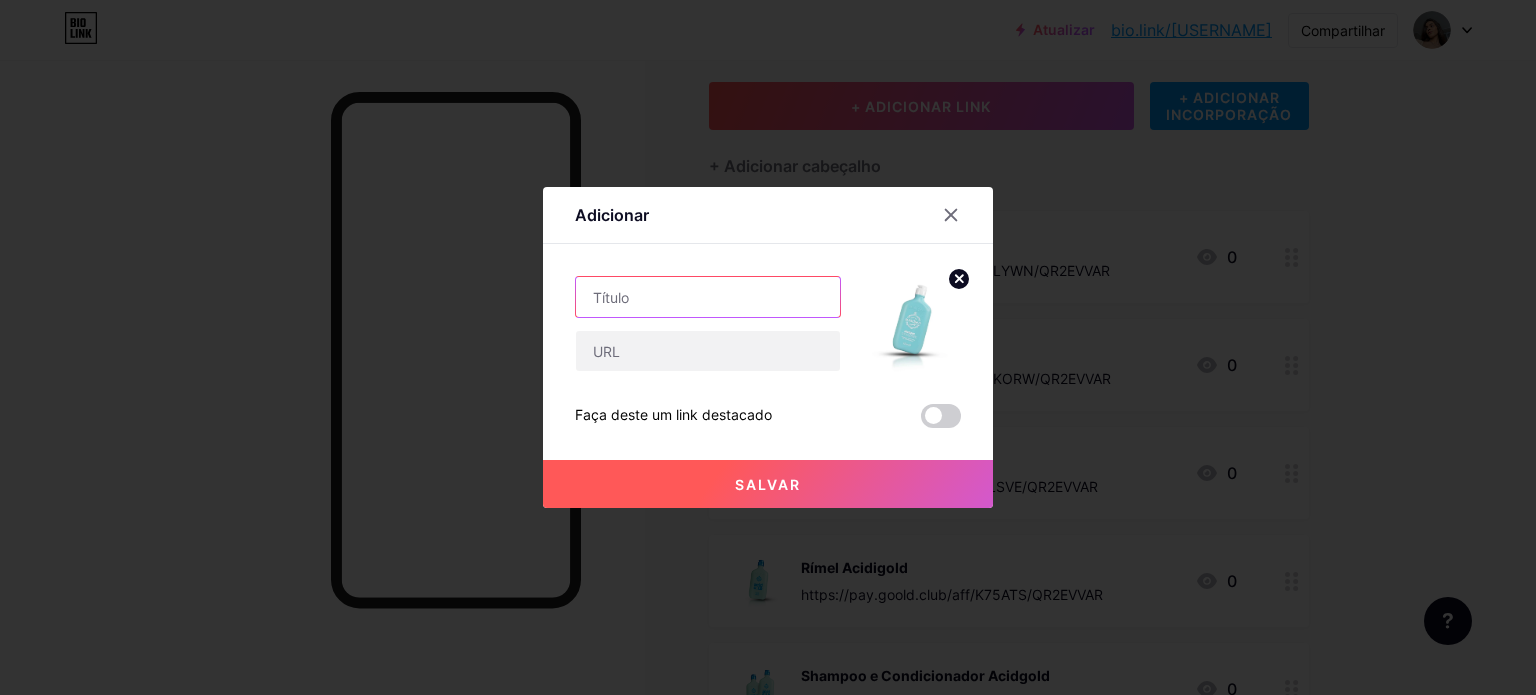 click at bounding box center (708, 297) 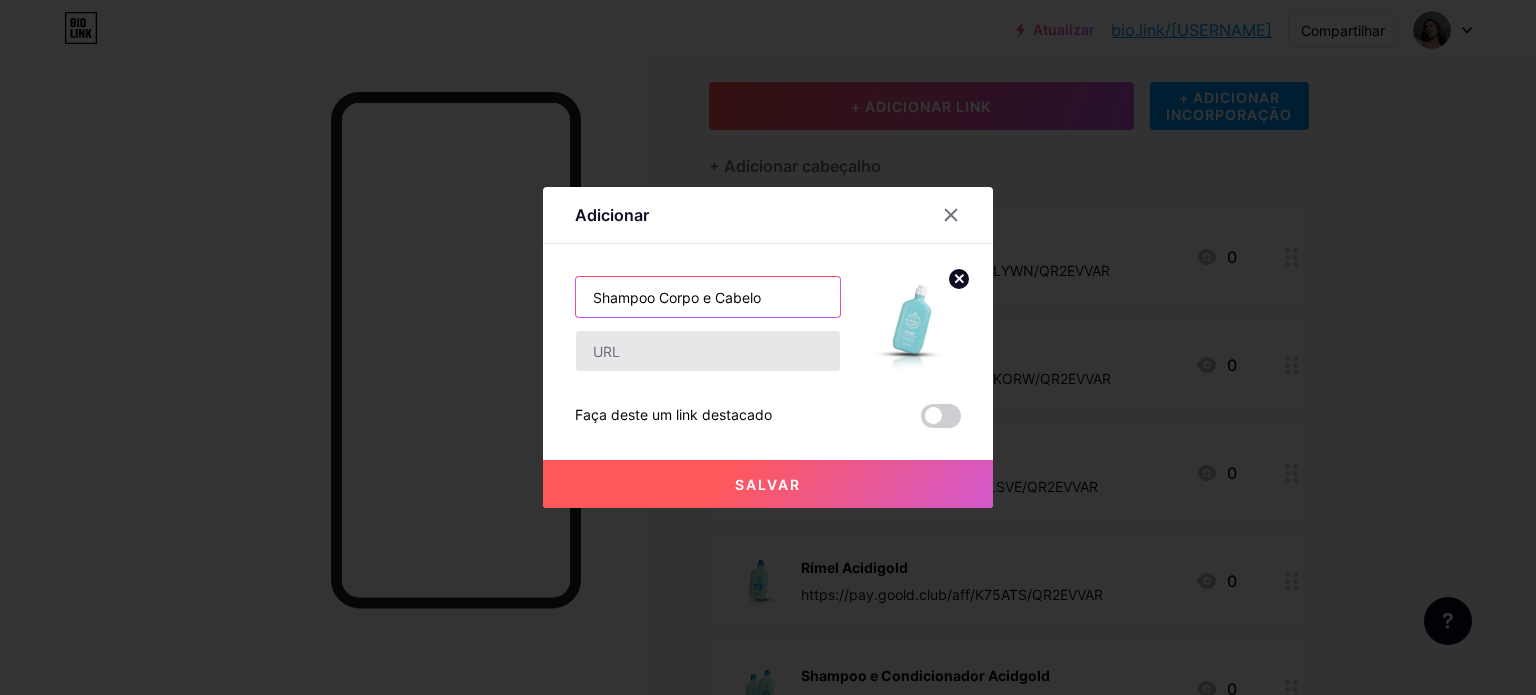 type on "Shampoo Corpo e Cabelo" 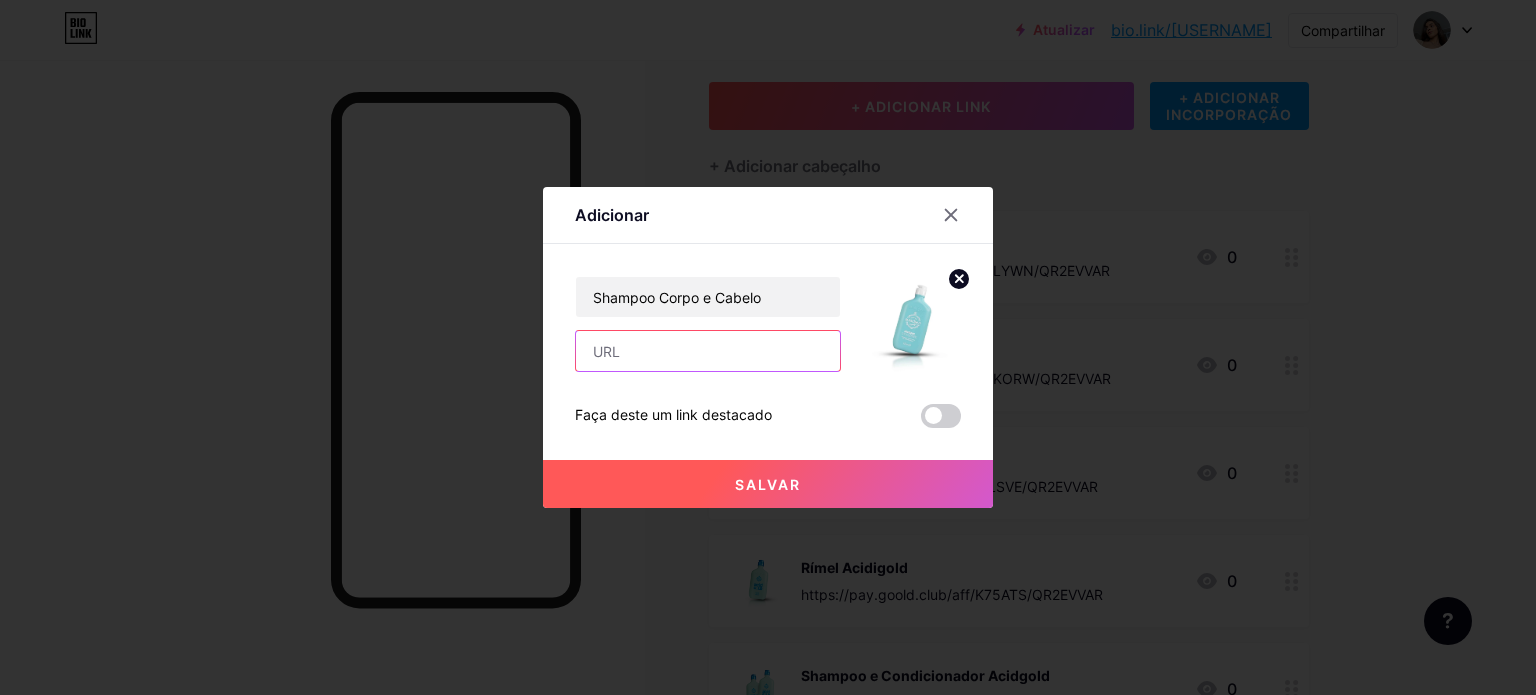click at bounding box center (708, 351) 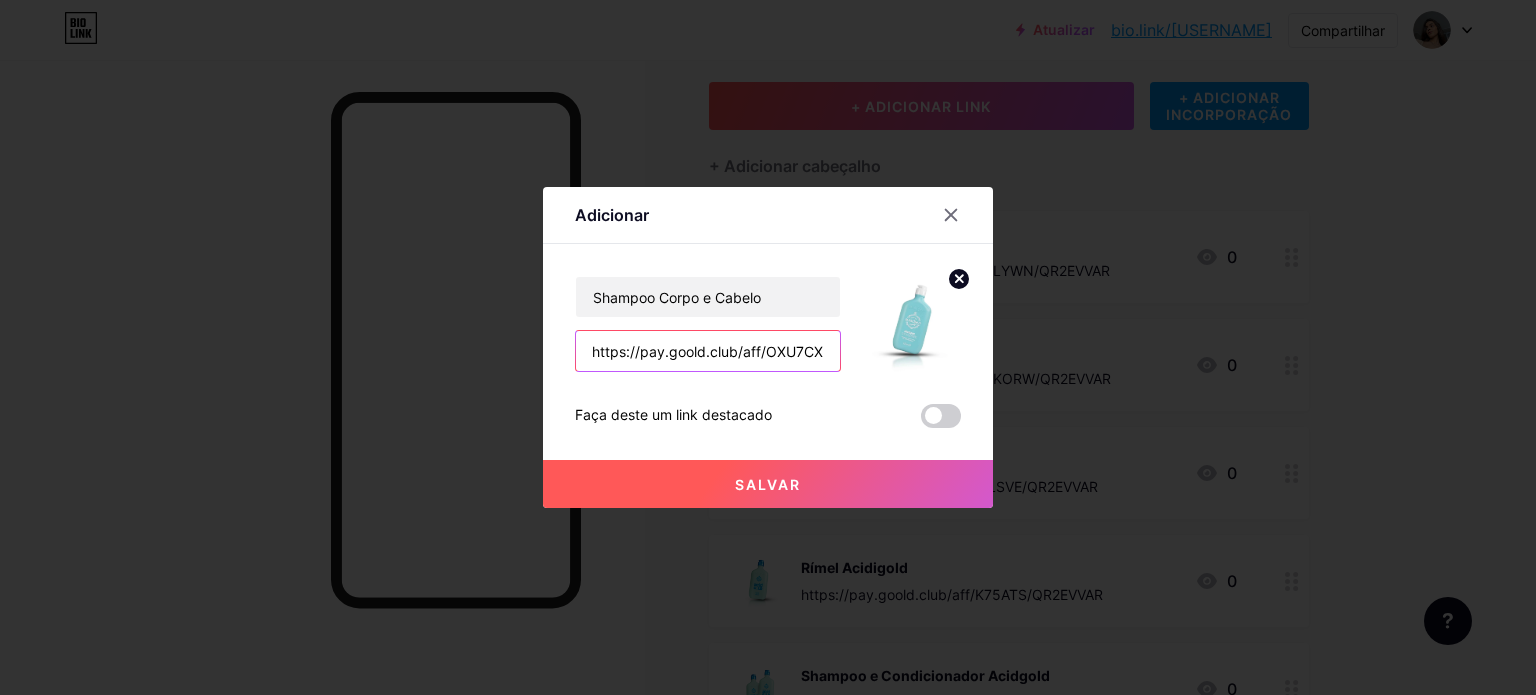 scroll, scrollTop: 0, scrollLeft: 0, axis: both 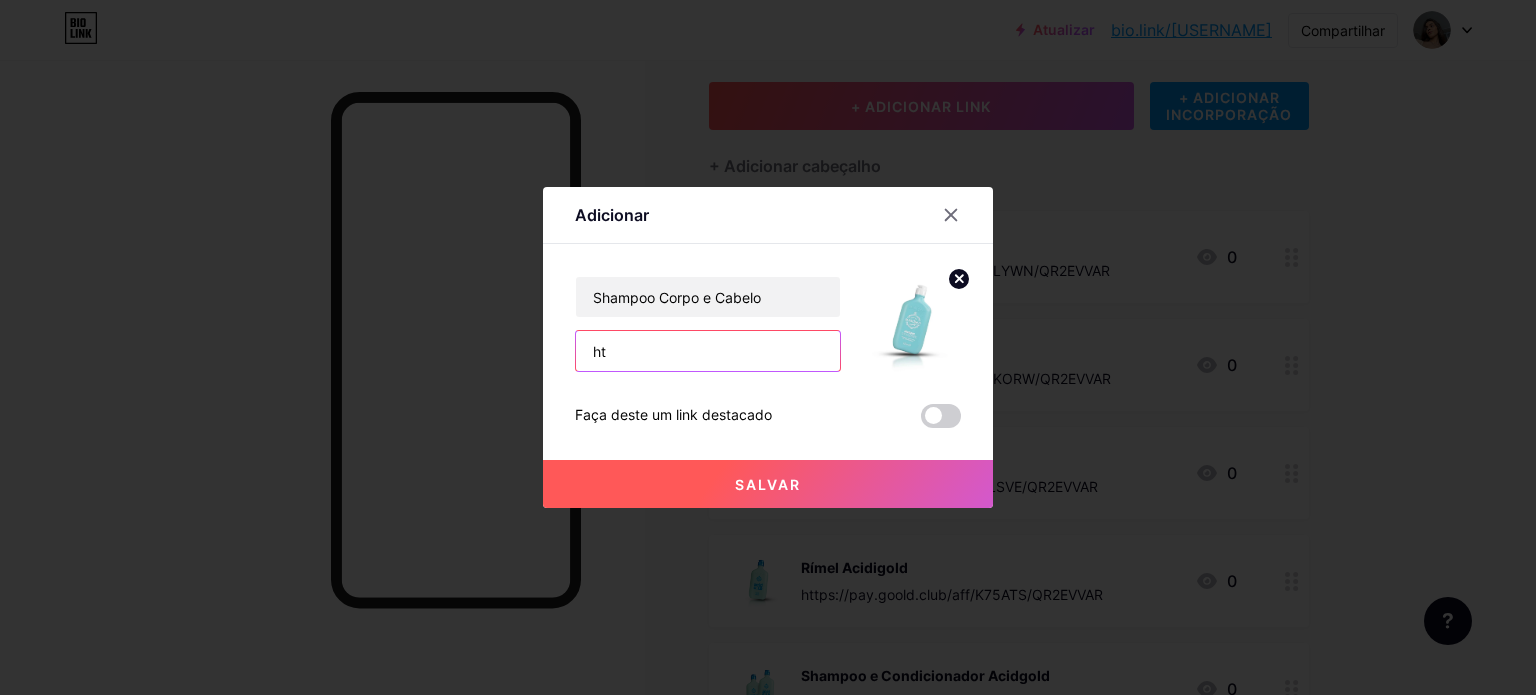 type on "h" 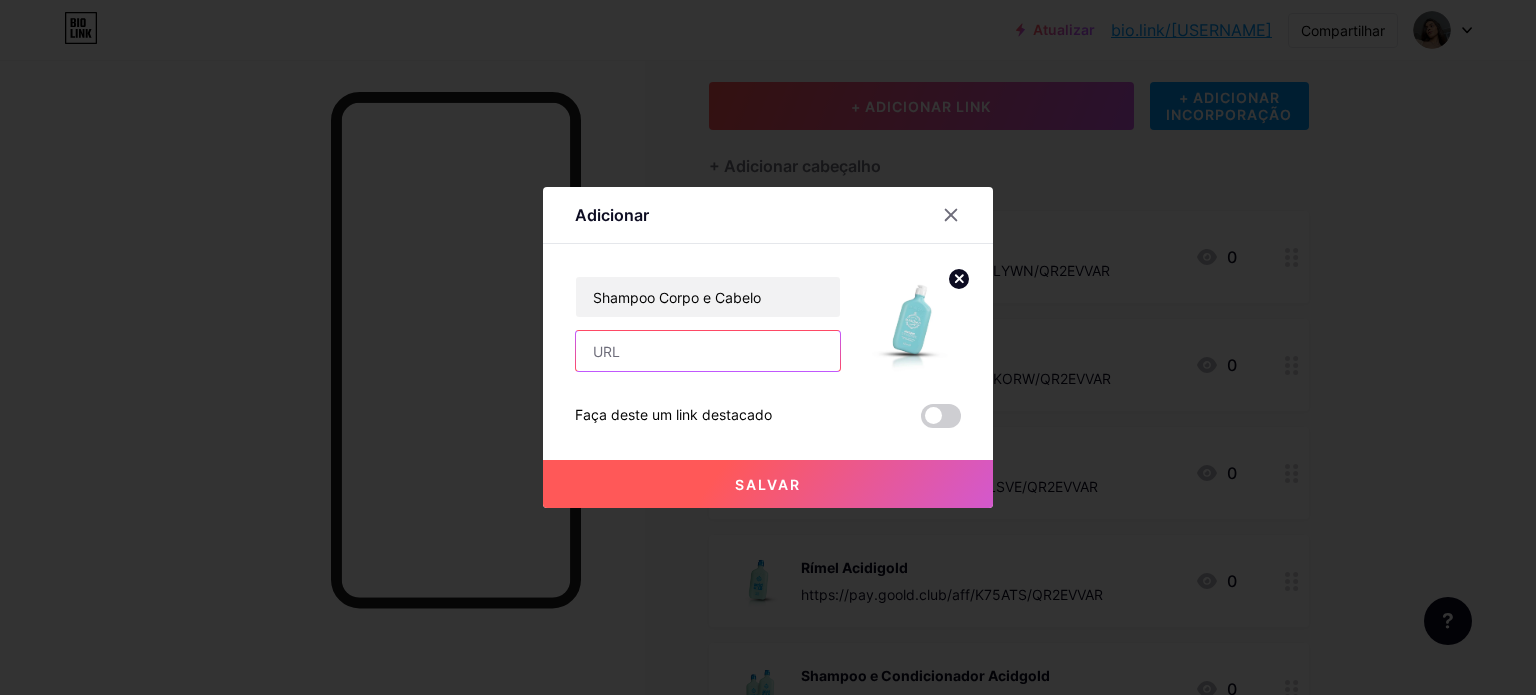 paste on "https://pay.goold.club/aff/OXU7CX/QR2EVVAR" 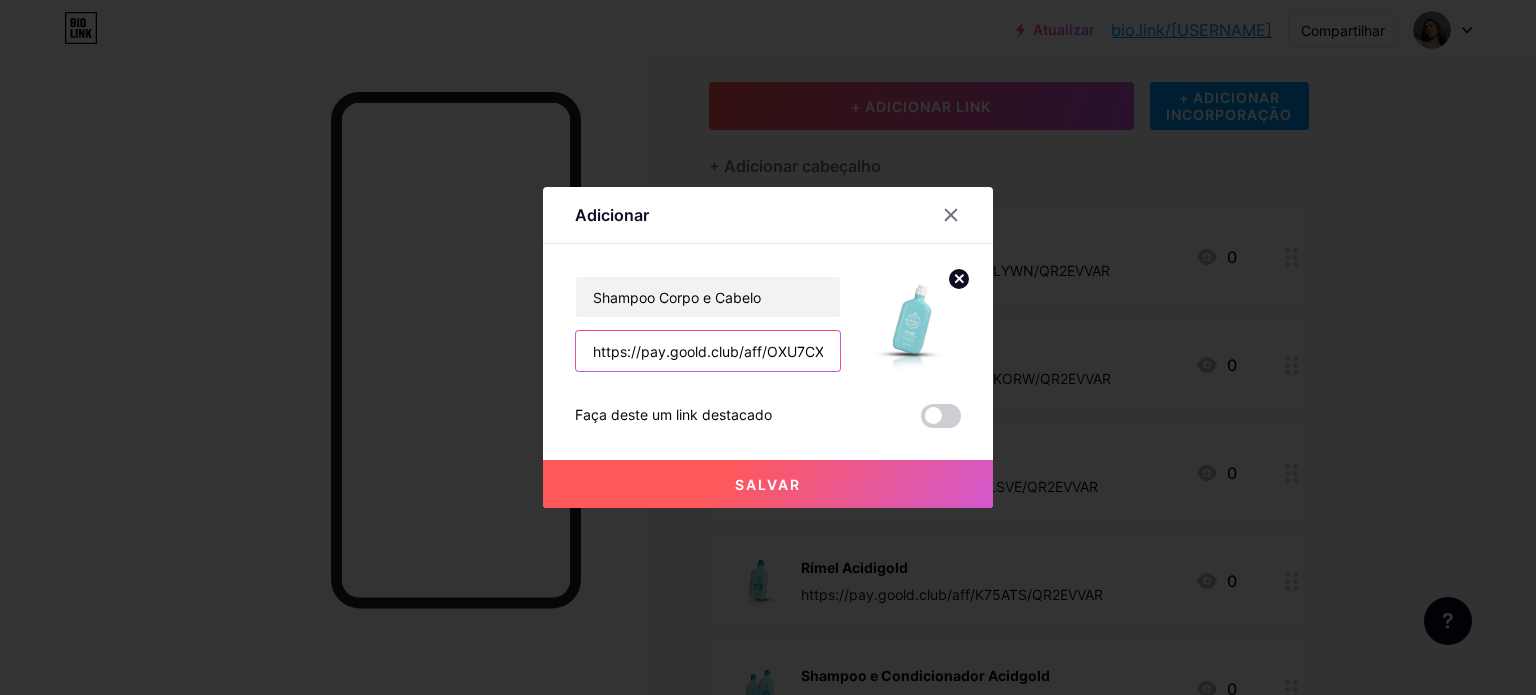 scroll, scrollTop: 0, scrollLeft: 76, axis: horizontal 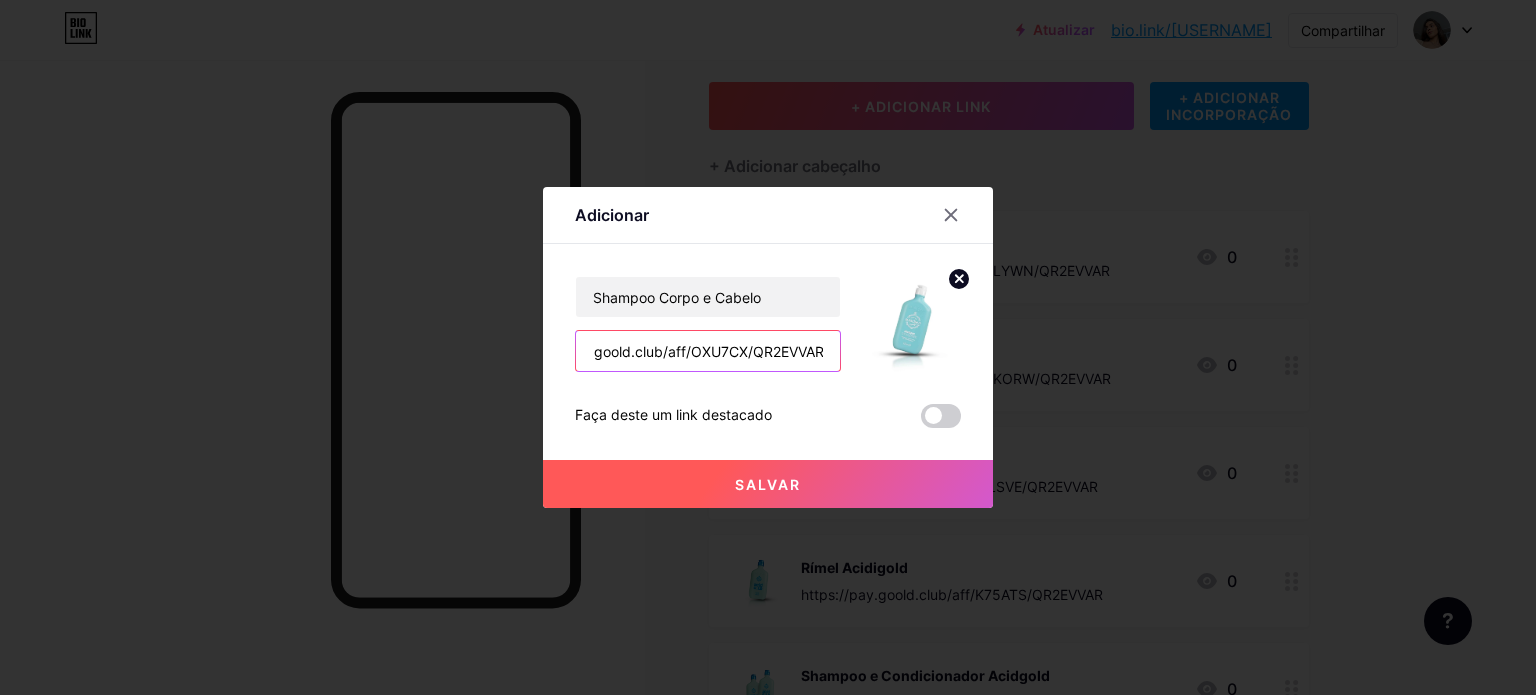 type on "https://pay.goold.club/aff/OXU7CX/QR2EVVAR" 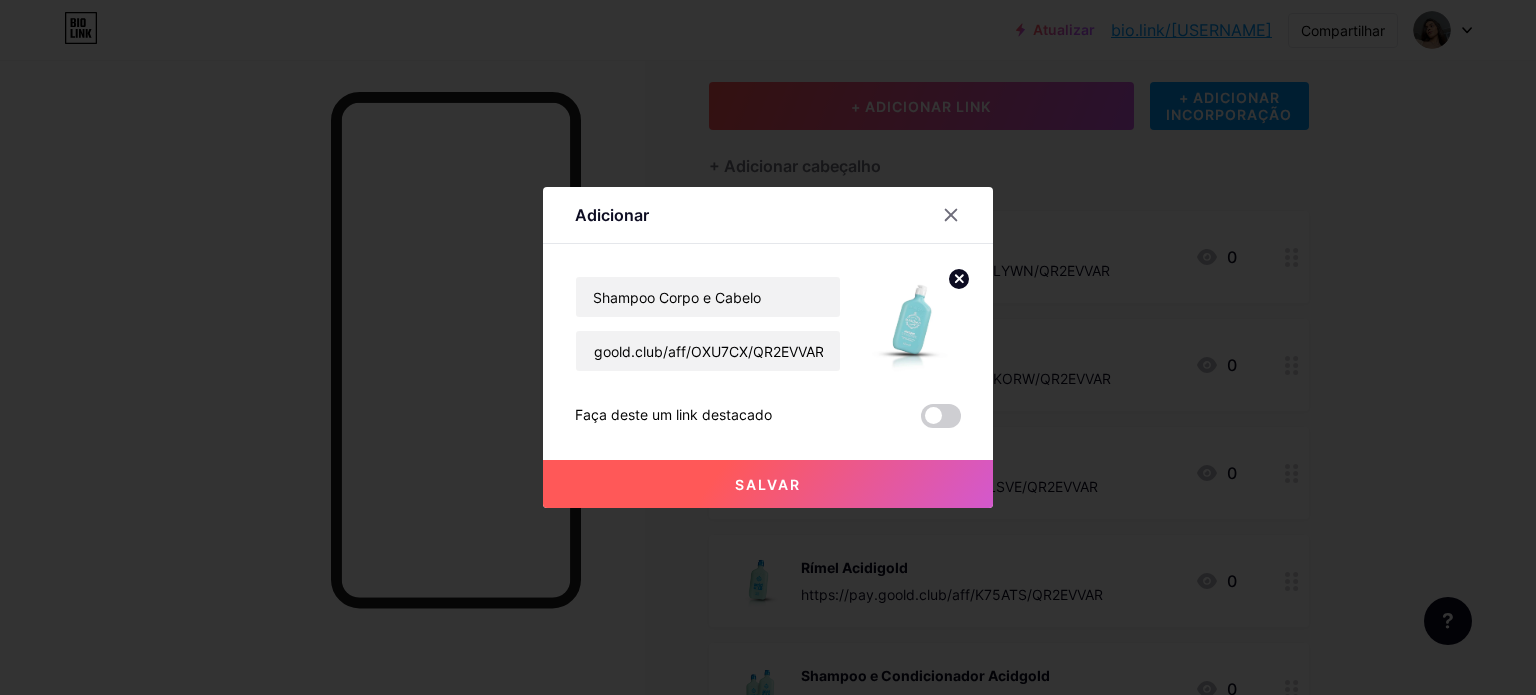 scroll, scrollTop: 0, scrollLeft: 0, axis: both 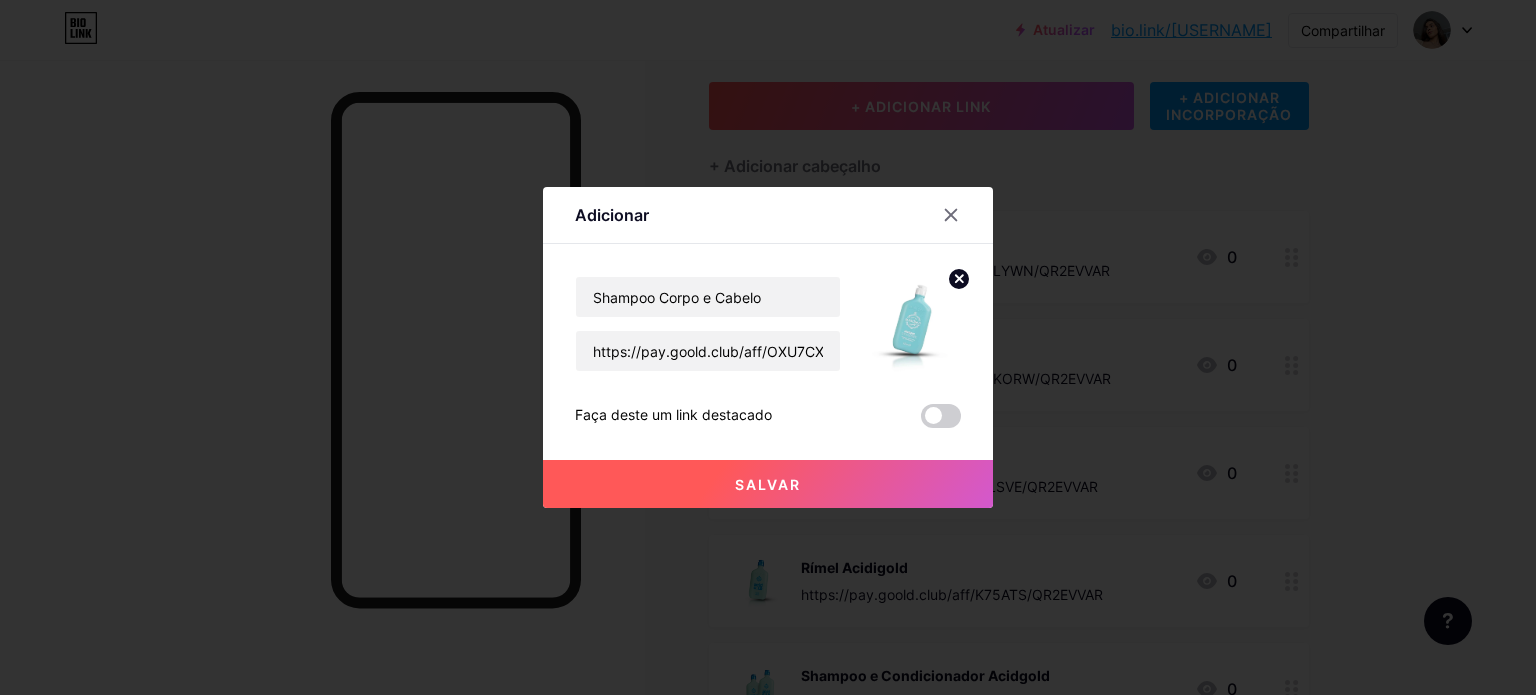 click on "Salvar" at bounding box center [768, 484] 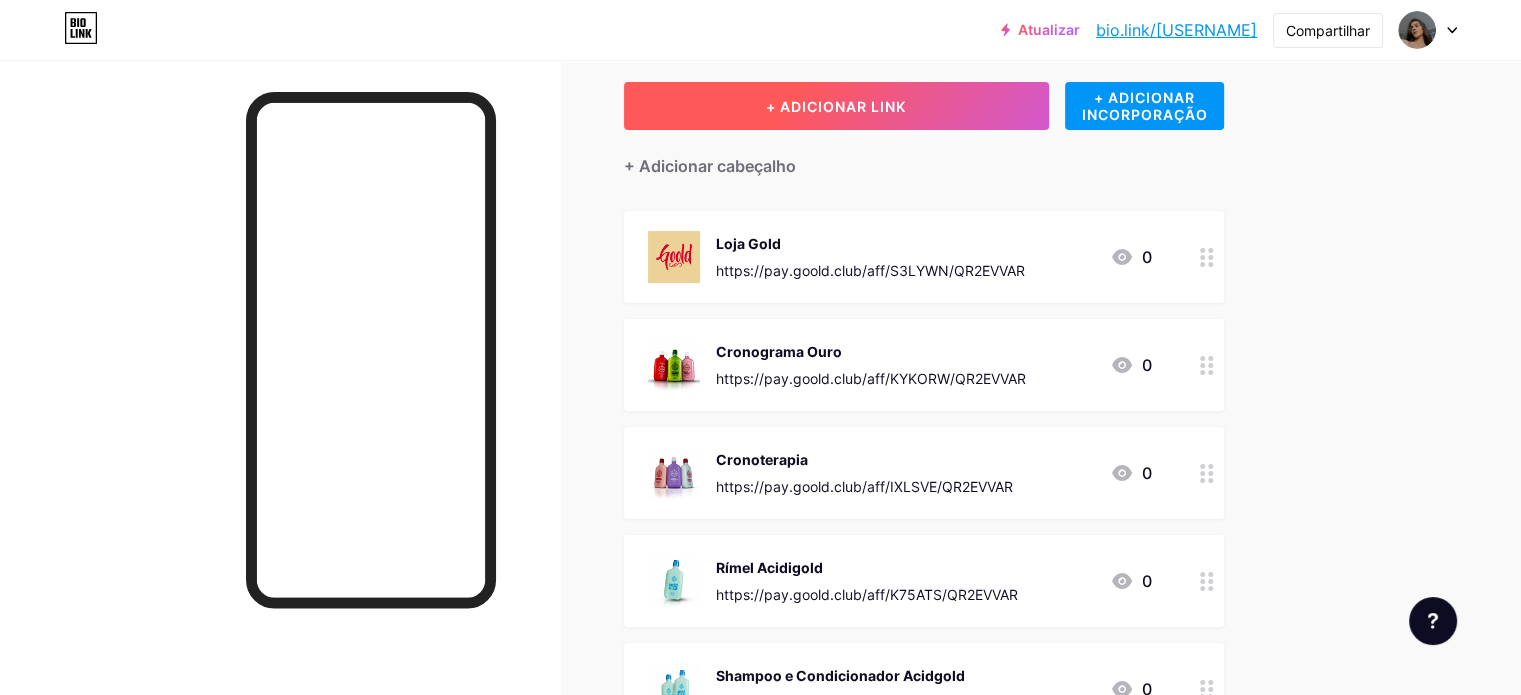 click on "+ ADICIONAR LINK" at bounding box center (836, 106) 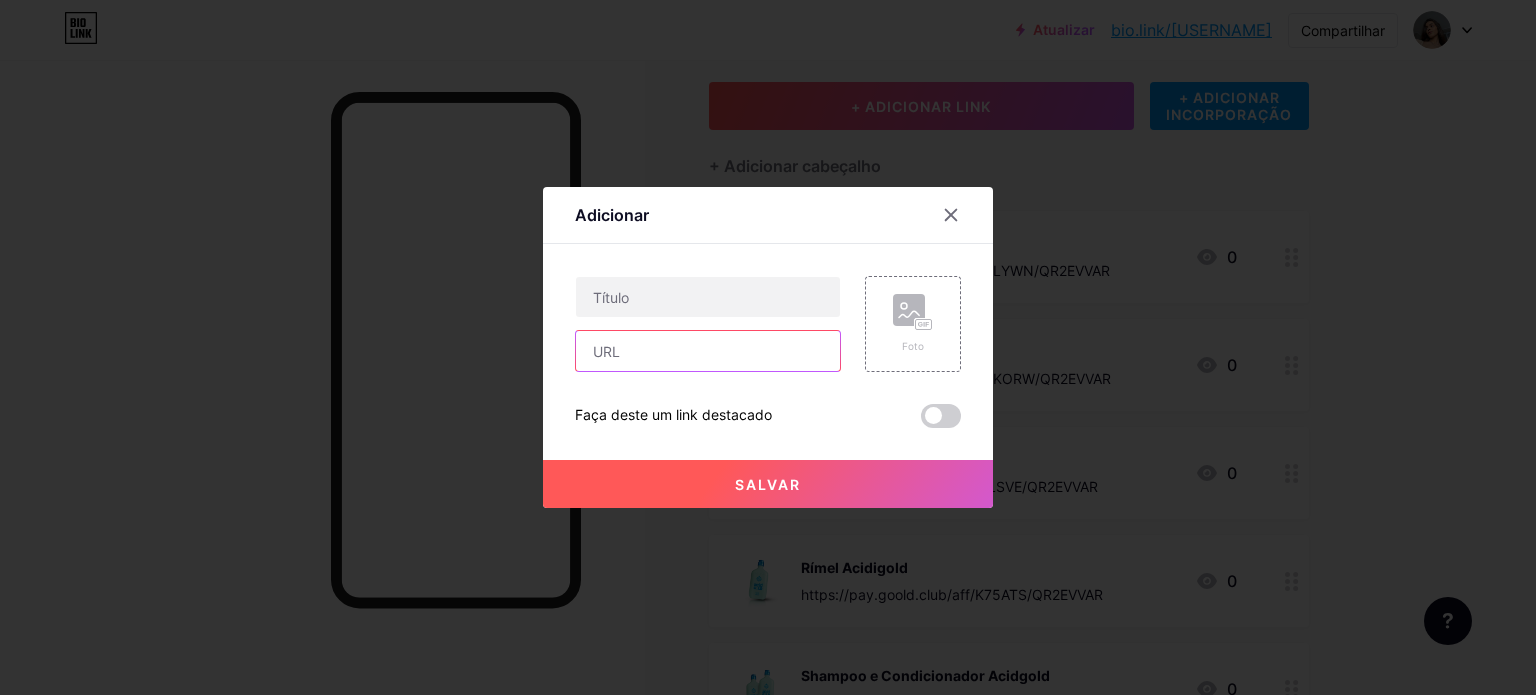 click at bounding box center (708, 351) 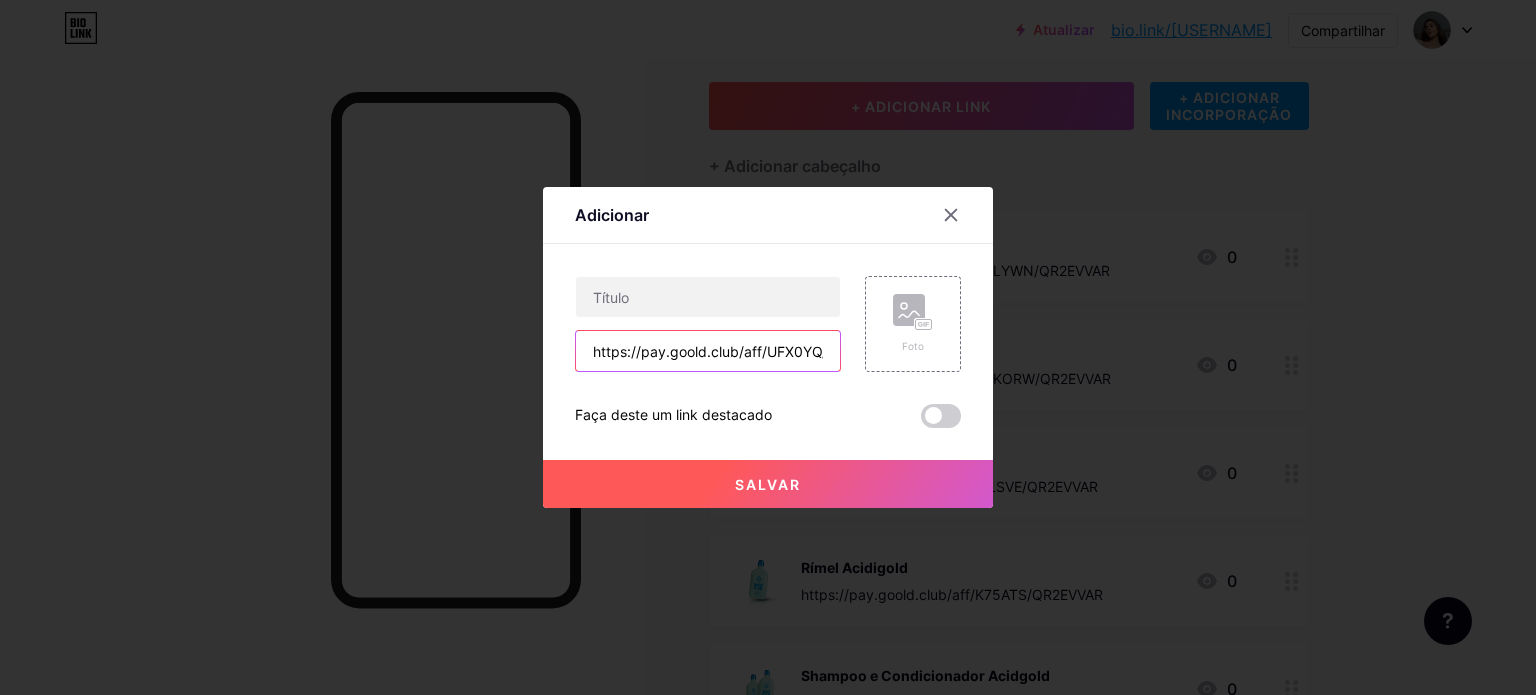 scroll, scrollTop: 0, scrollLeft: 73, axis: horizontal 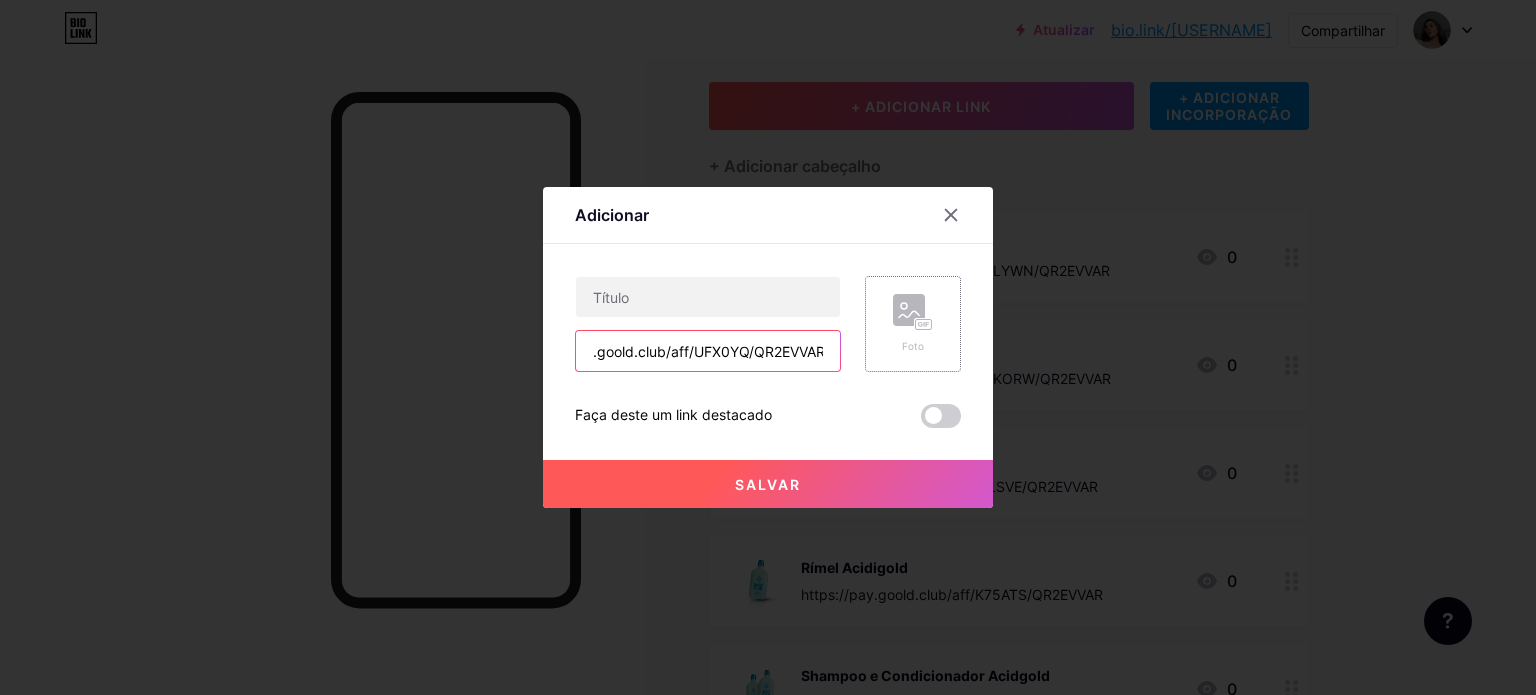 type on "https://pay.goold.club/aff/UFX0YQ/QR2EVVAR" 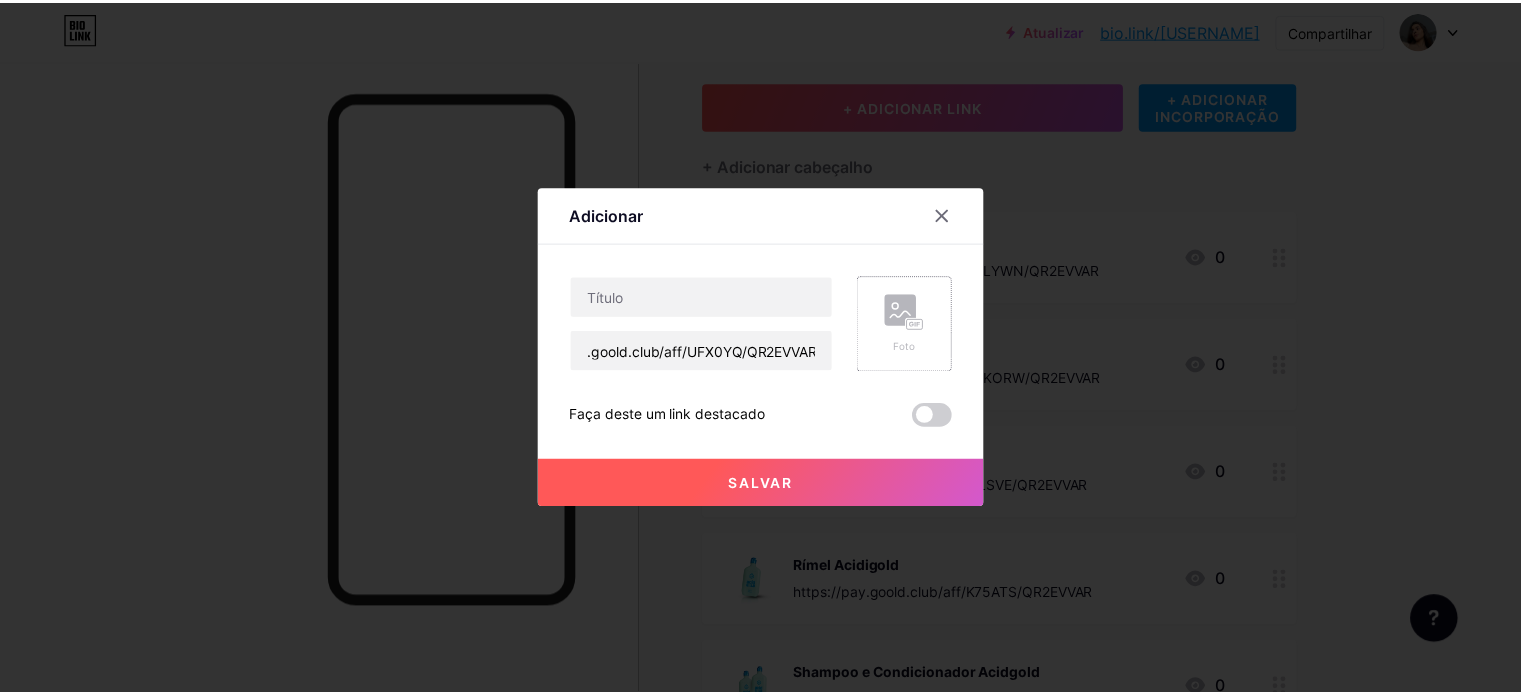 scroll, scrollTop: 0, scrollLeft: 0, axis: both 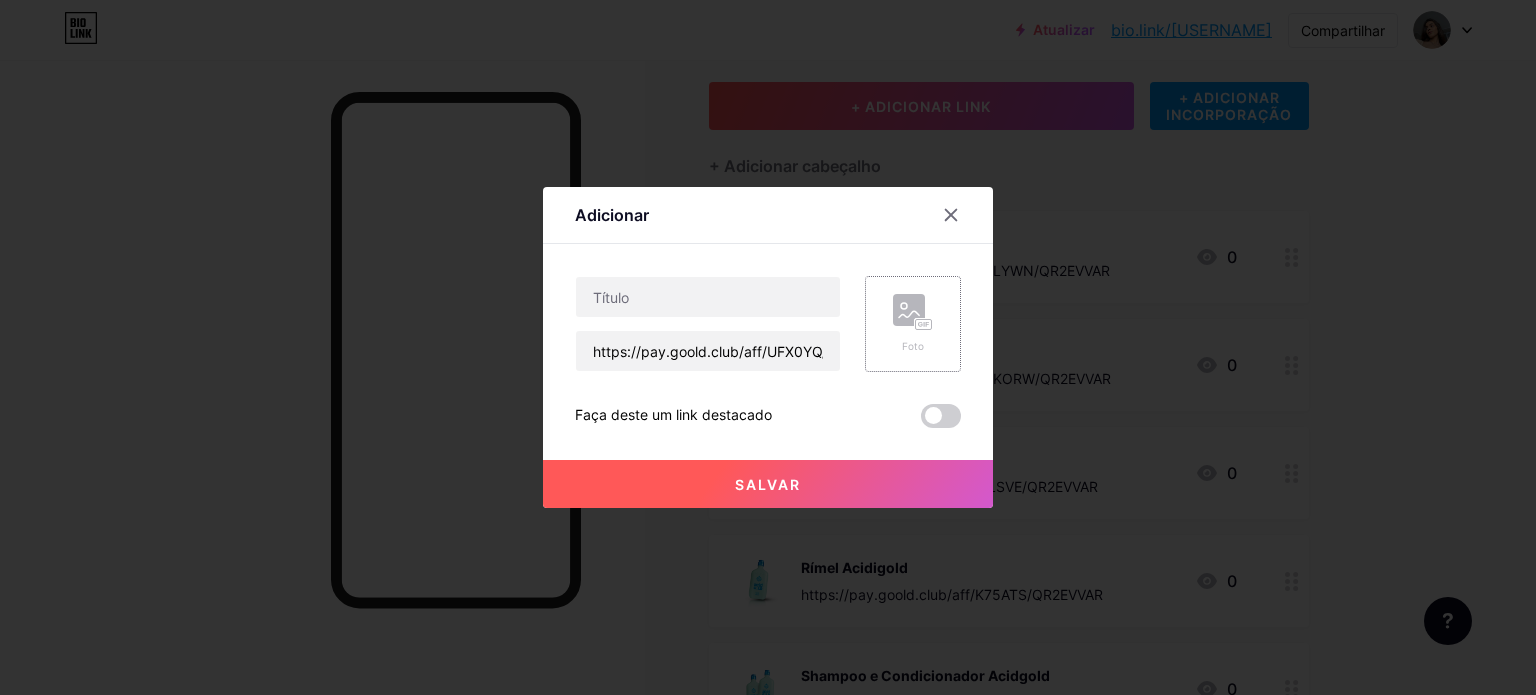 click 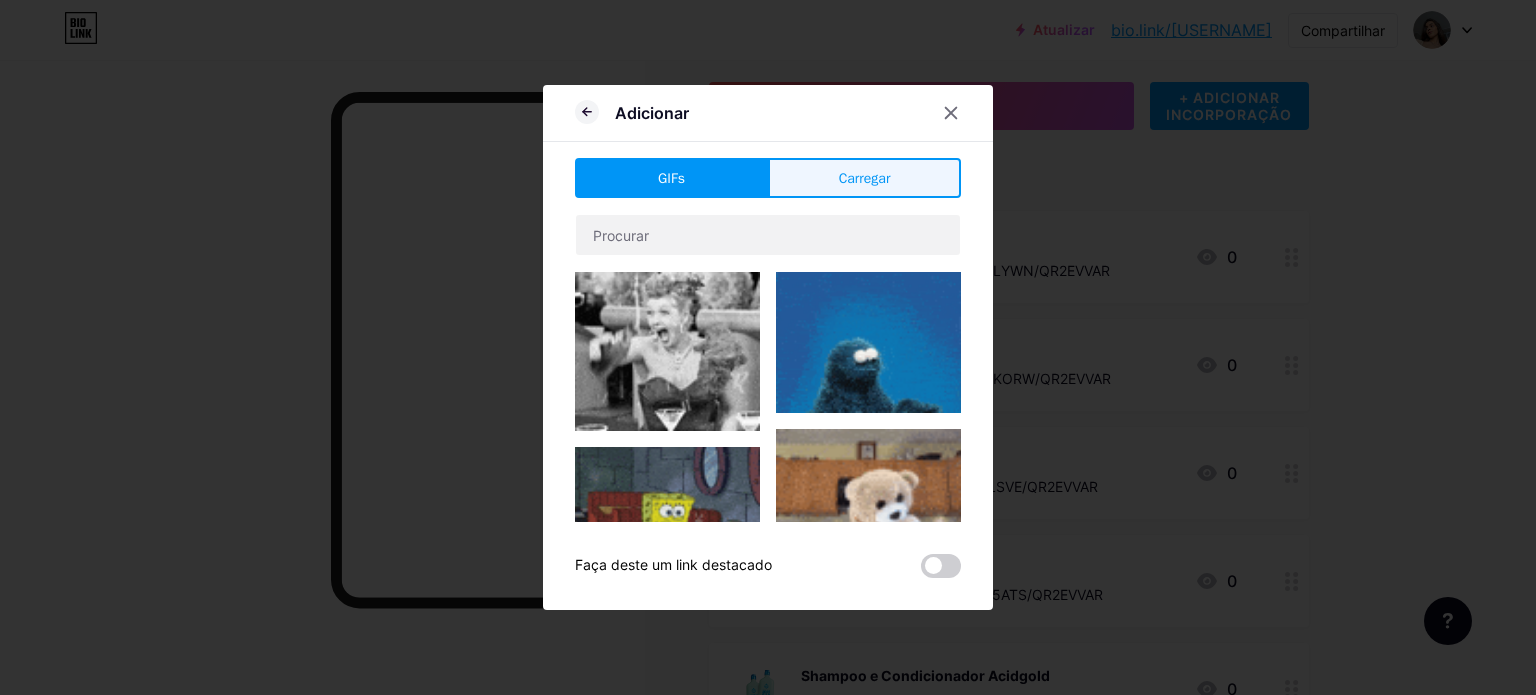 click on "Carregar" at bounding box center [864, 178] 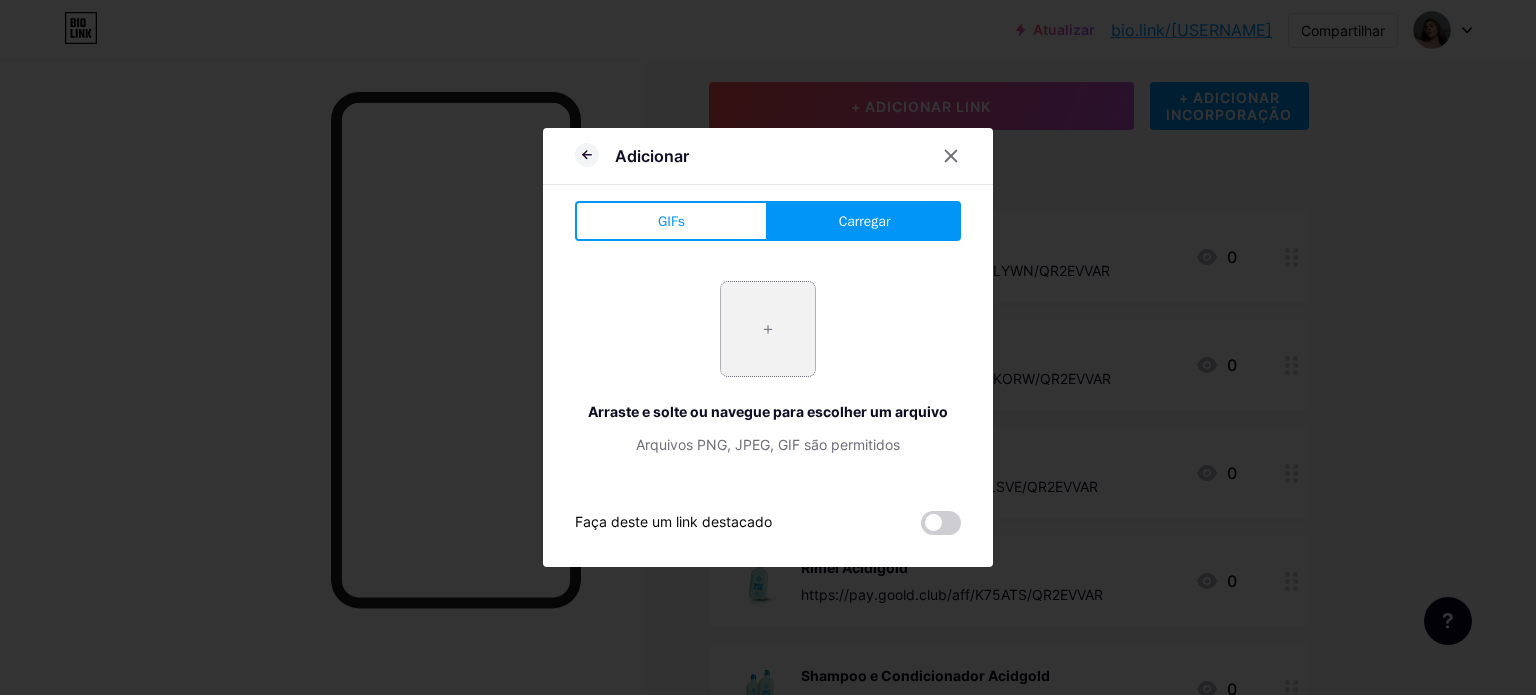 click at bounding box center (768, 329) 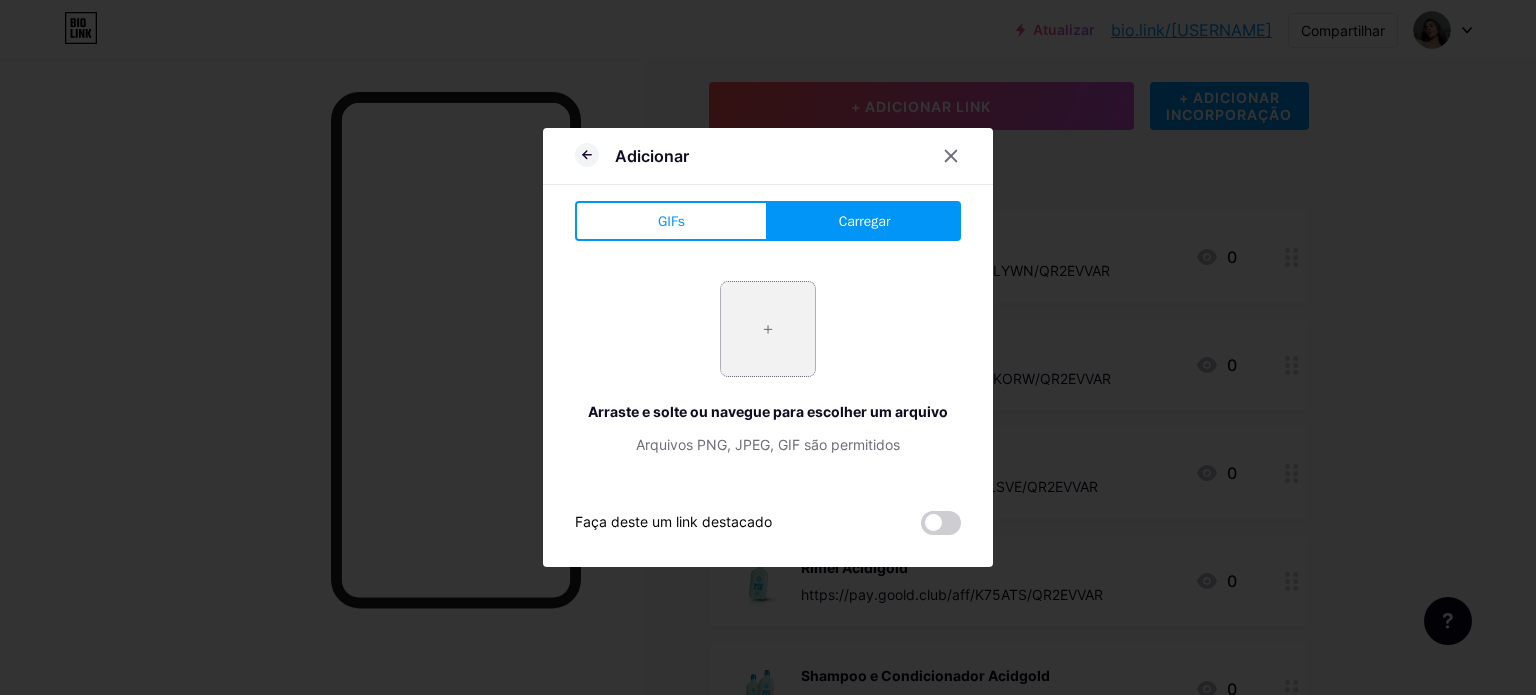 type on "C:\fakepath\[FILENAME].jpeg" 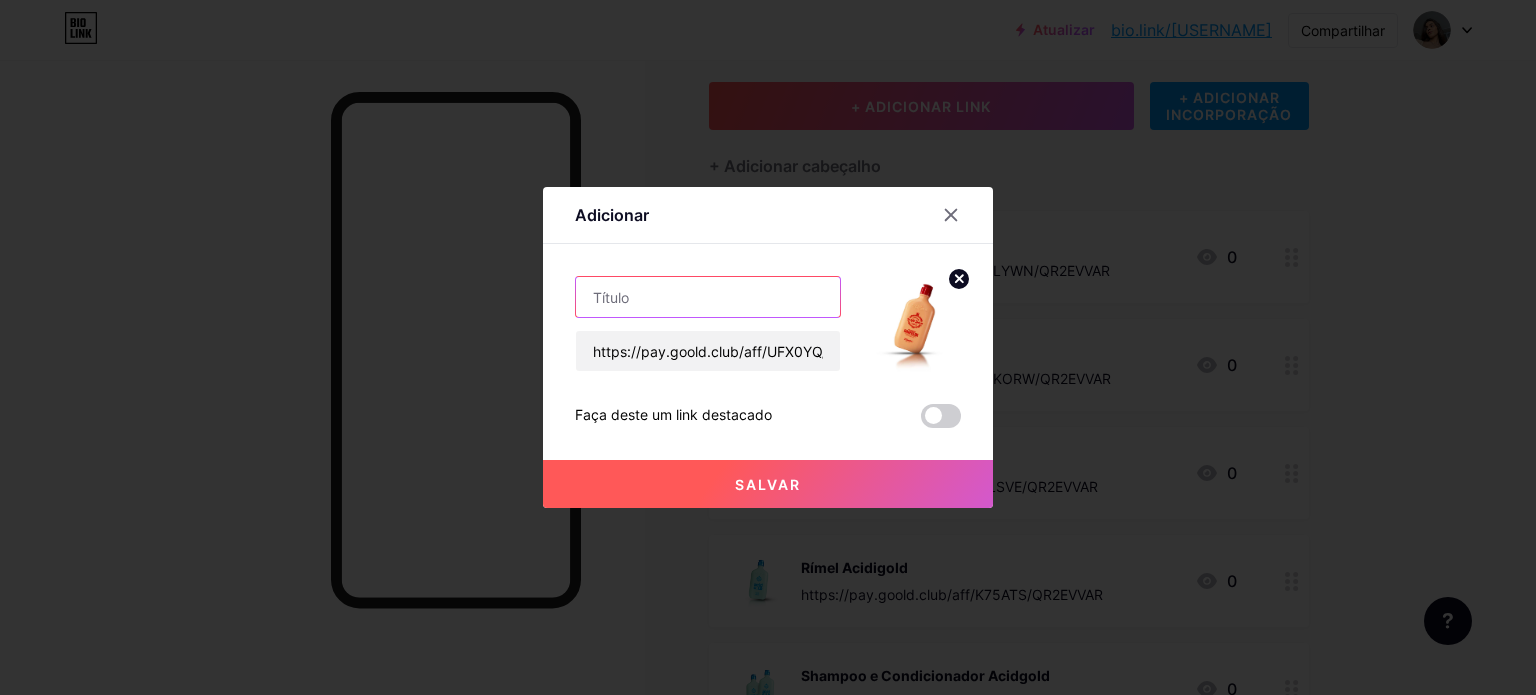 click at bounding box center [708, 297] 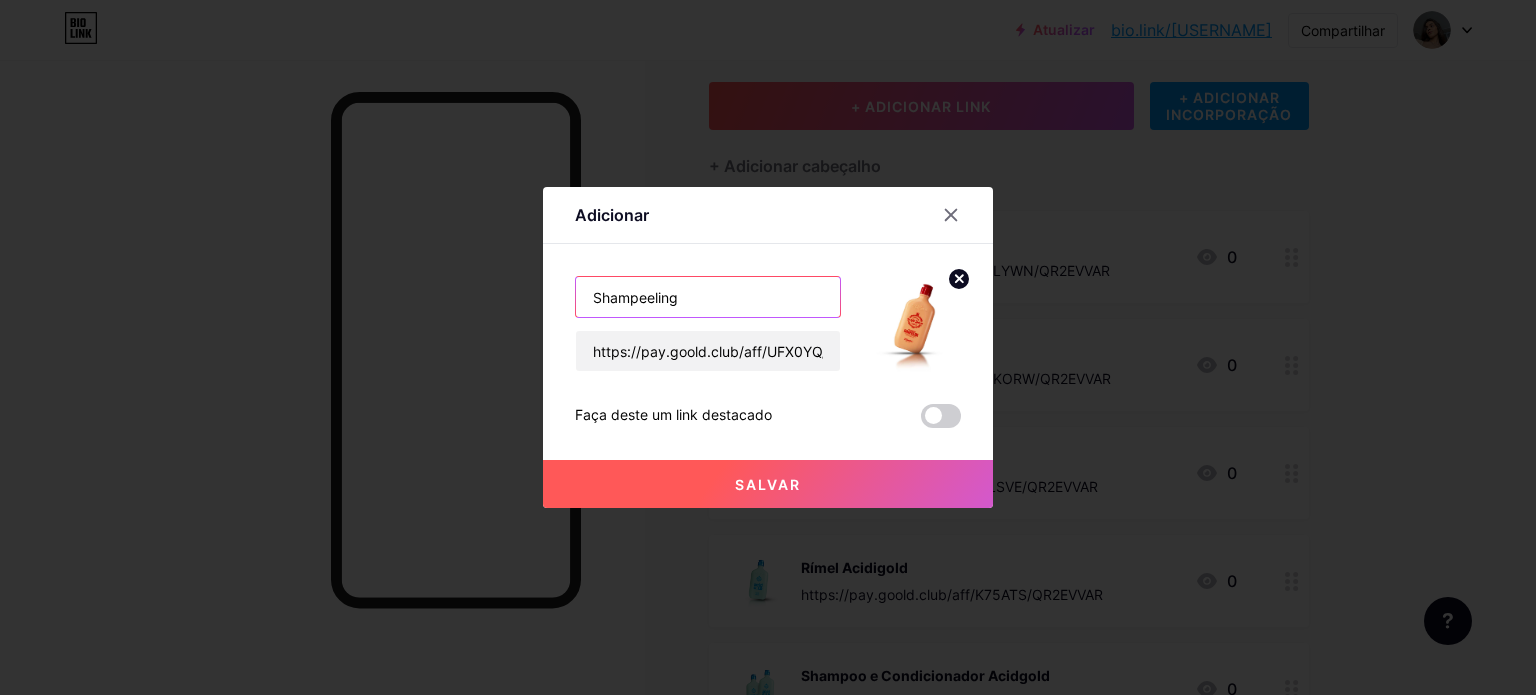 type on "Shampeeling" 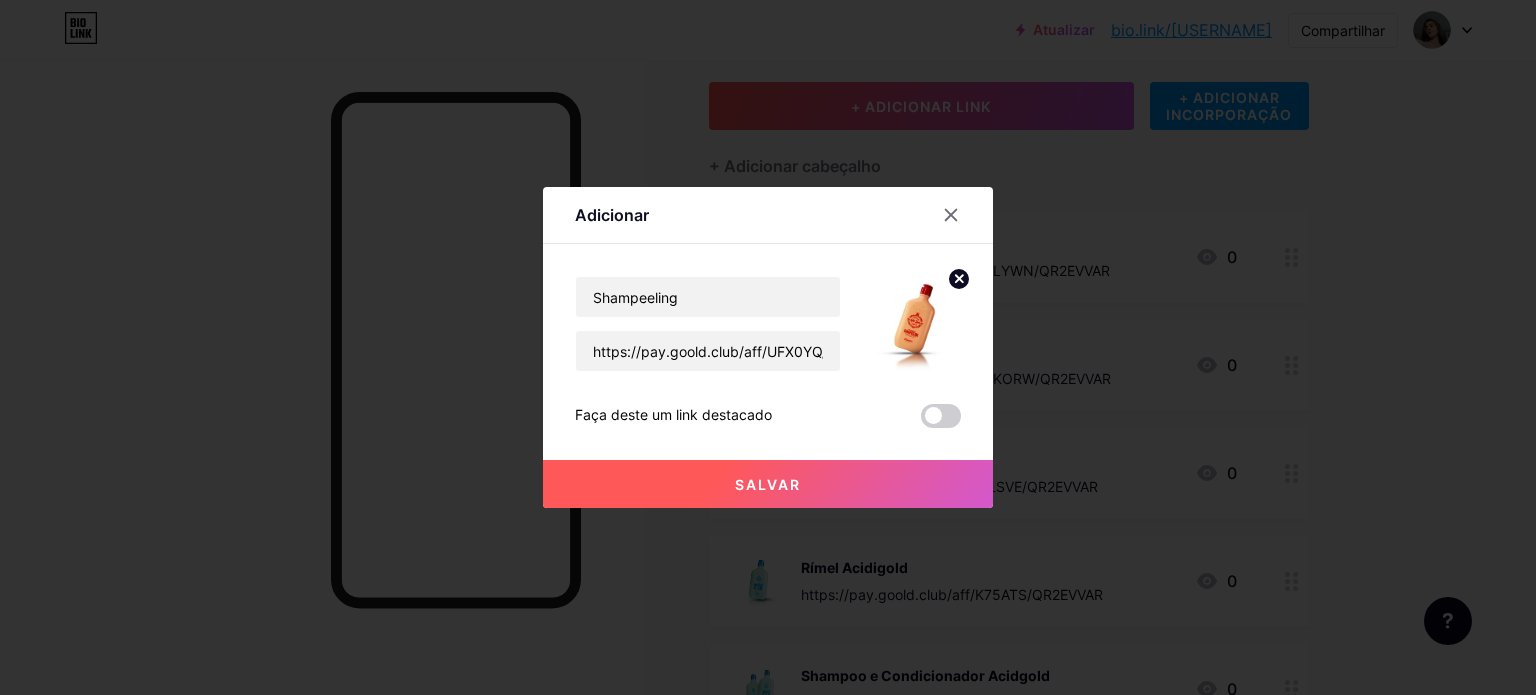 click on "Salvar" at bounding box center [768, 484] 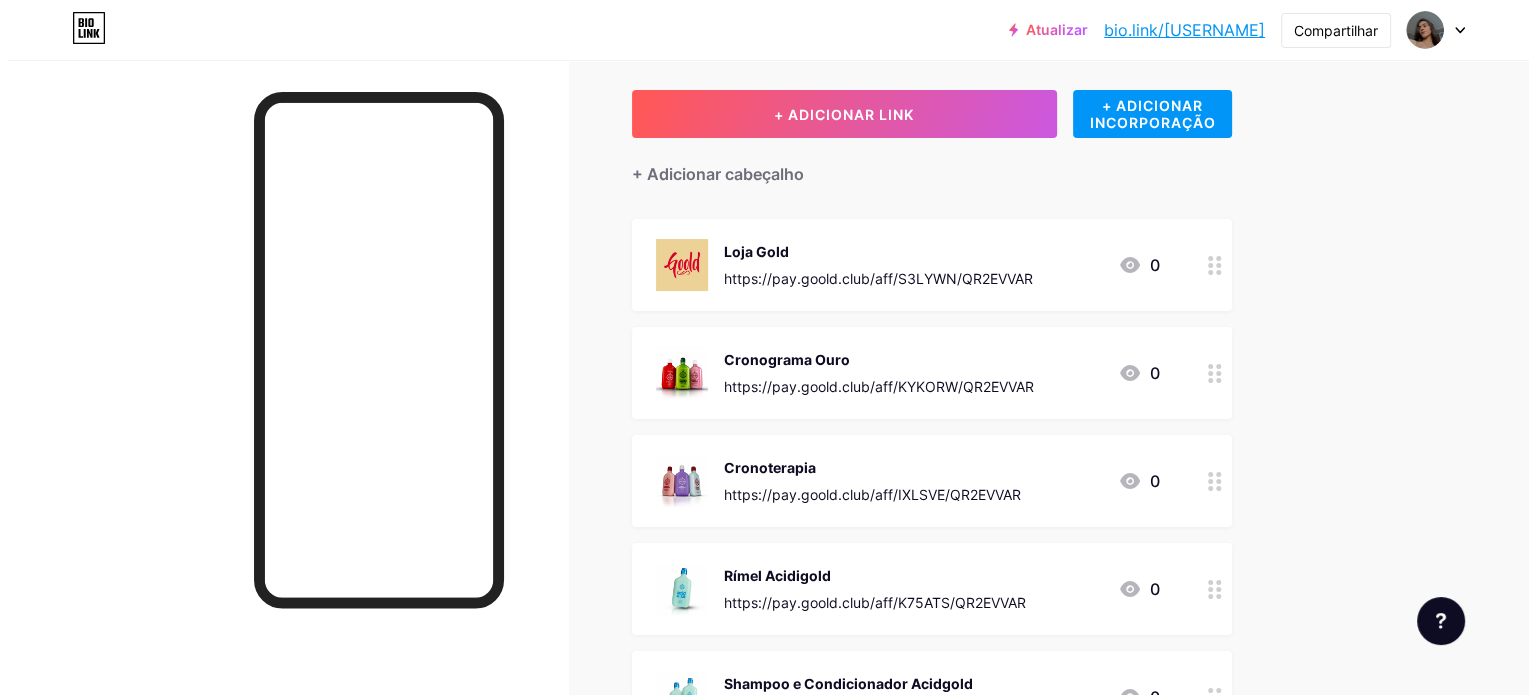 scroll, scrollTop: 0, scrollLeft: 0, axis: both 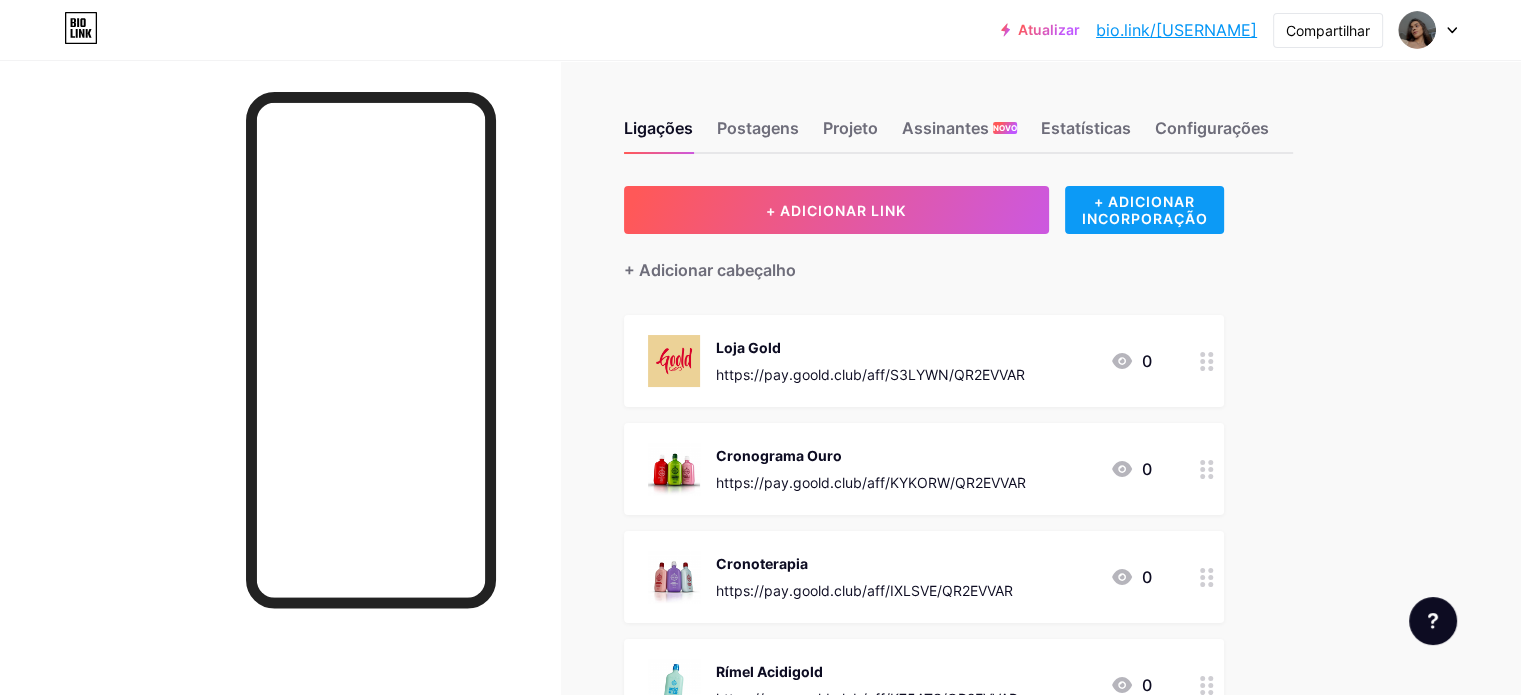 click on "+ ADICIONAR INCORPORAÇÃO" at bounding box center (1144, 210) 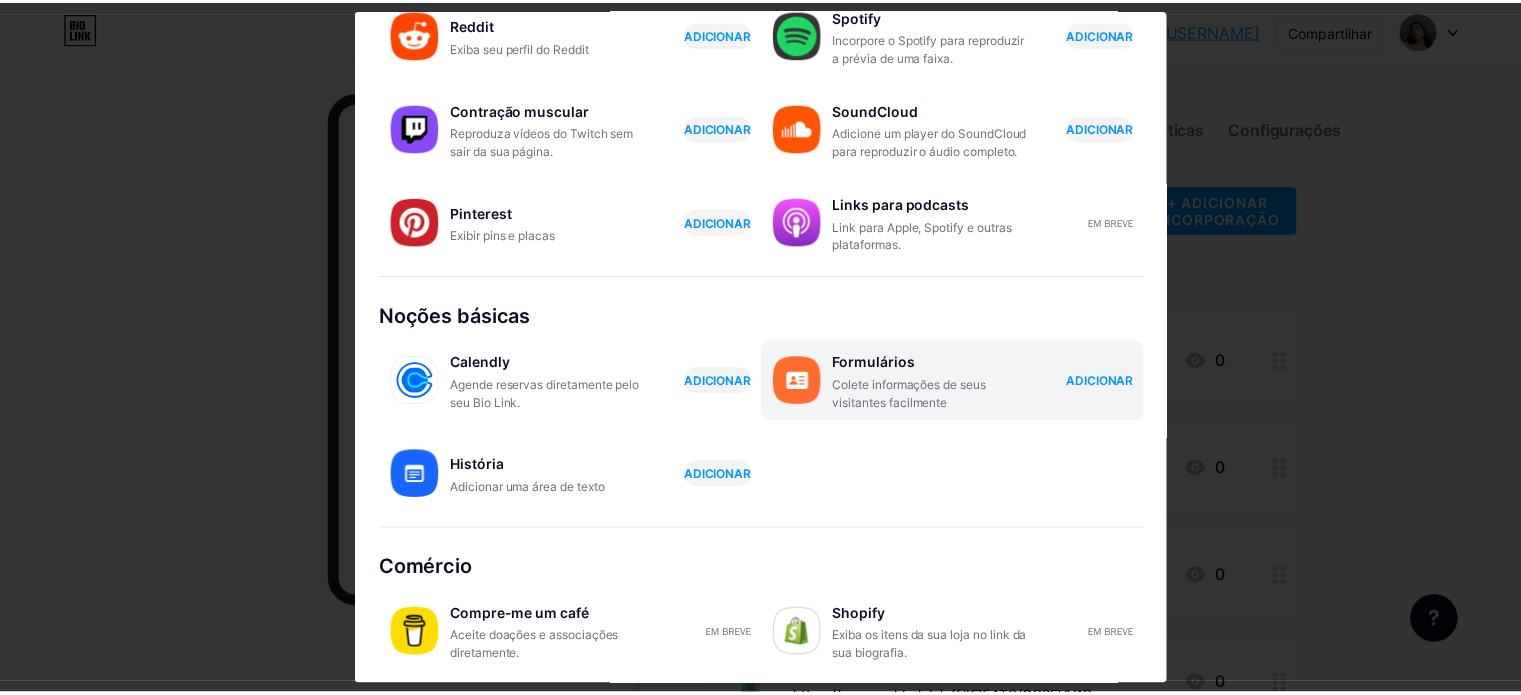 scroll, scrollTop: 0, scrollLeft: 0, axis: both 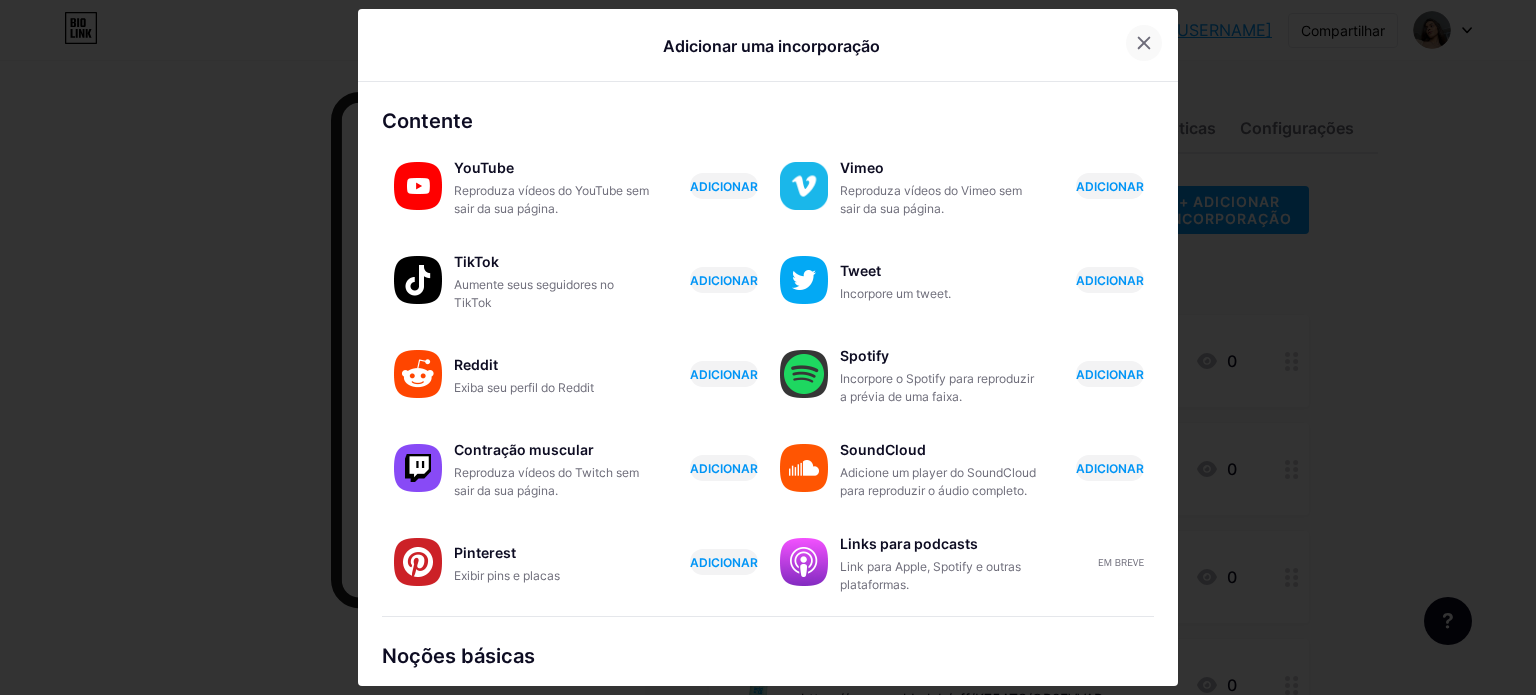 click at bounding box center [1168, 43] 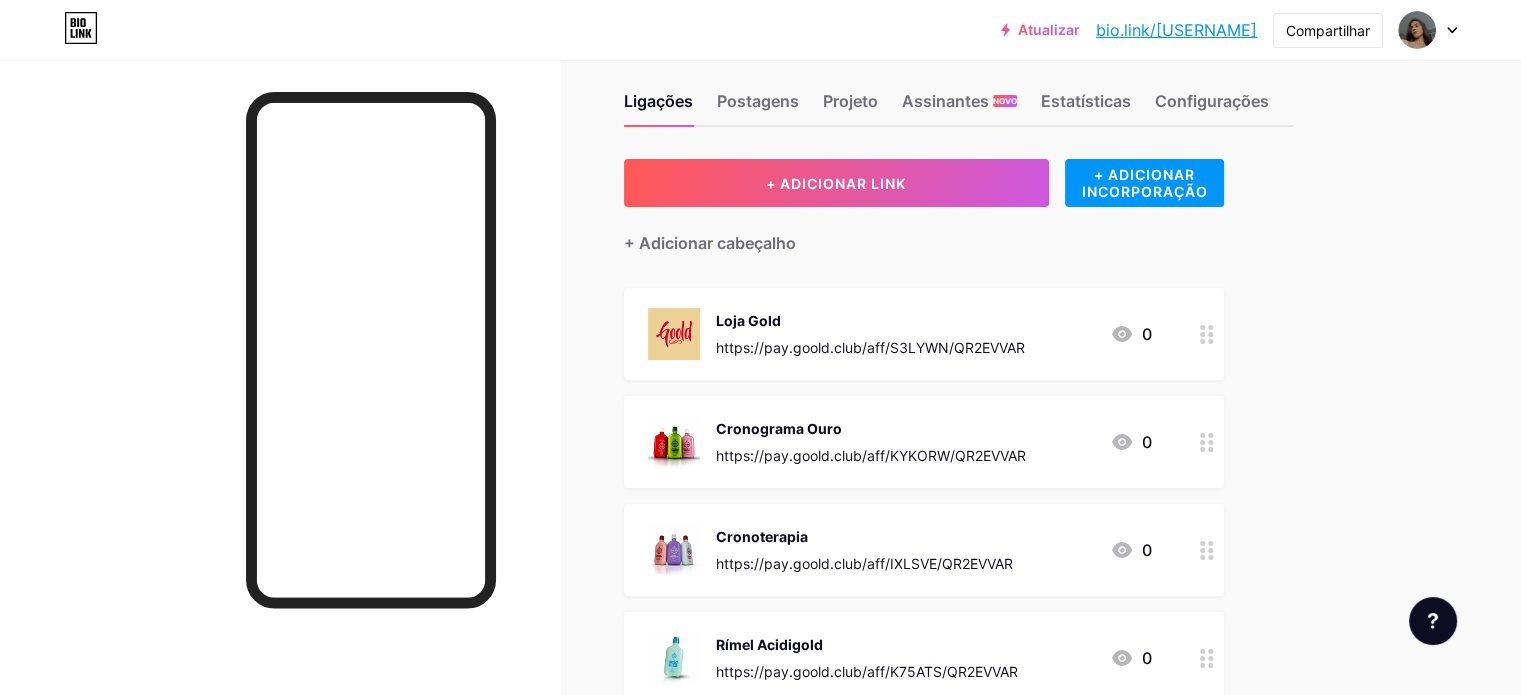 scroll, scrollTop: 0, scrollLeft: 0, axis: both 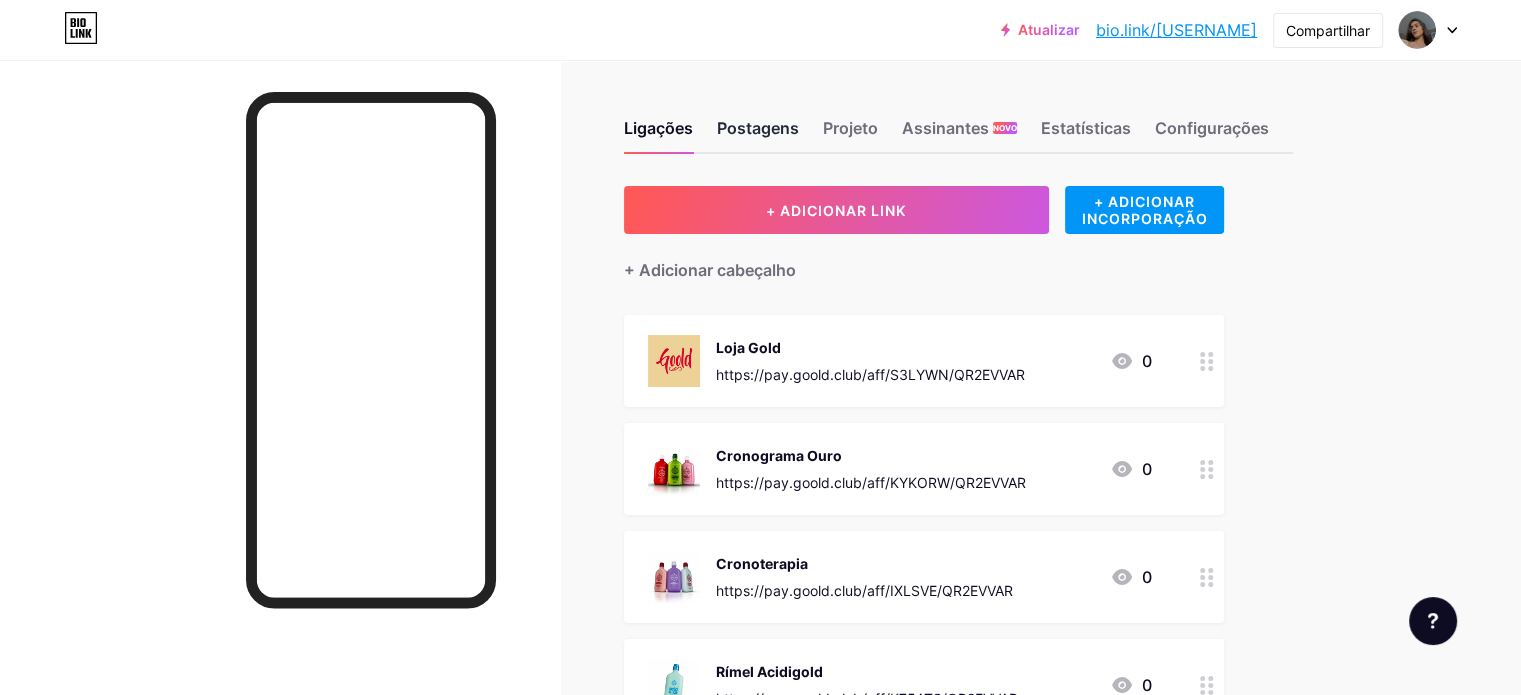 click on "Postagens" at bounding box center (758, 128) 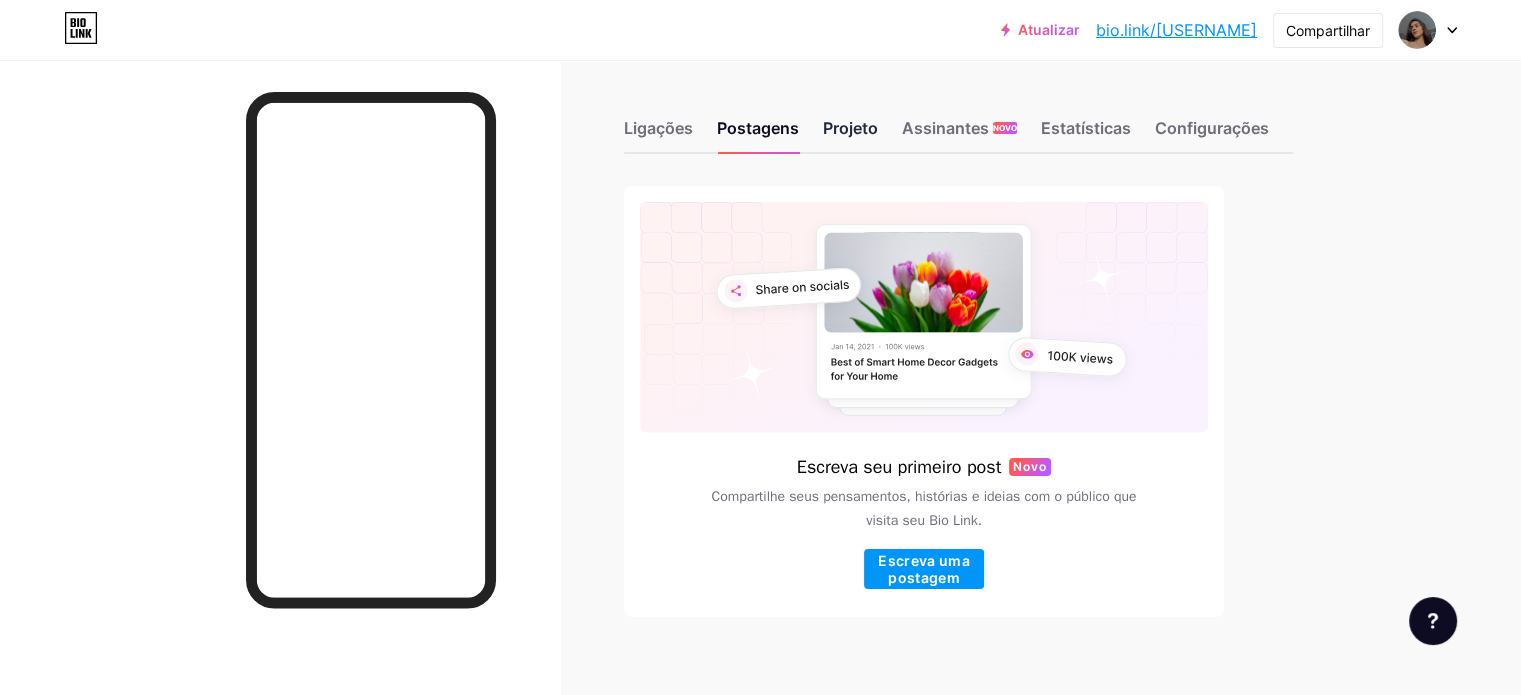 click on "Projeto" at bounding box center [850, 128] 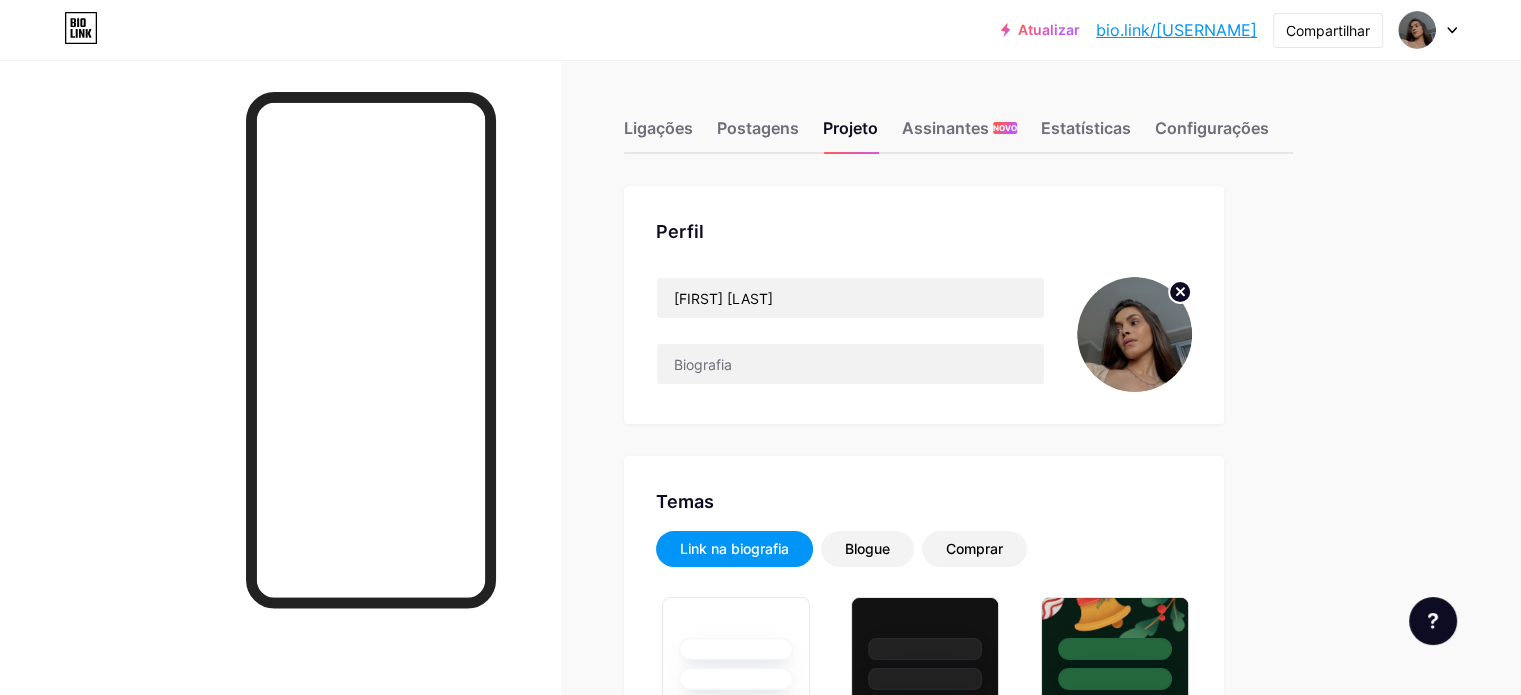 type on "#707070" 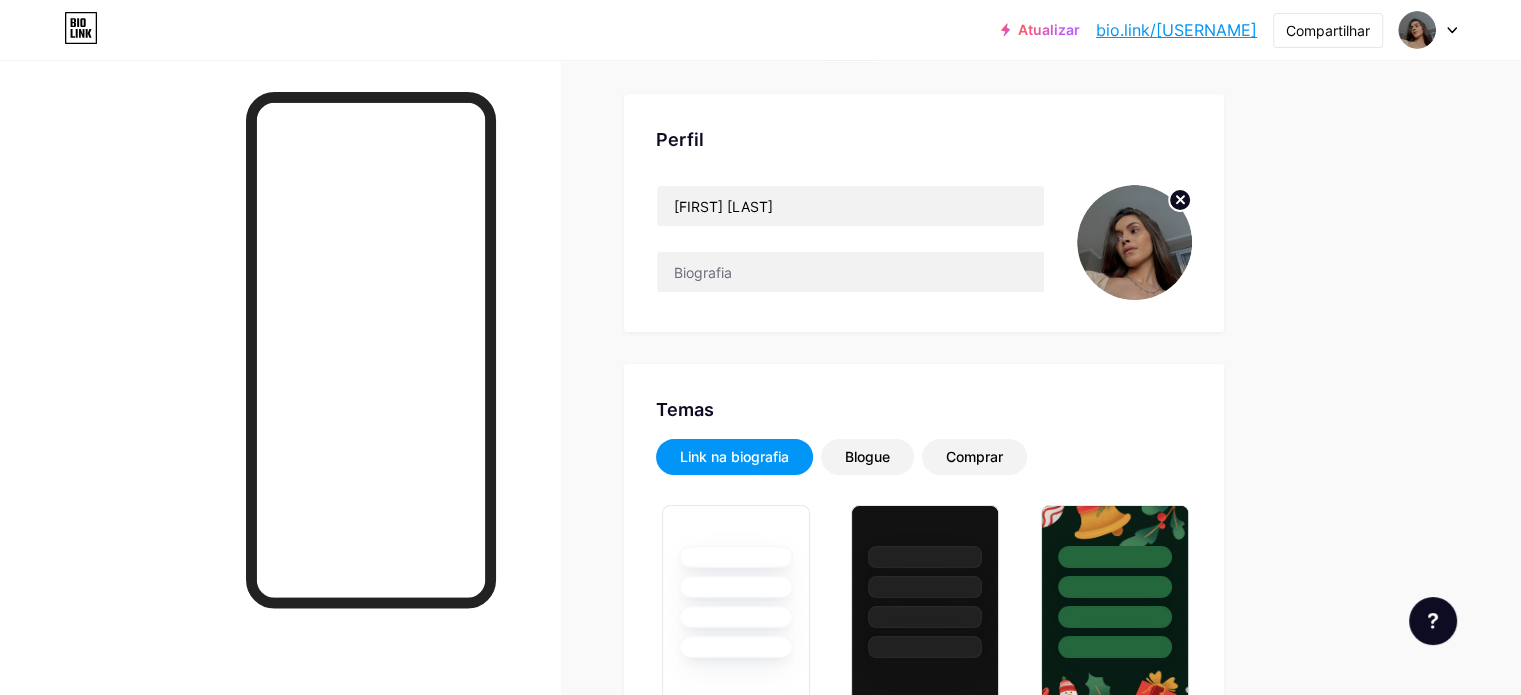 scroll, scrollTop: 237, scrollLeft: 0, axis: vertical 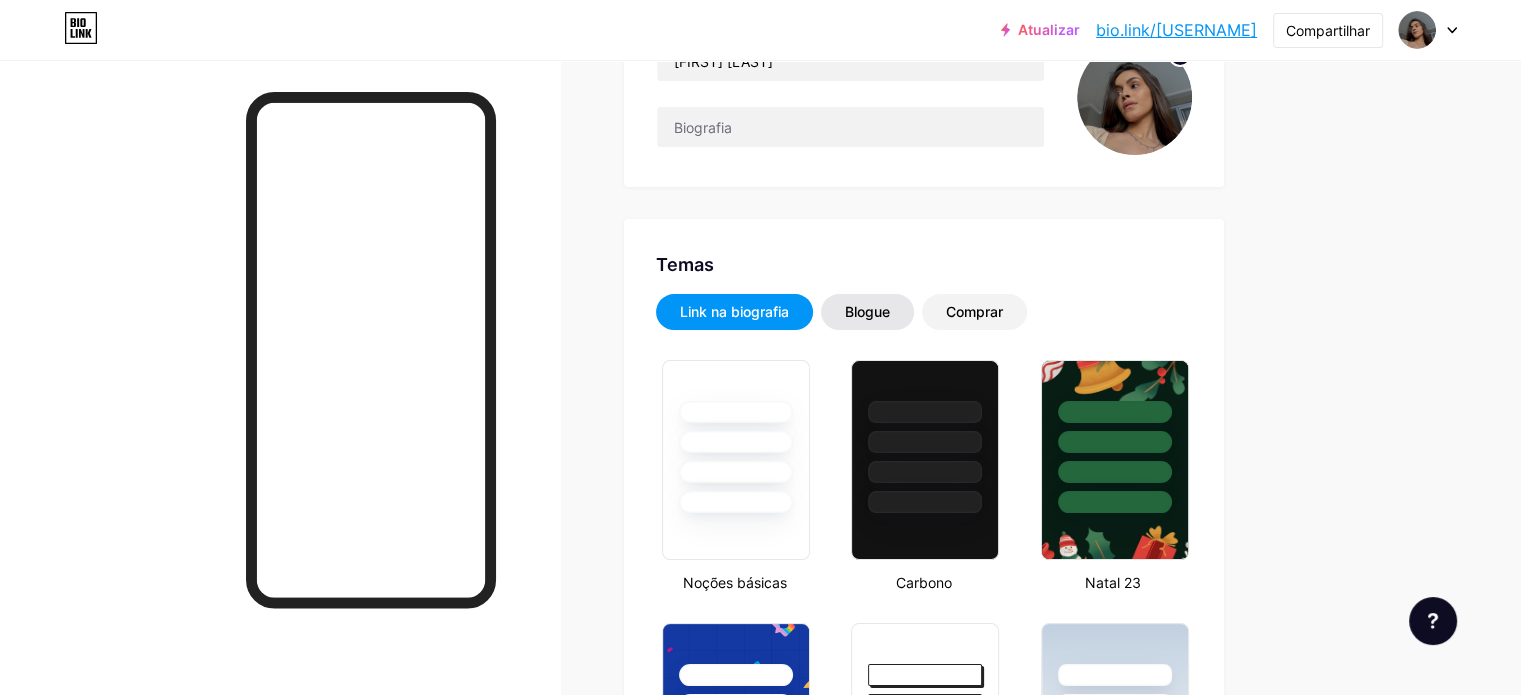 click on "Blogue" at bounding box center [867, 311] 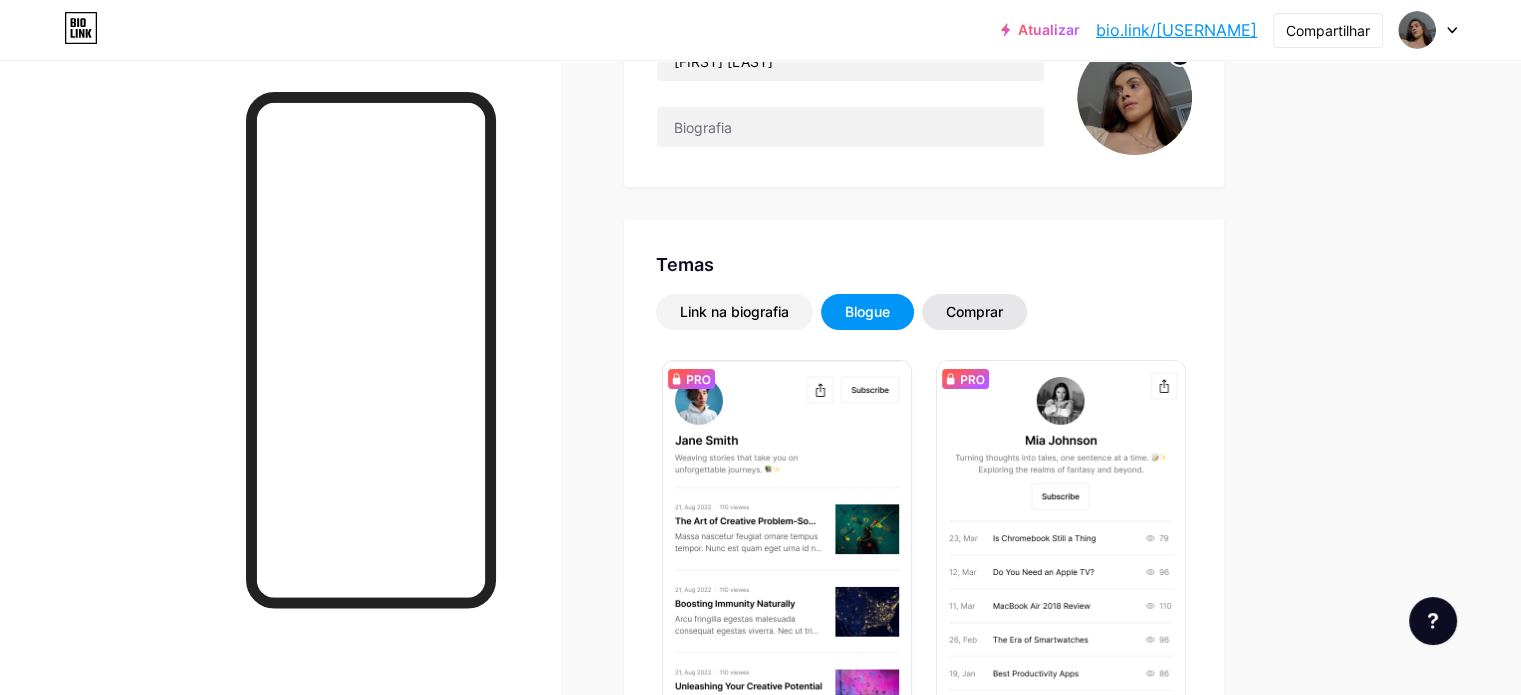 click on "Comprar" at bounding box center [974, 311] 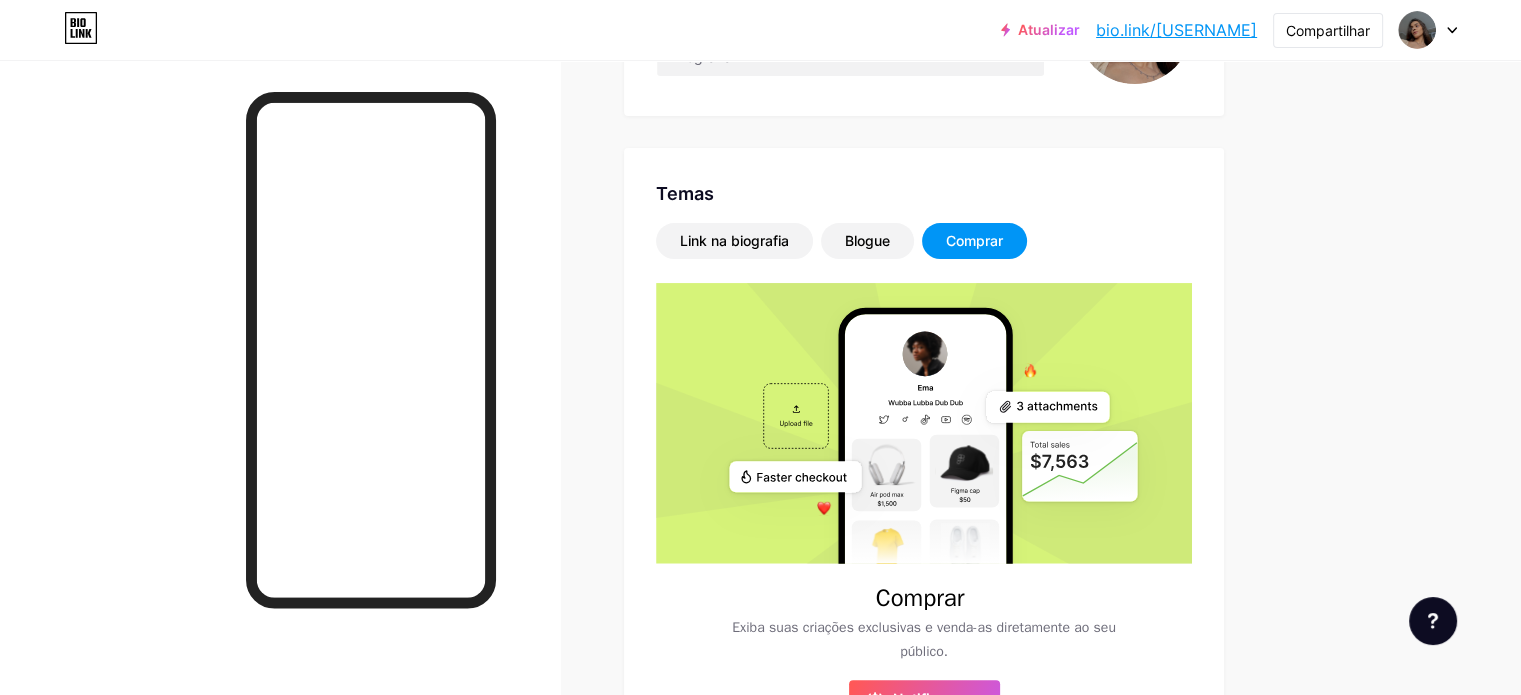 scroll, scrollTop: 305, scrollLeft: 0, axis: vertical 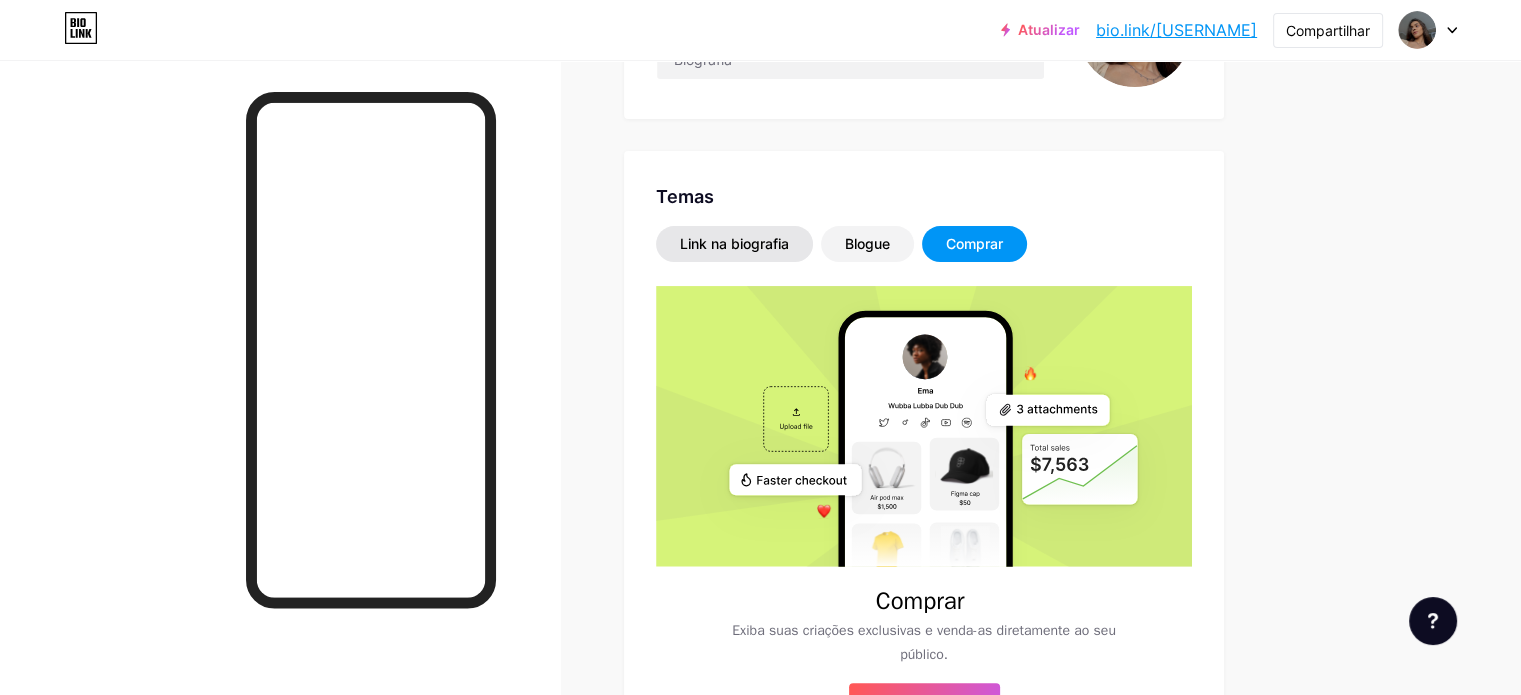click on "Link na biografia" at bounding box center (734, 244) 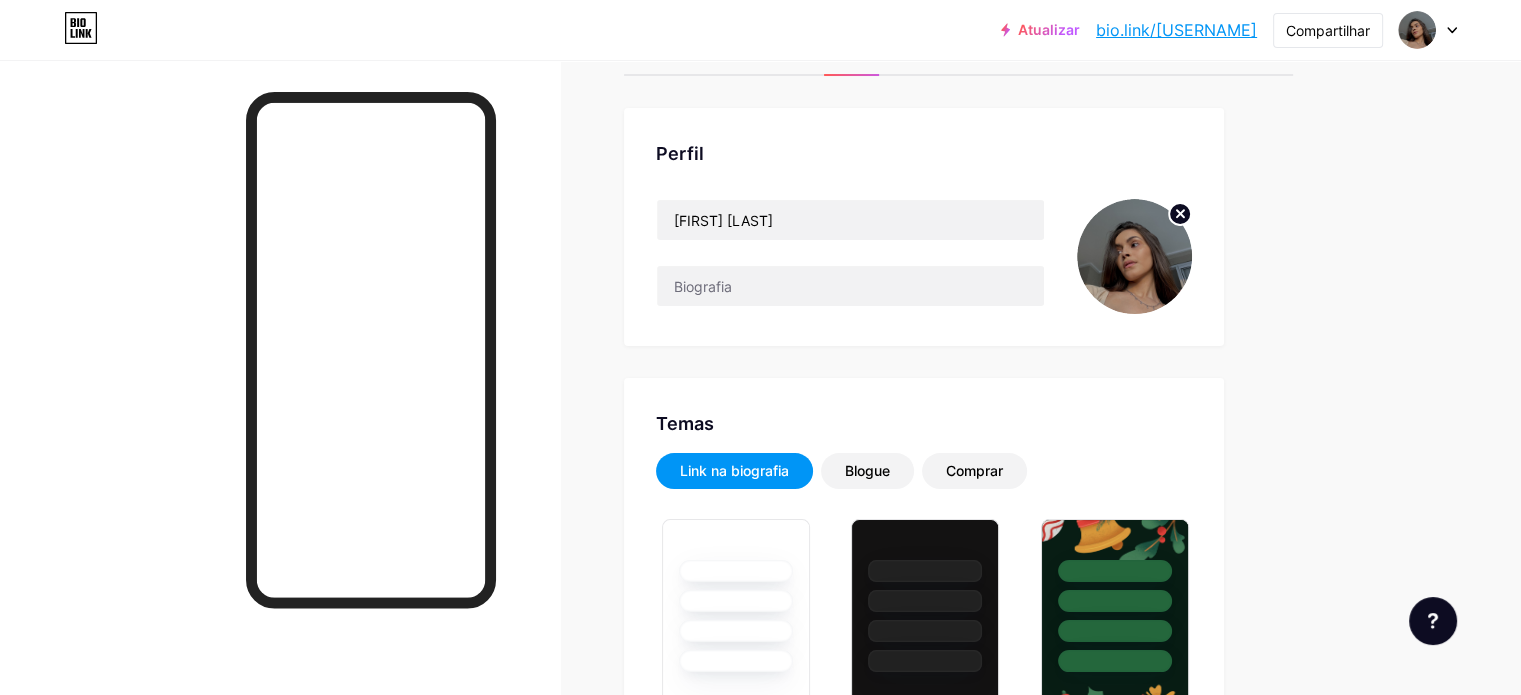 scroll, scrollTop: 0, scrollLeft: 0, axis: both 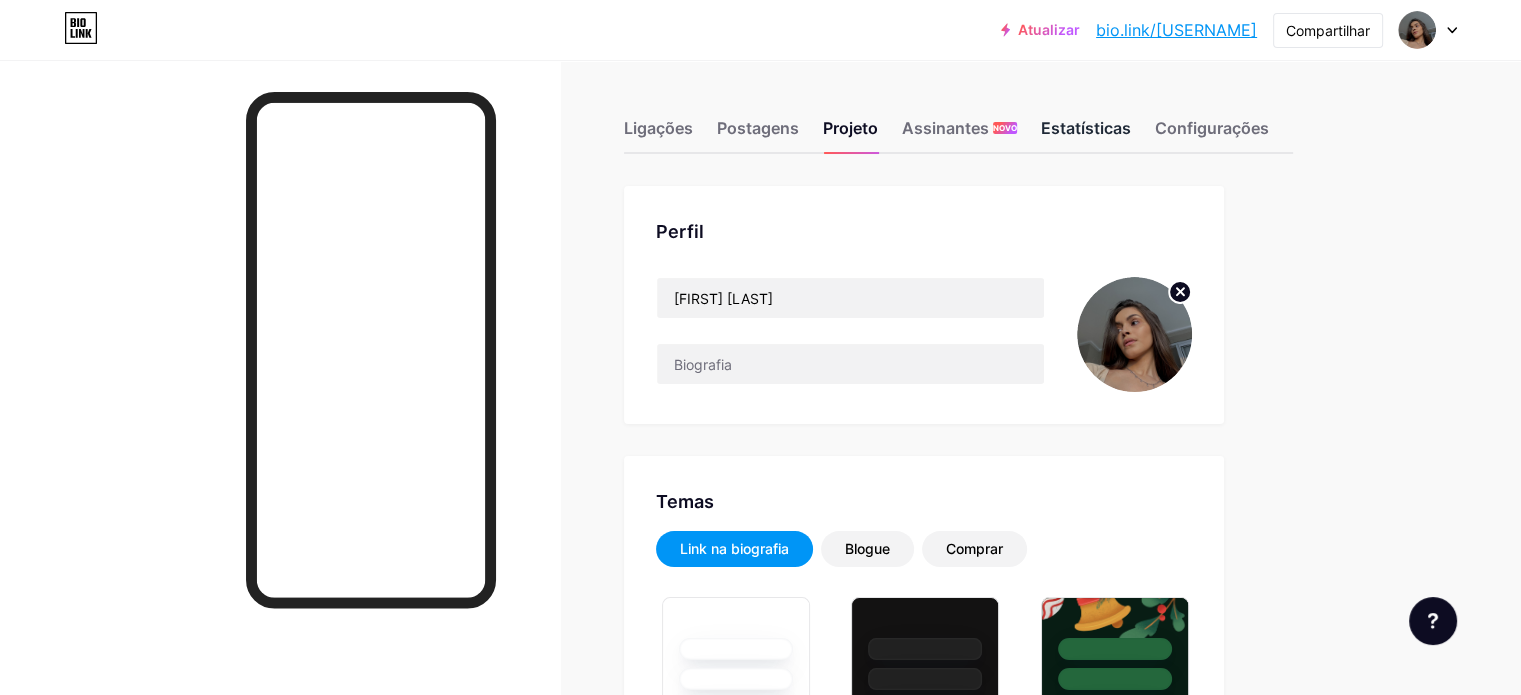 click on "Estatísticas" at bounding box center (1086, 128) 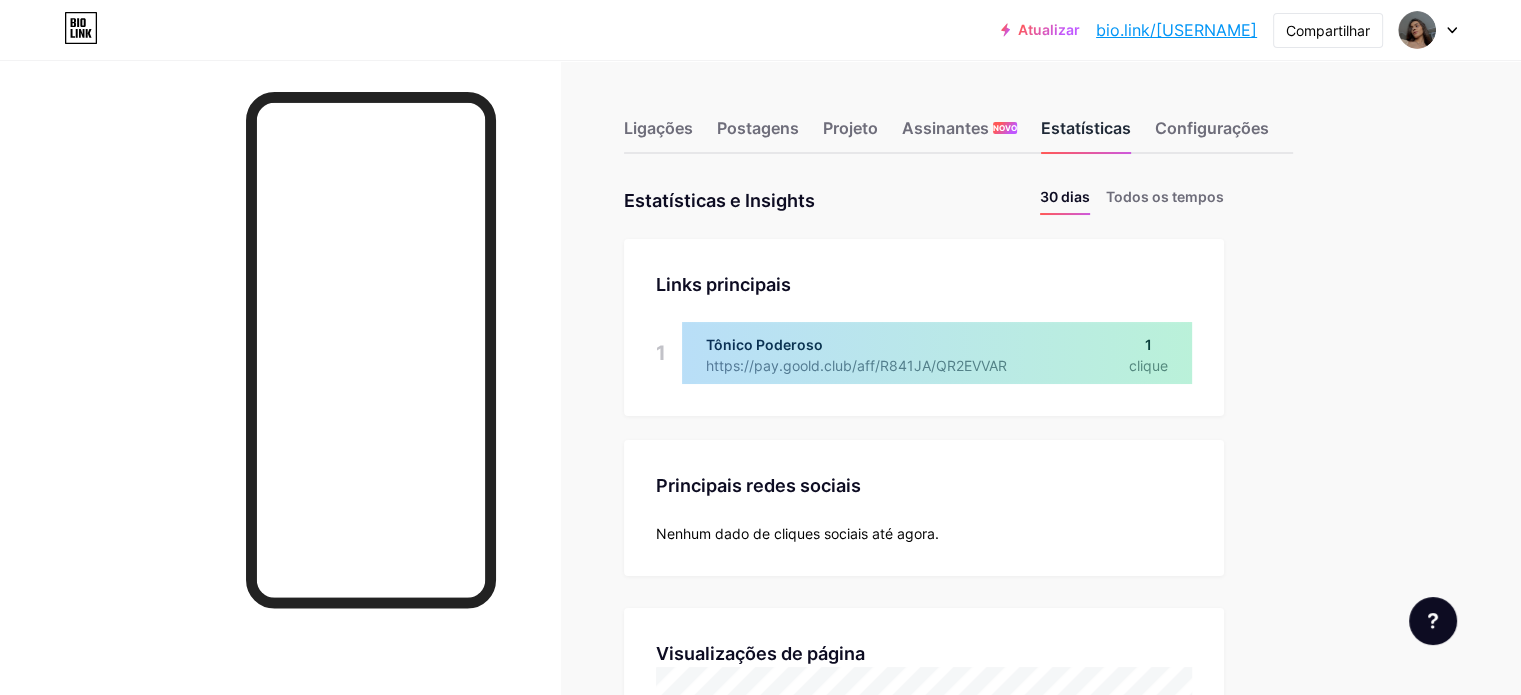 scroll, scrollTop: 999304, scrollLeft: 998479, axis: both 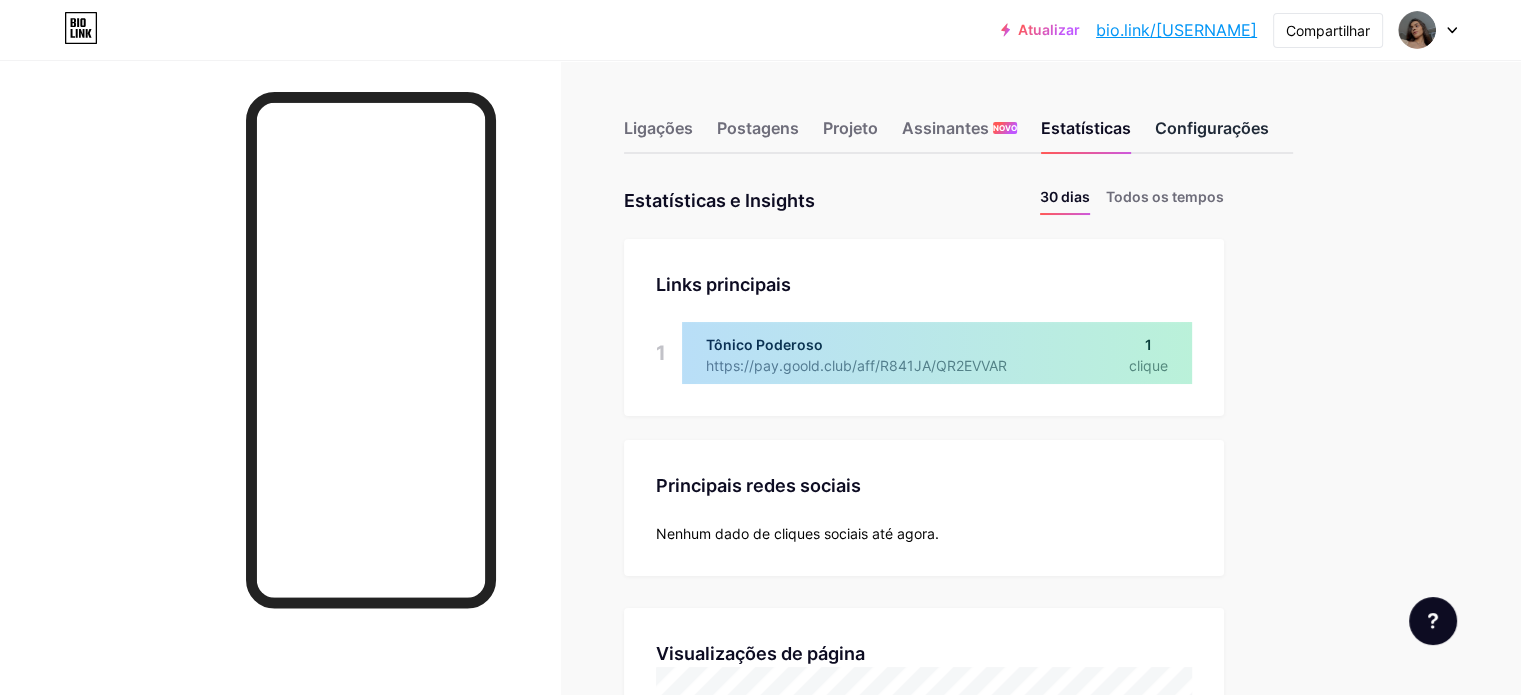 click on "Configurações" at bounding box center [1212, 128] 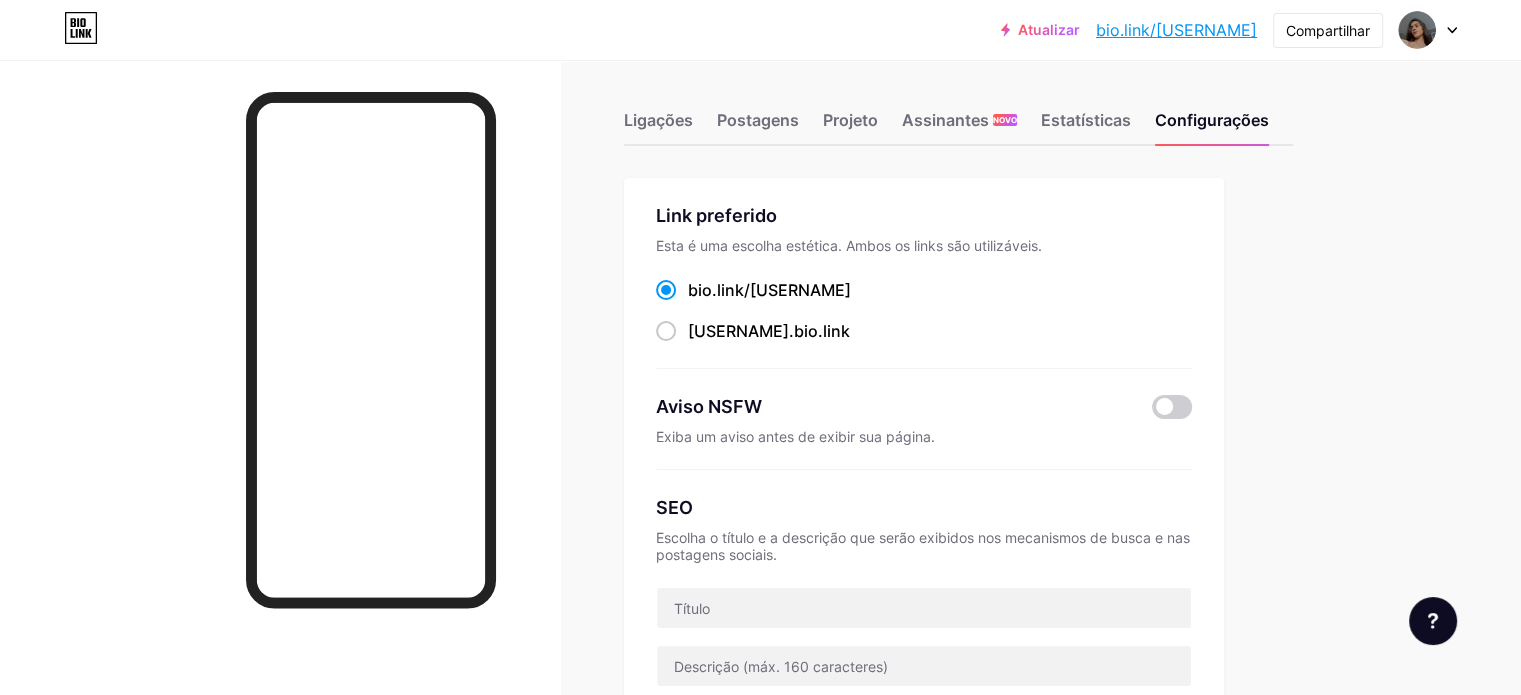 scroll, scrollTop: 0, scrollLeft: 0, axis: both 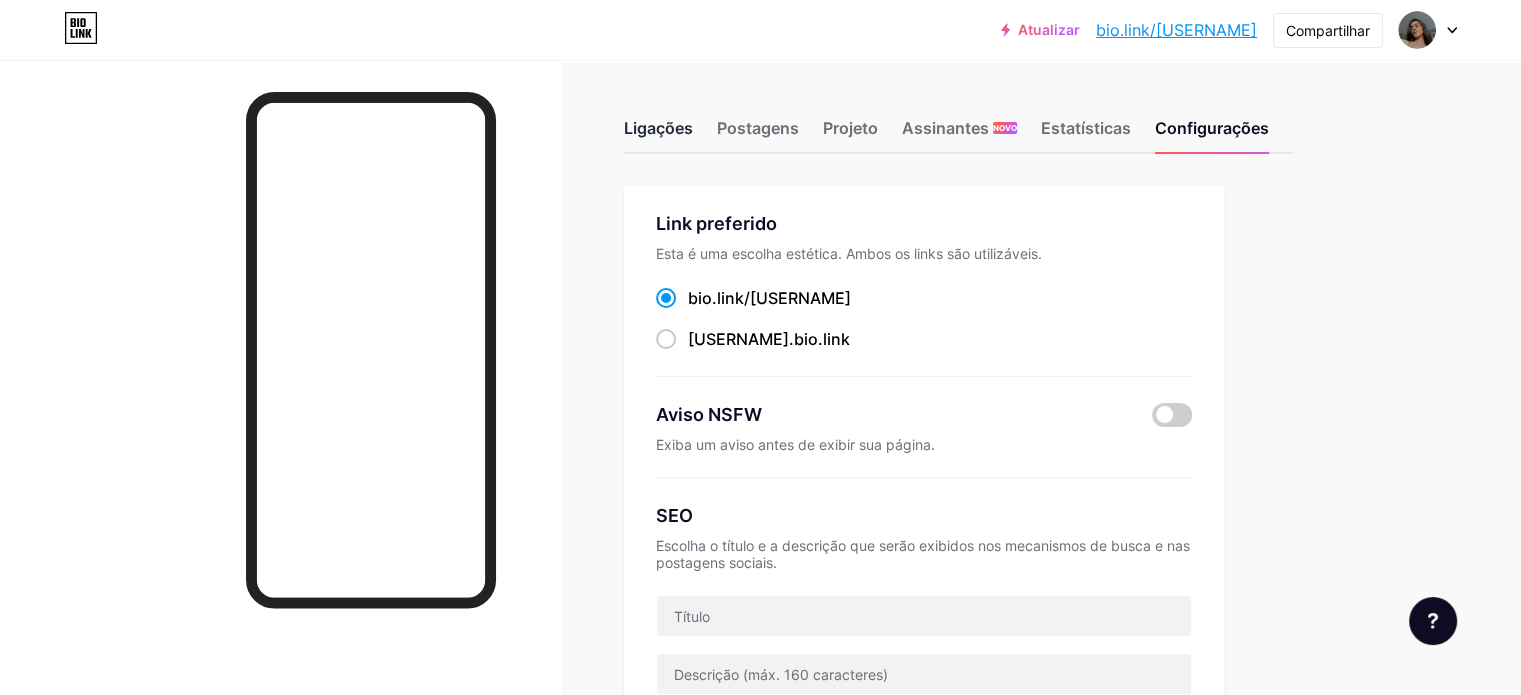 click on "Ligações" at bounding box center [658, 128] 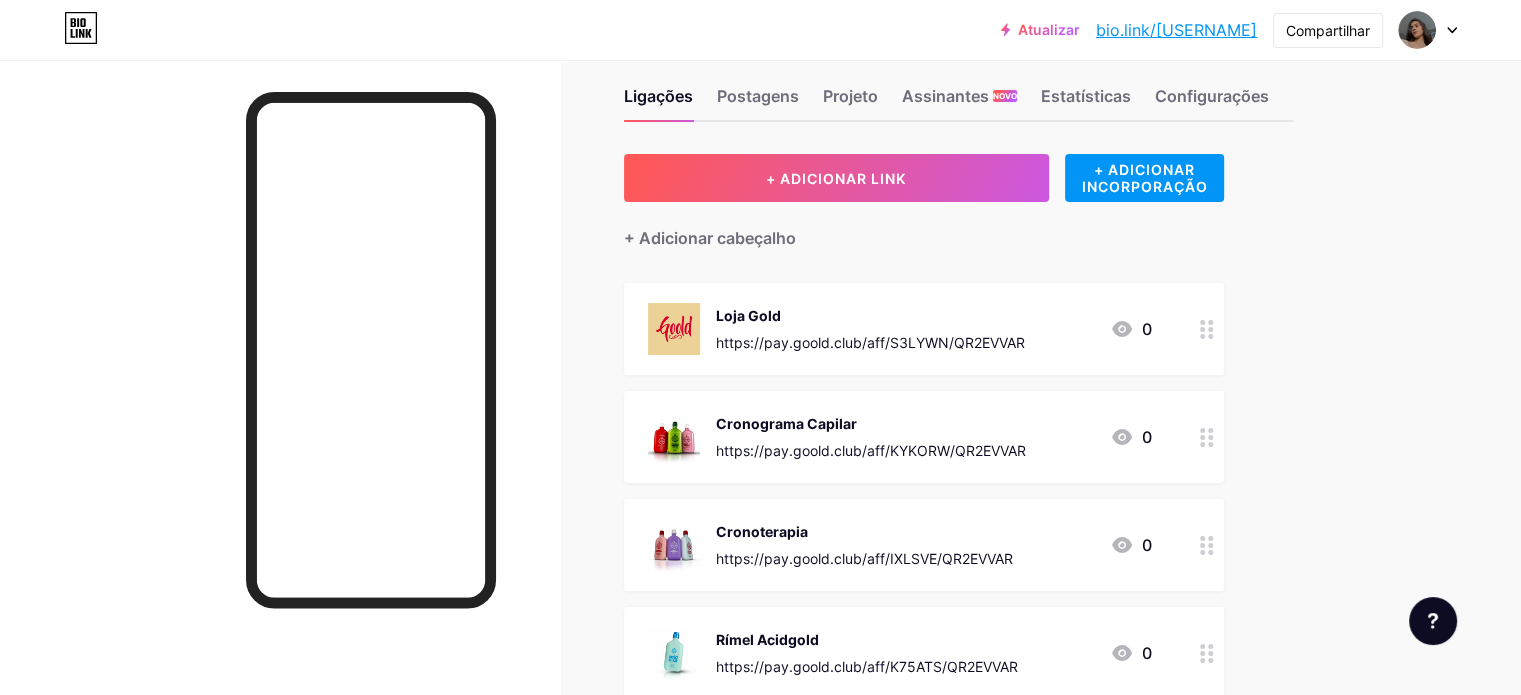 scroll, scrollTop: 0, scrollLeft: 0, axis: both 